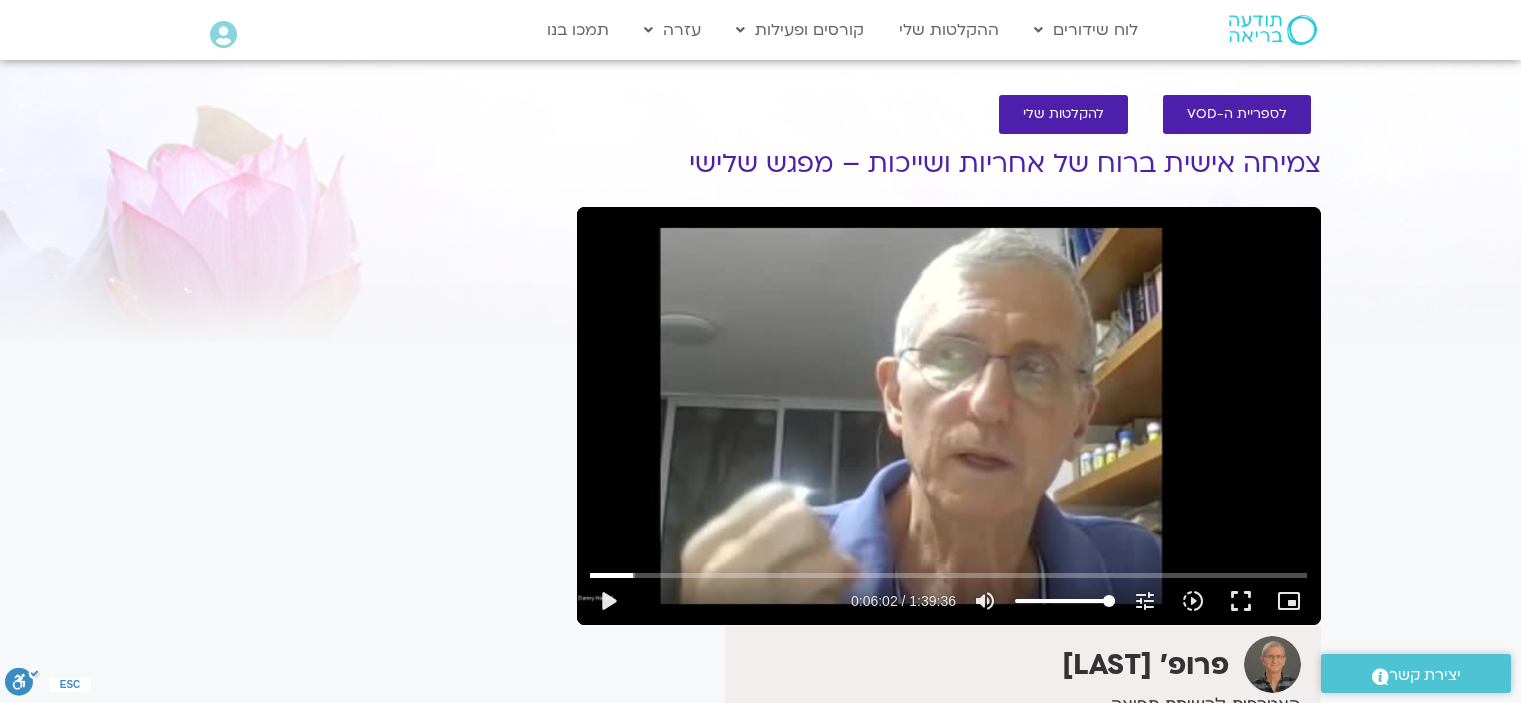scroll, scrollTop: 0, scrollLeft: 0, axis: both 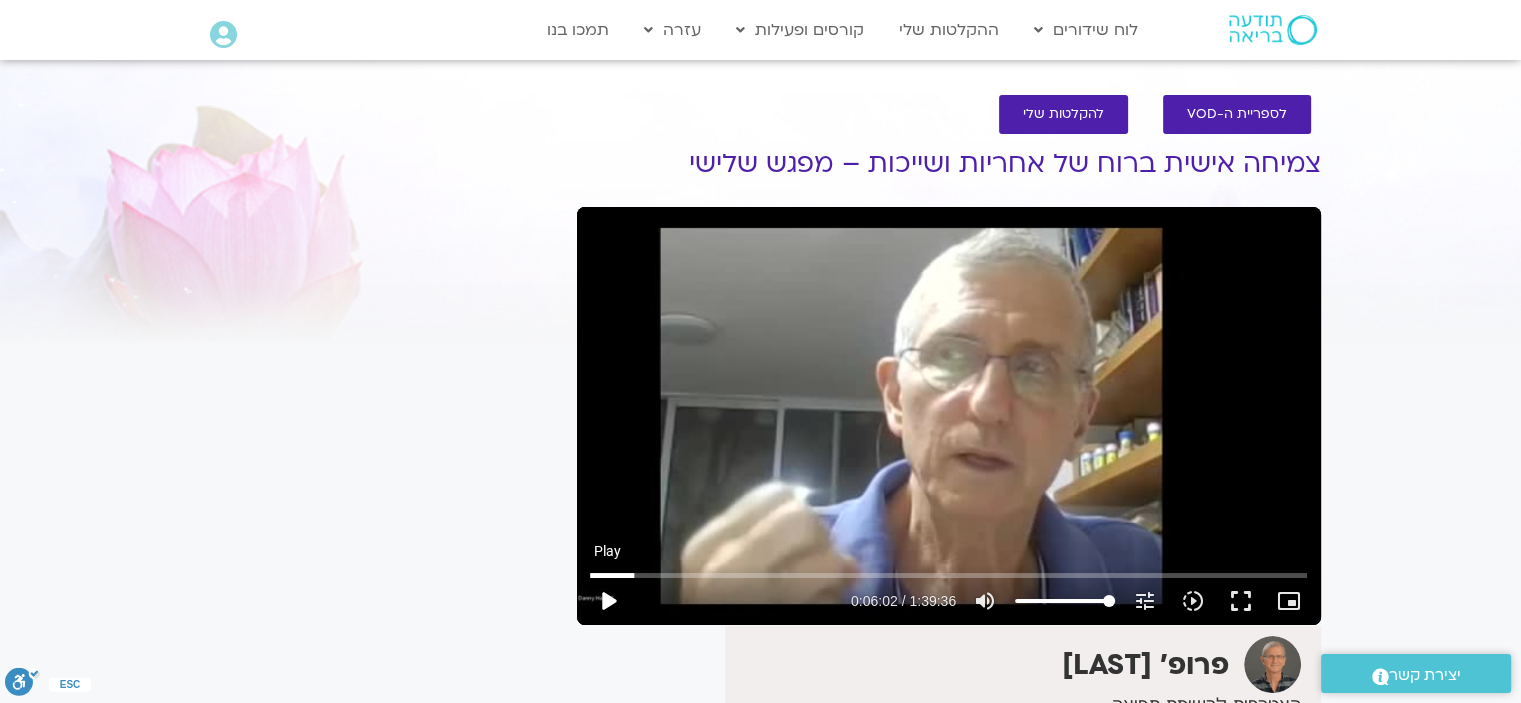 click on "play_arrow" at bounding box center [608, 601] 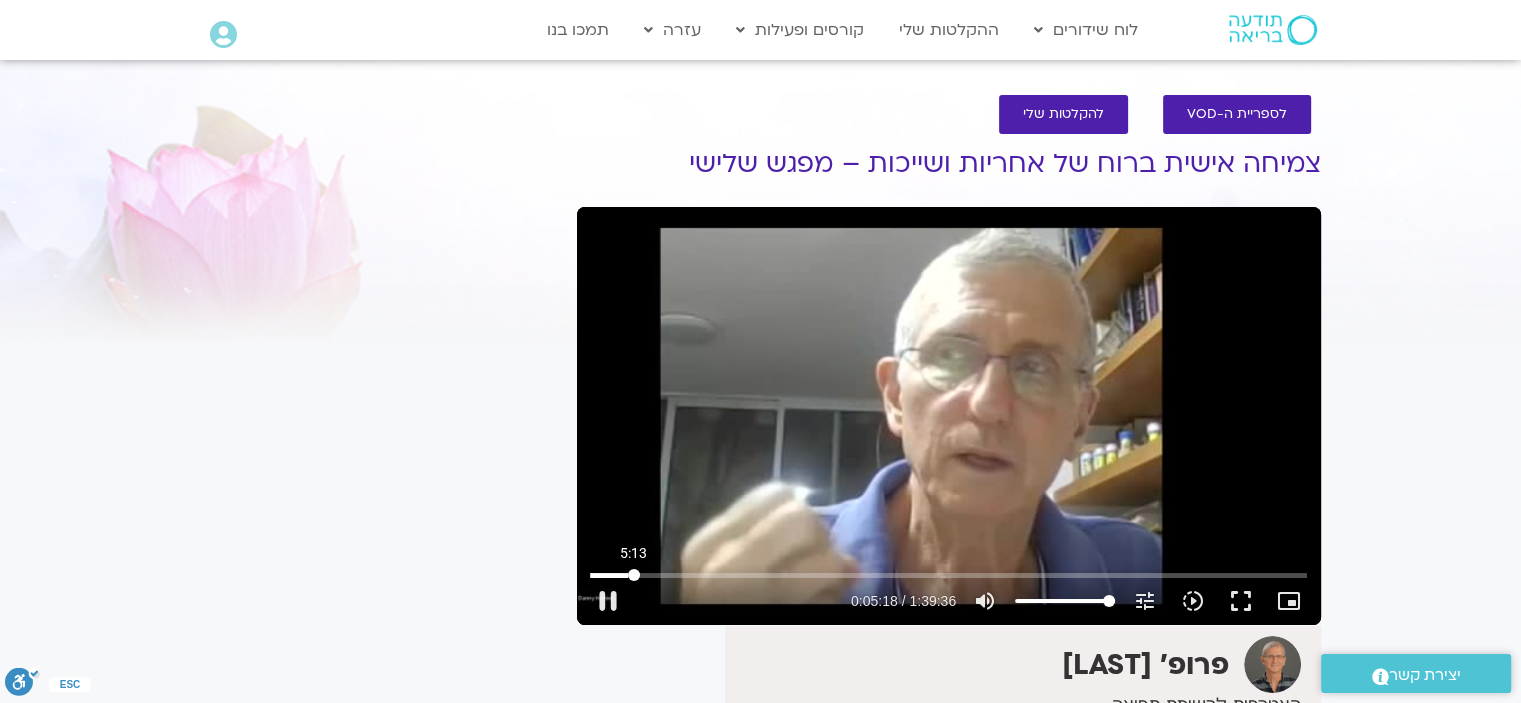 click at bounding box center [948, 575] 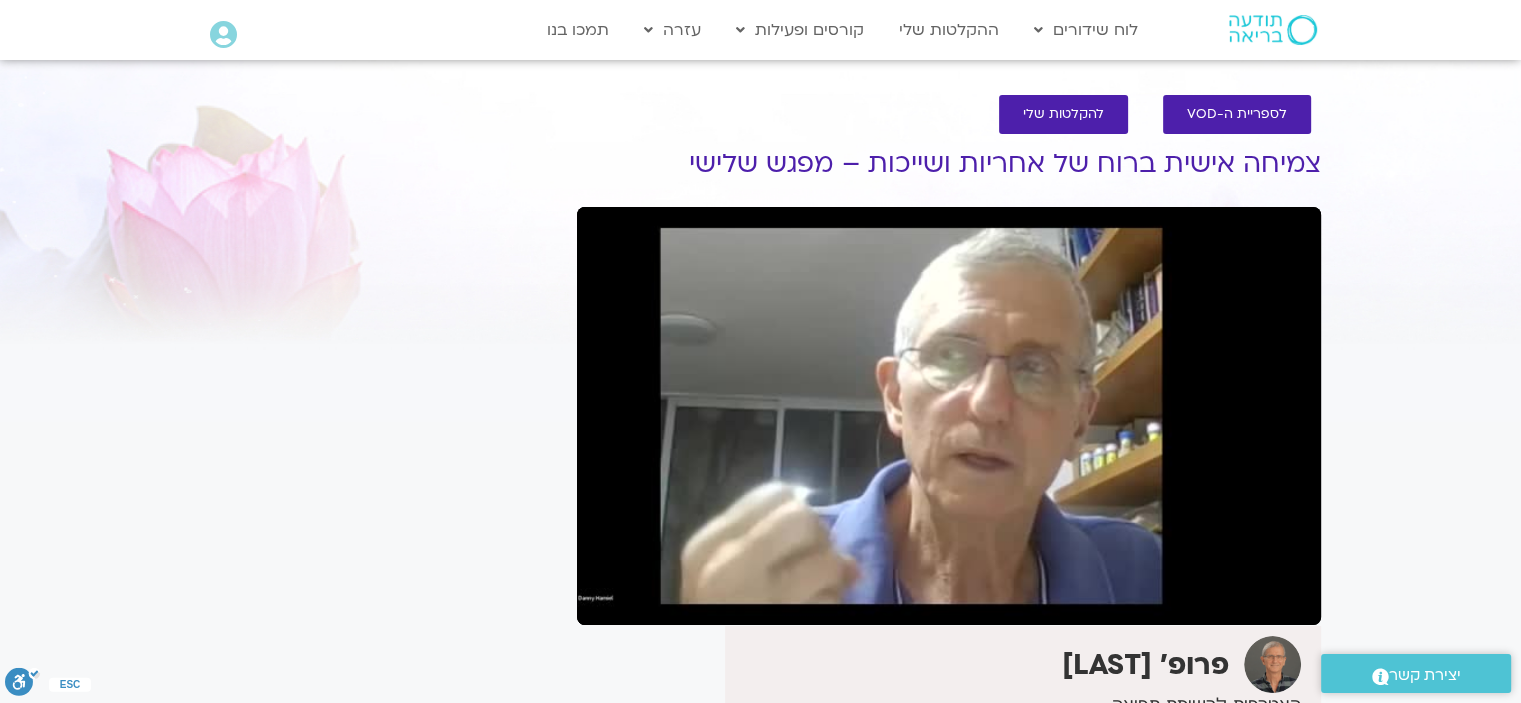 click on "pause" at bounding box center [608, 601] 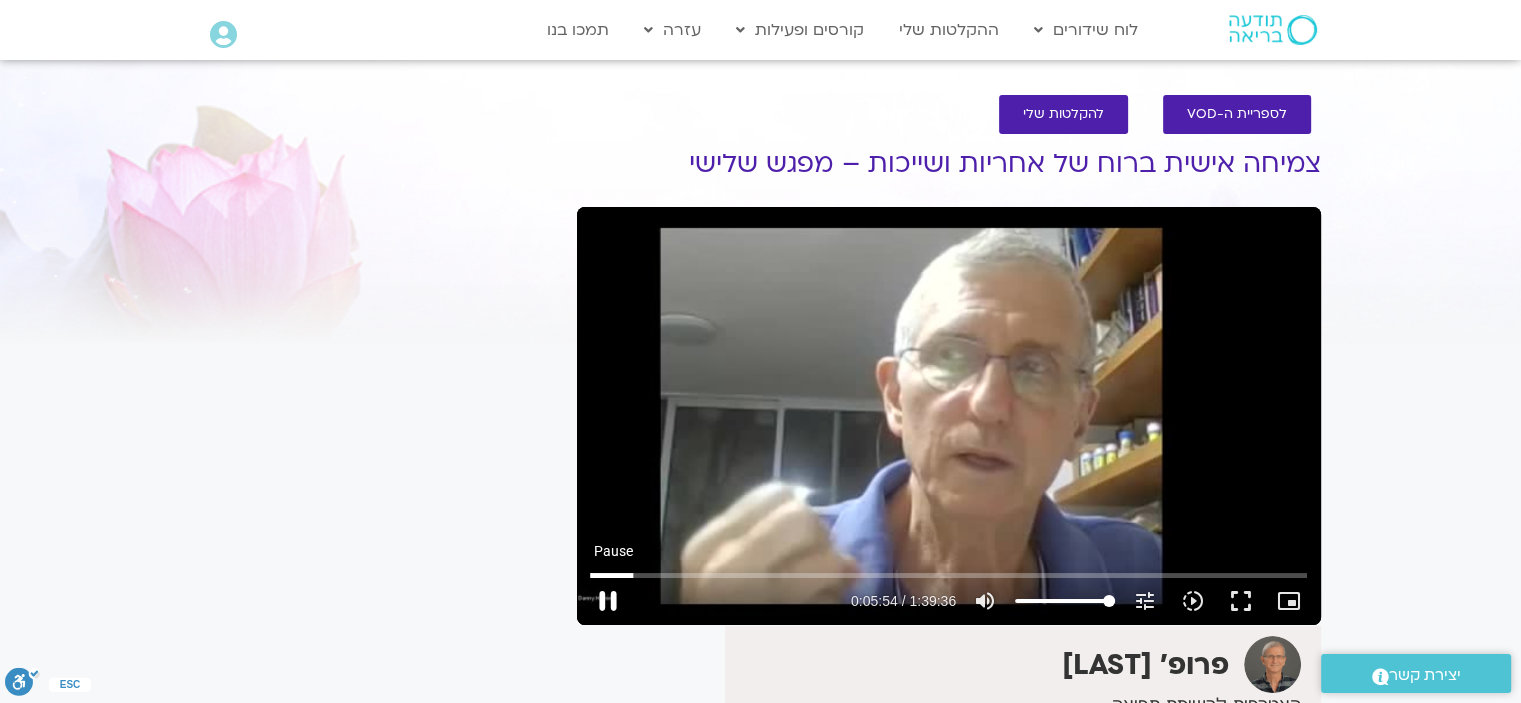 click on "pause" at bounding box center (608, 601) 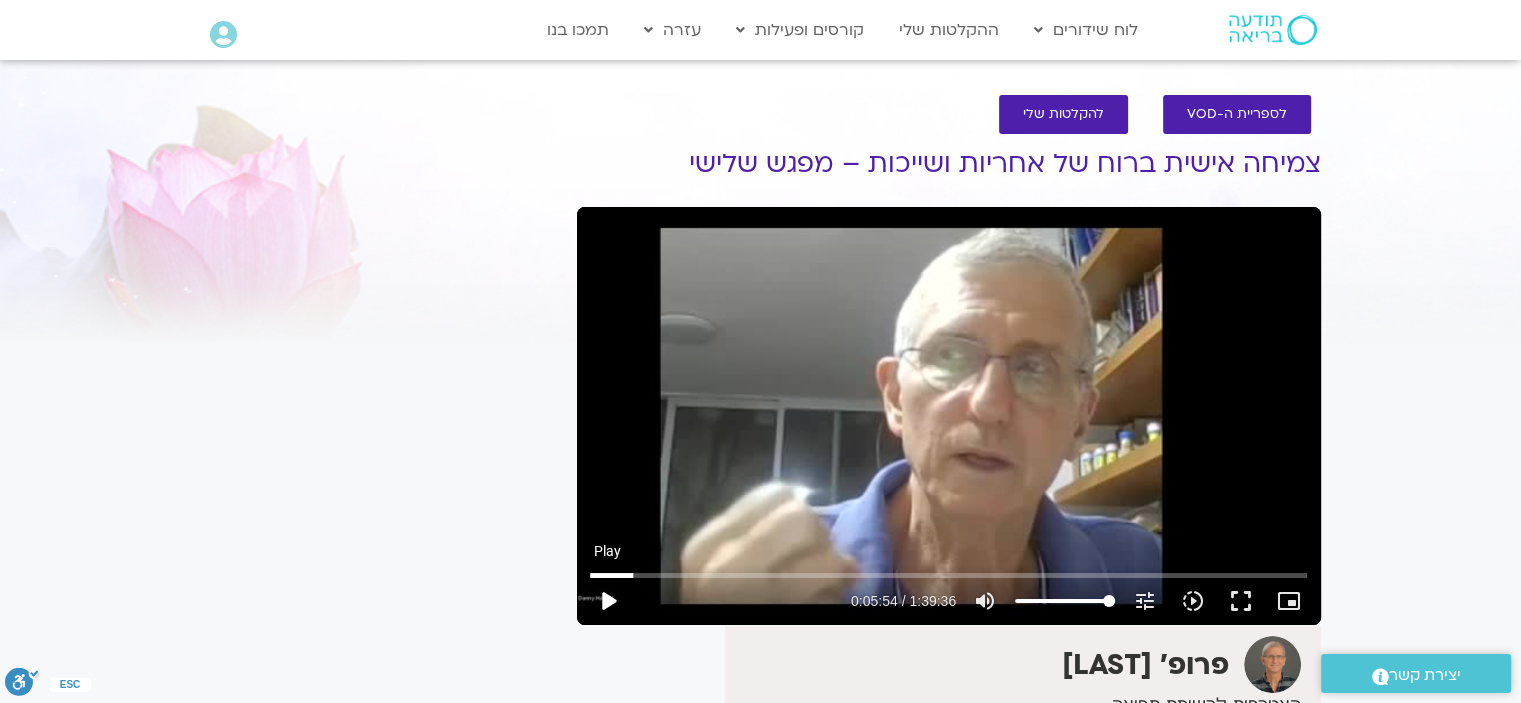 click on "play_arrow" at bounding box center [608, 601] 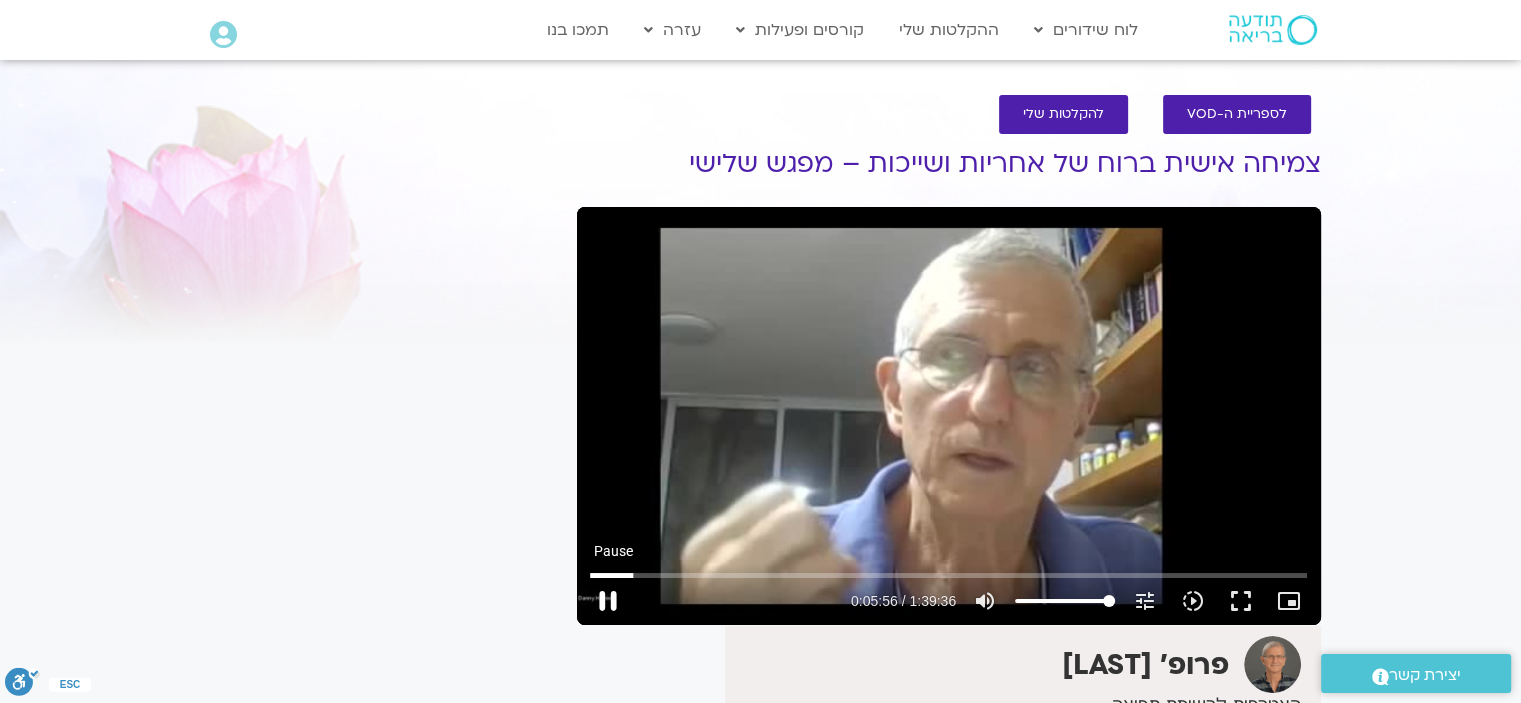 click on "pause" at bounding box center (608, 601) 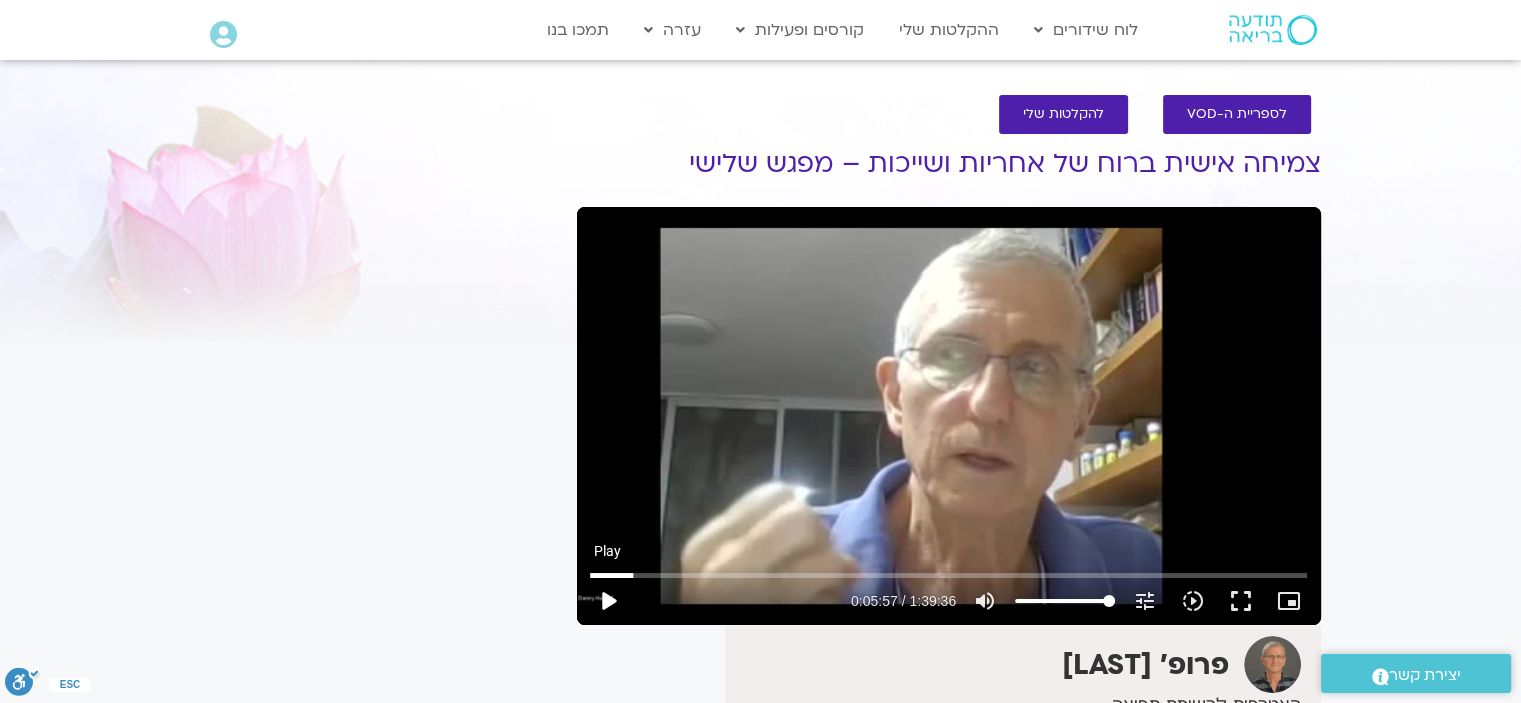 click on "play_arrow" at bounding box center (608, 601) 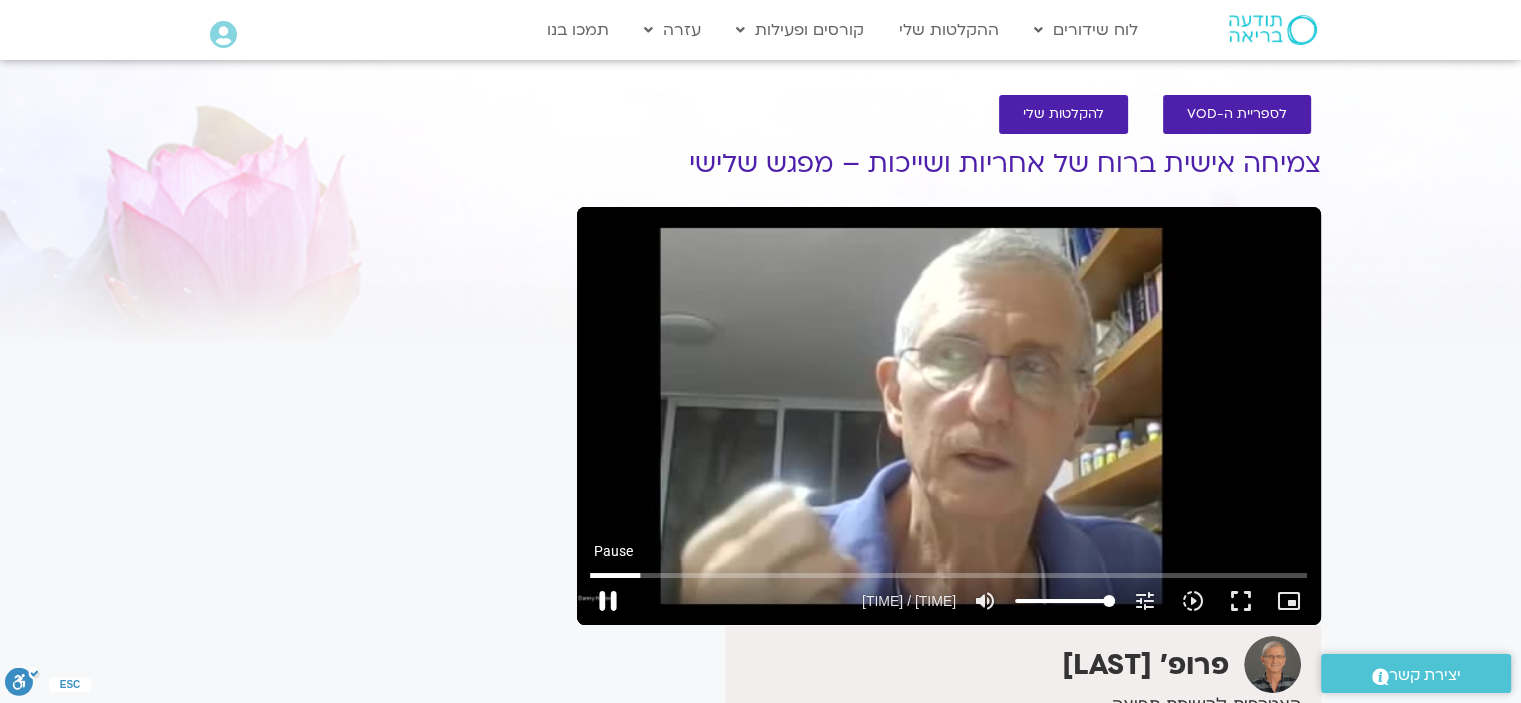click on "pause" at bounding box center (608, 601) 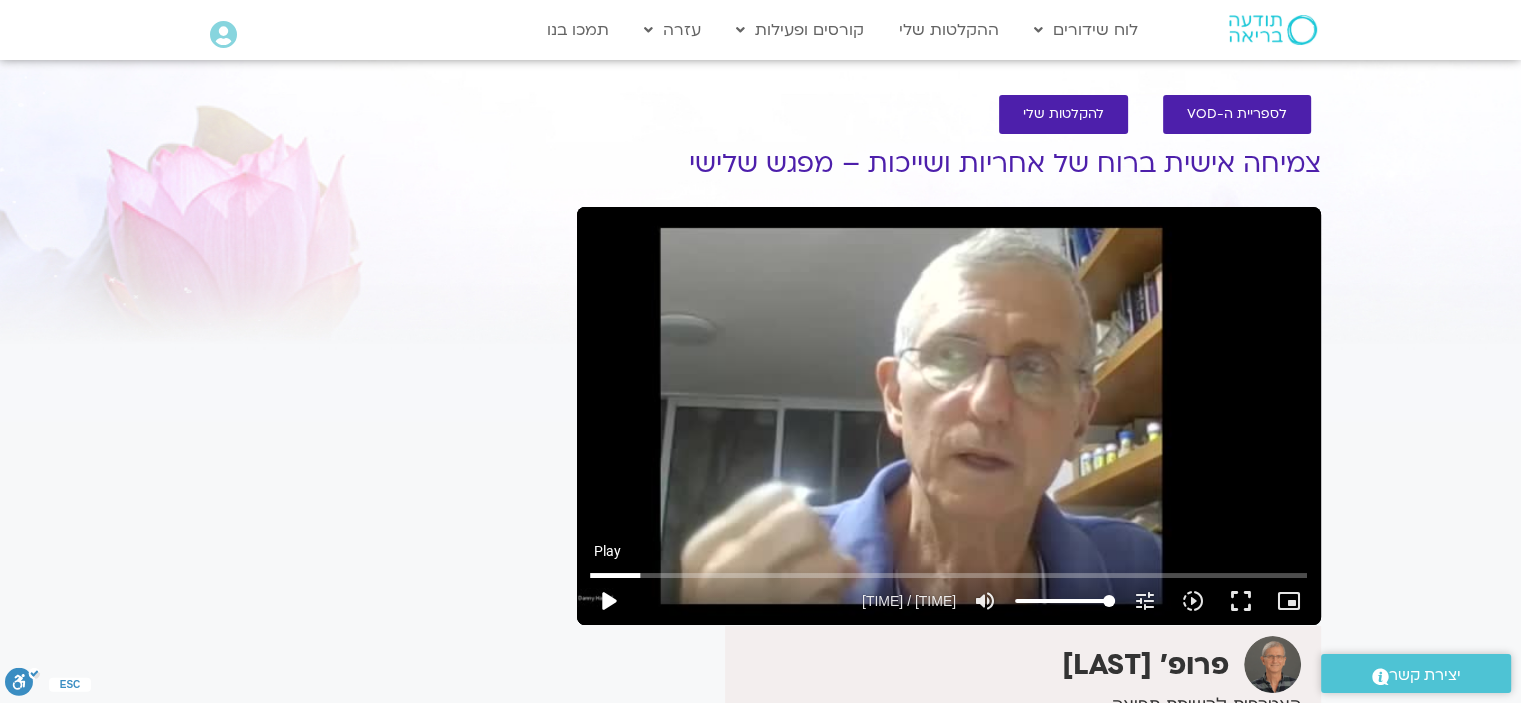 click on "play_arrow" at bounding box center (608, 601) 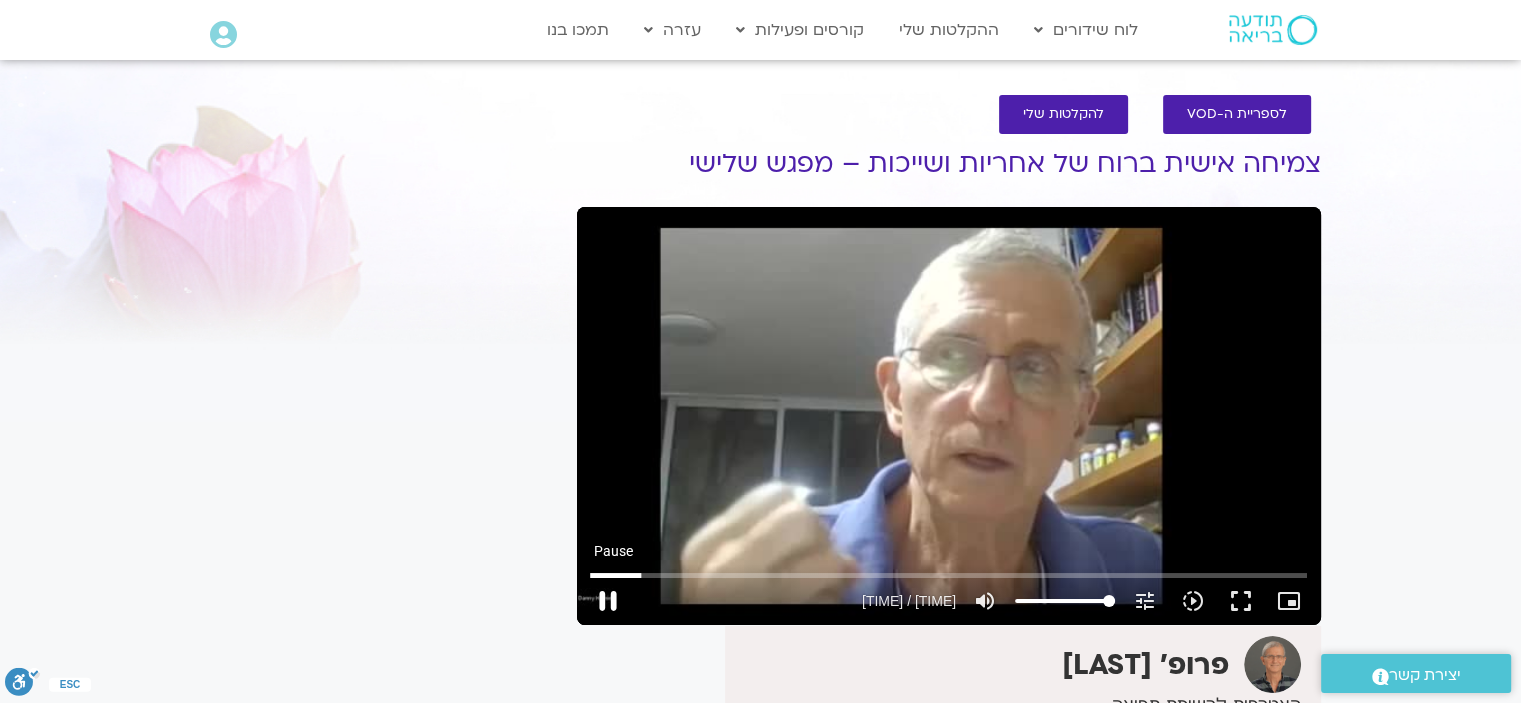 click on "pause" at bounding box center [608, 601] 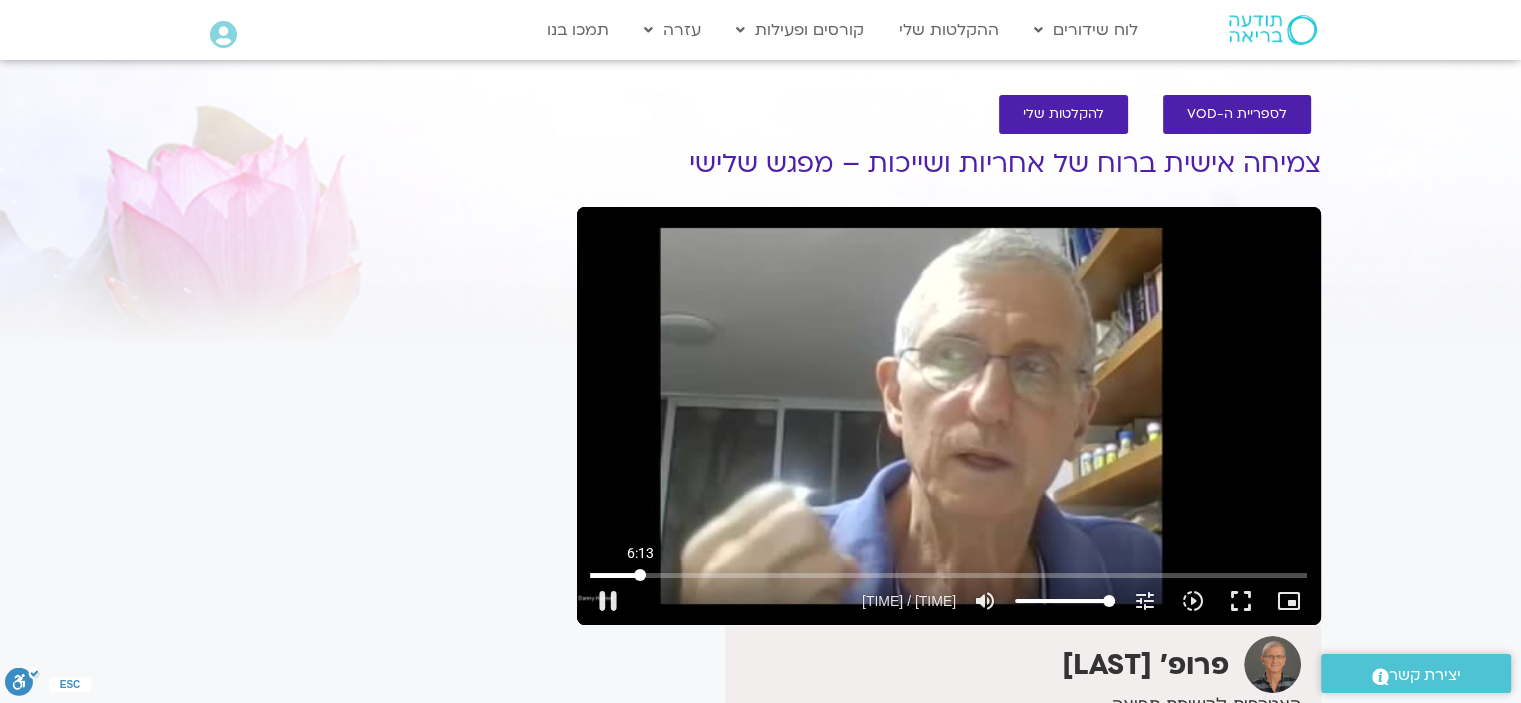click at bounding box center (948, 575) 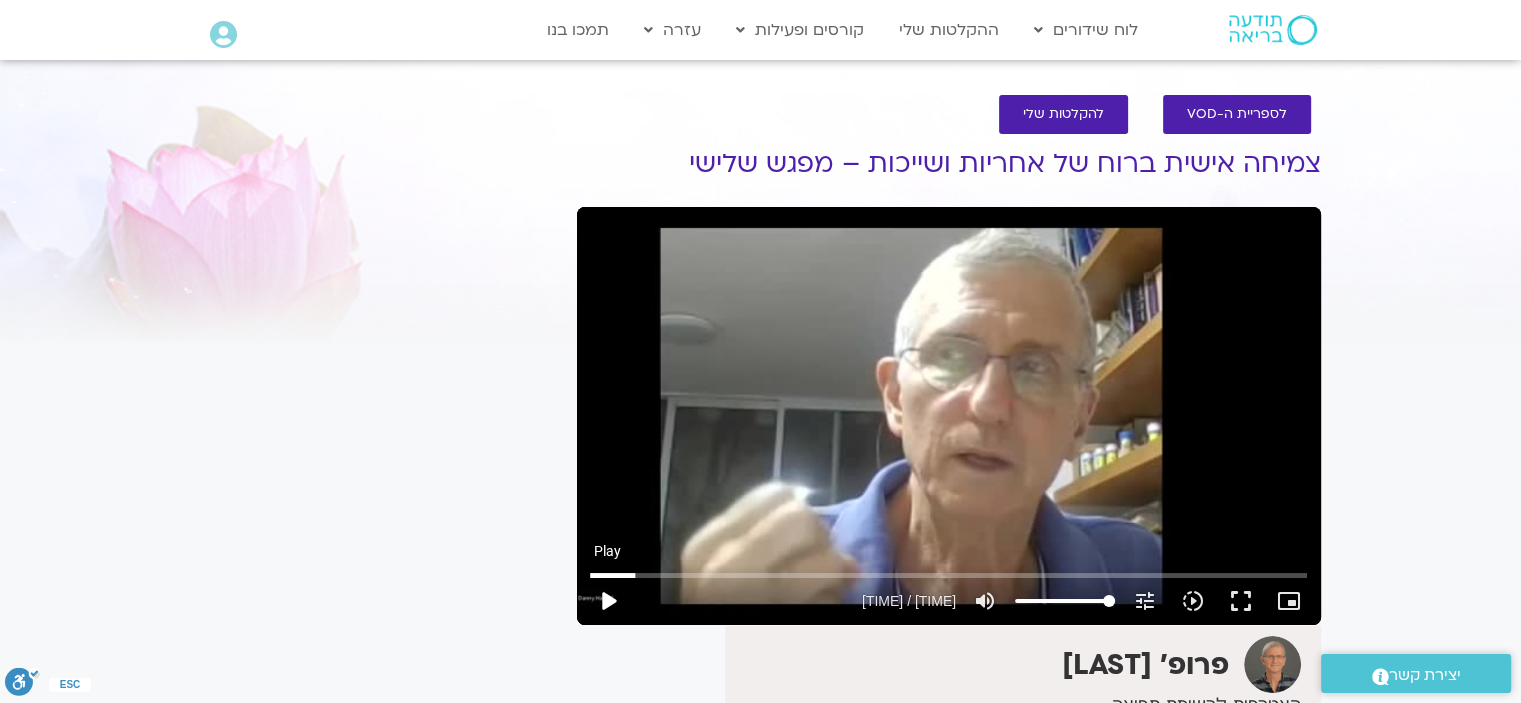click on "play_arrow" at bounding box center [608, 601] 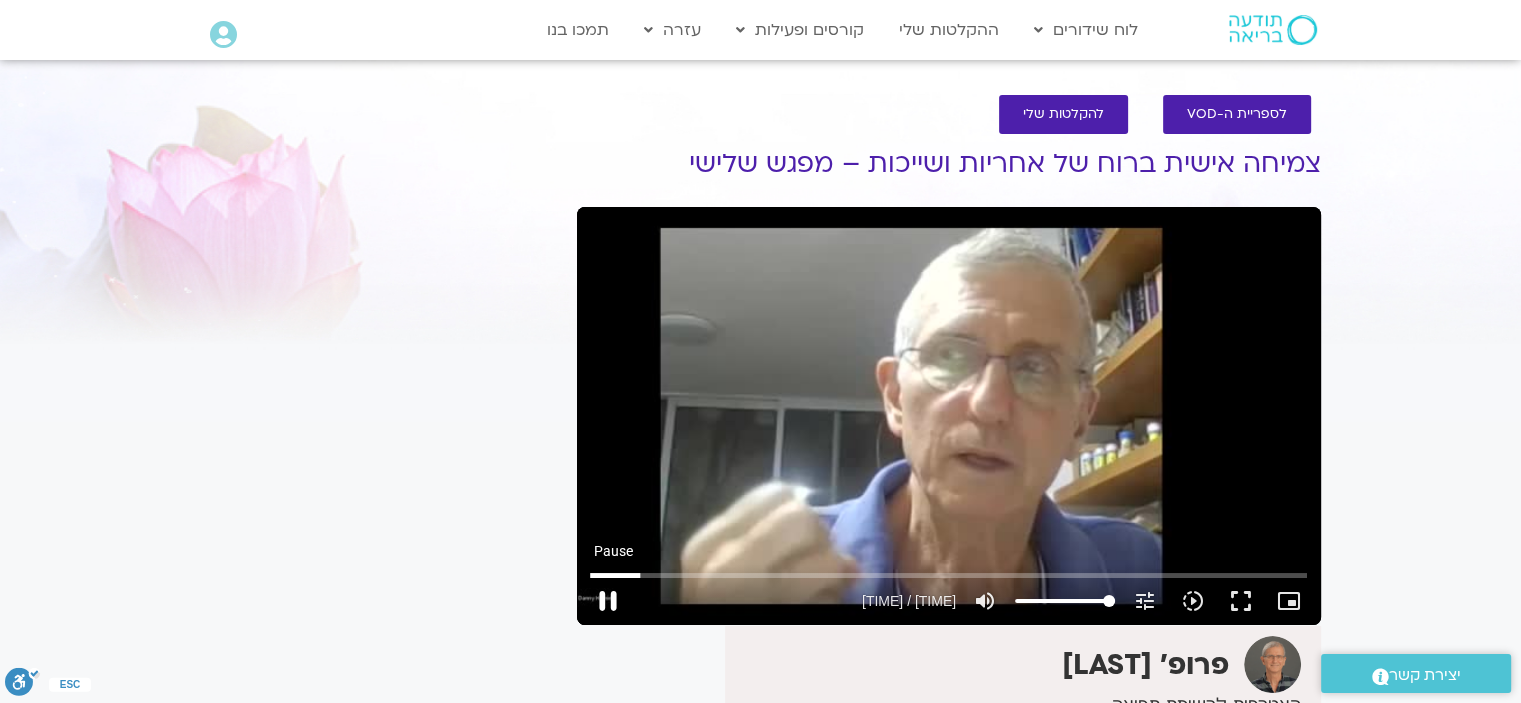 click on "pause" at bounding box center [608, 601] 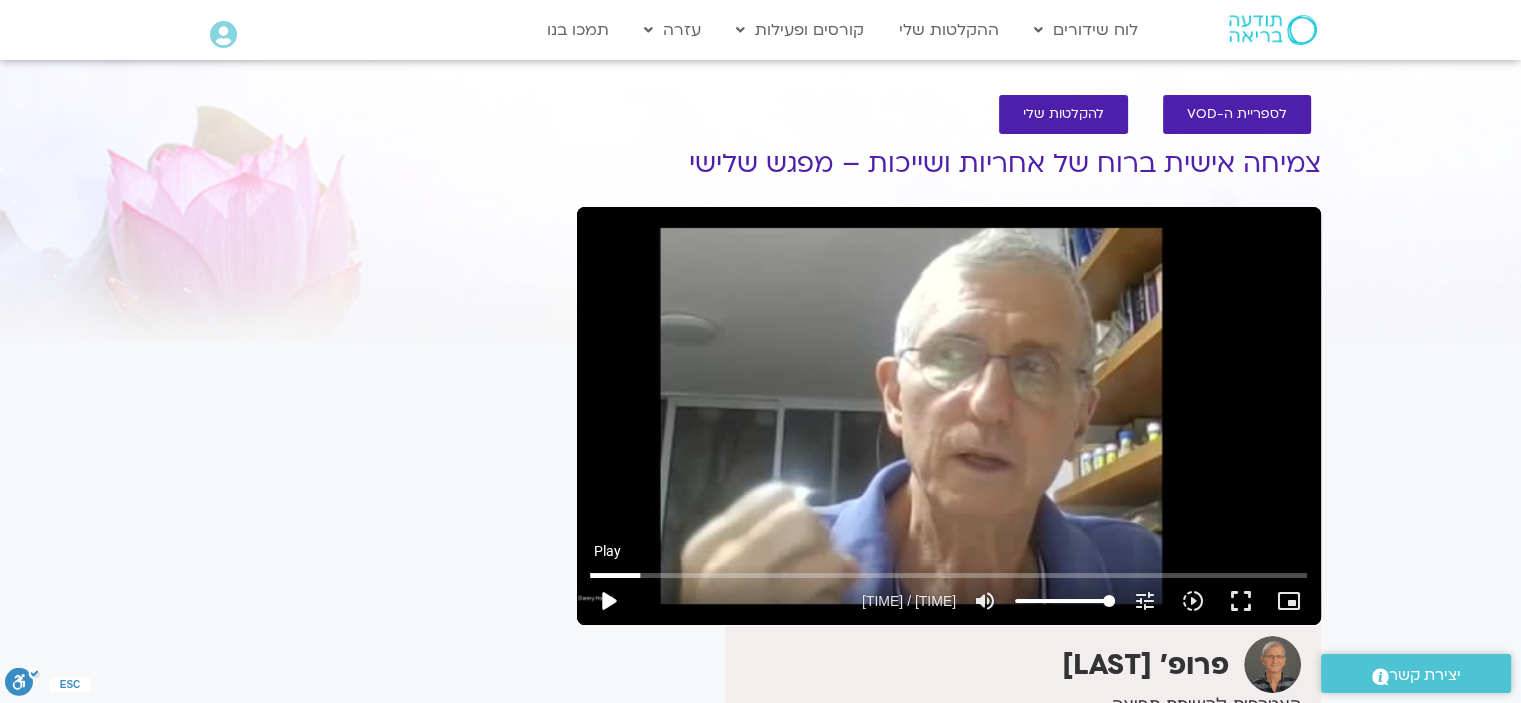 click on "play_arrow" at bounding box center [608, 601] 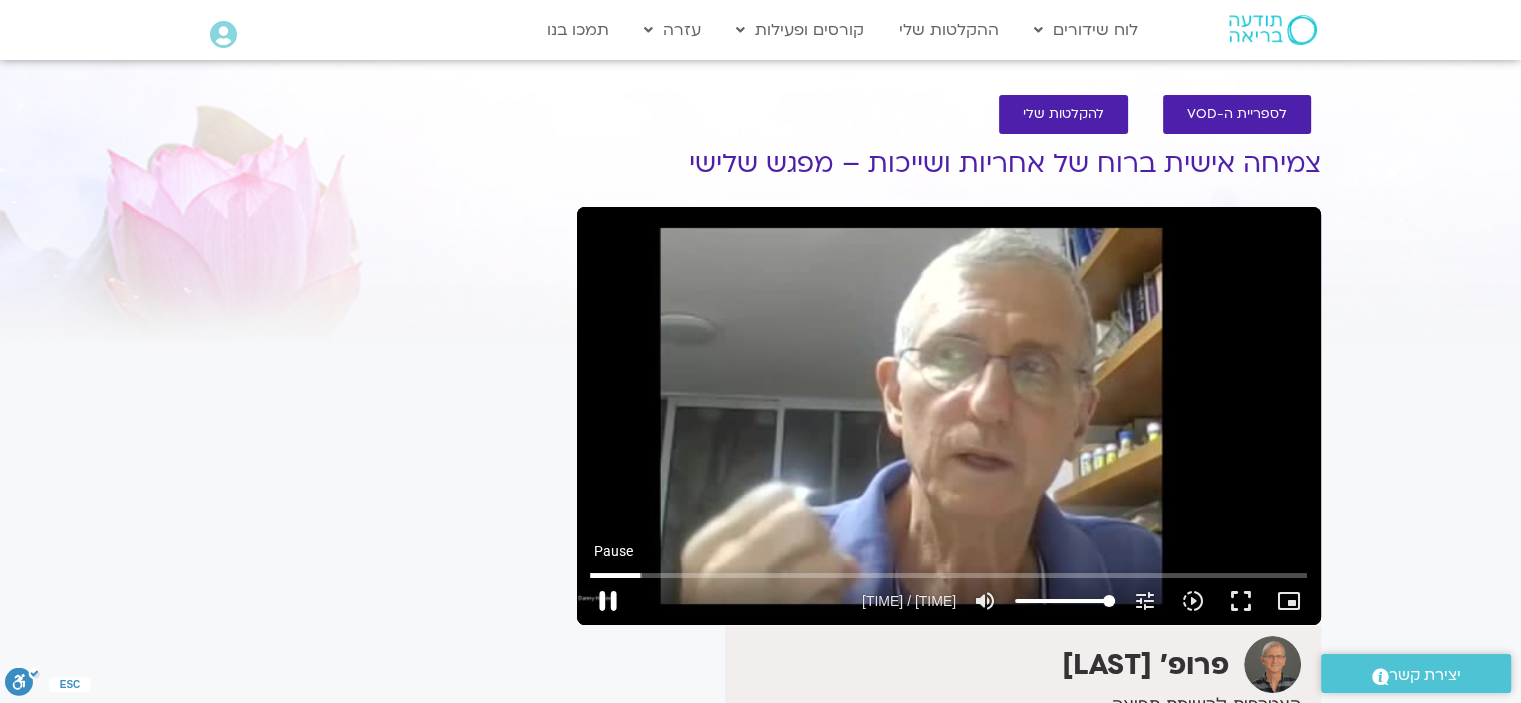 click on "pause" at bounding box center [608, 601] 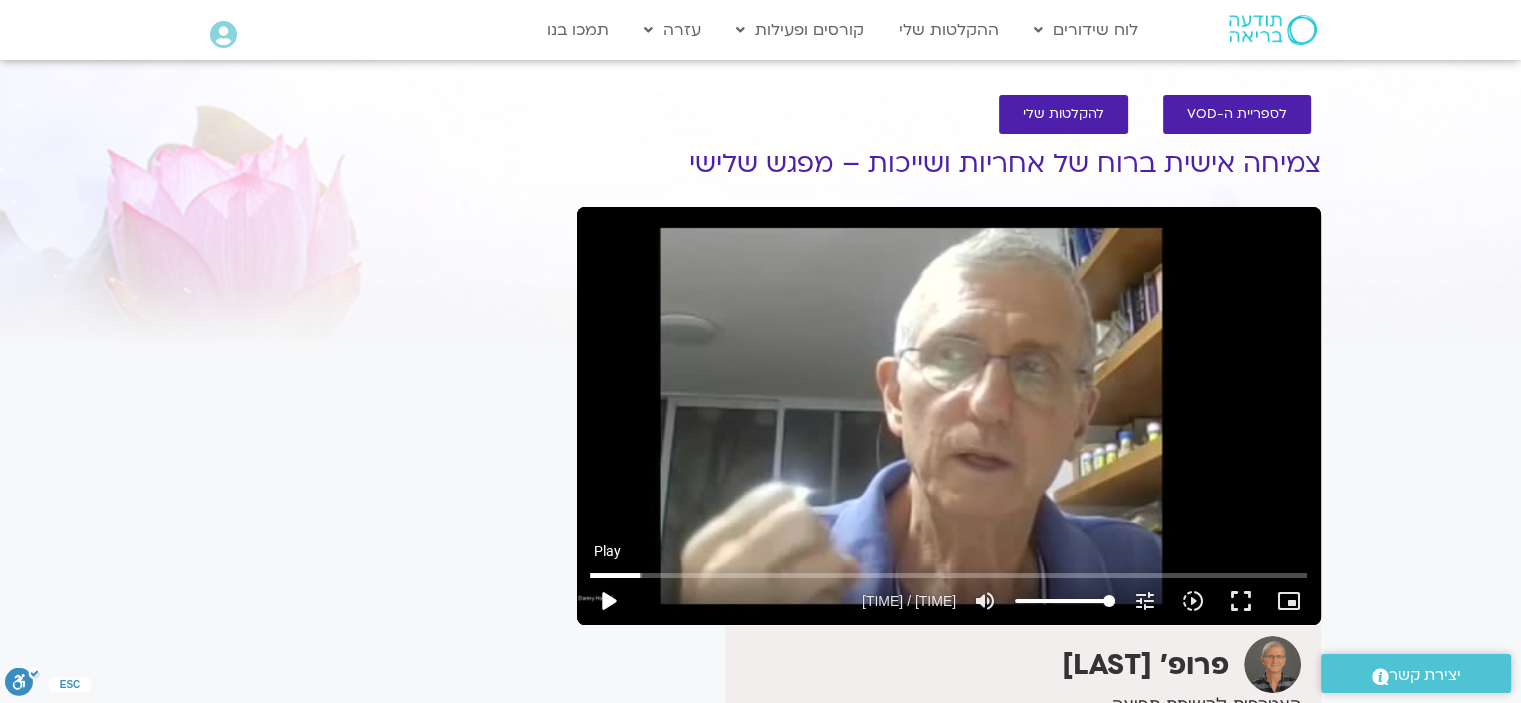 click on "play_arrow" at bounding box center [608, 601] 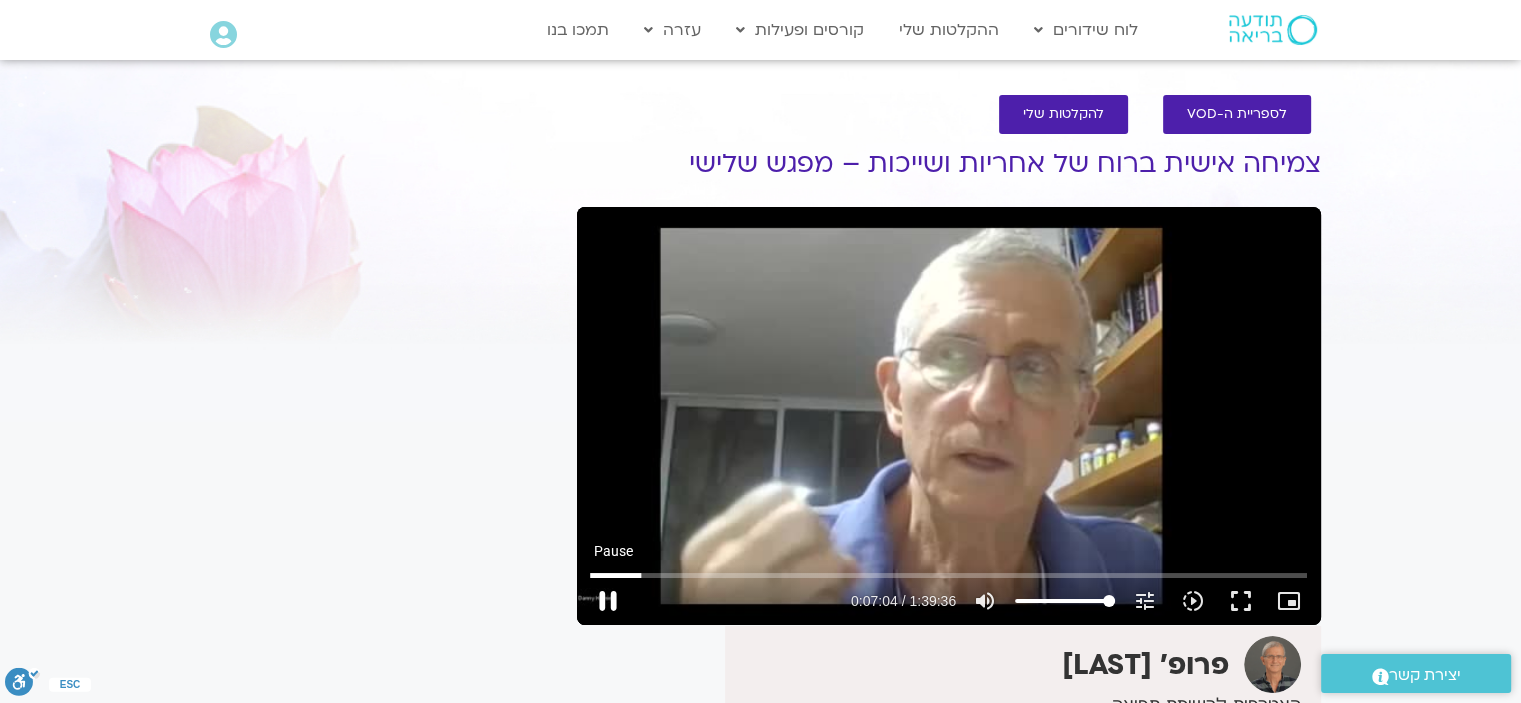 click on "pause" at bounding box center (608, 601) 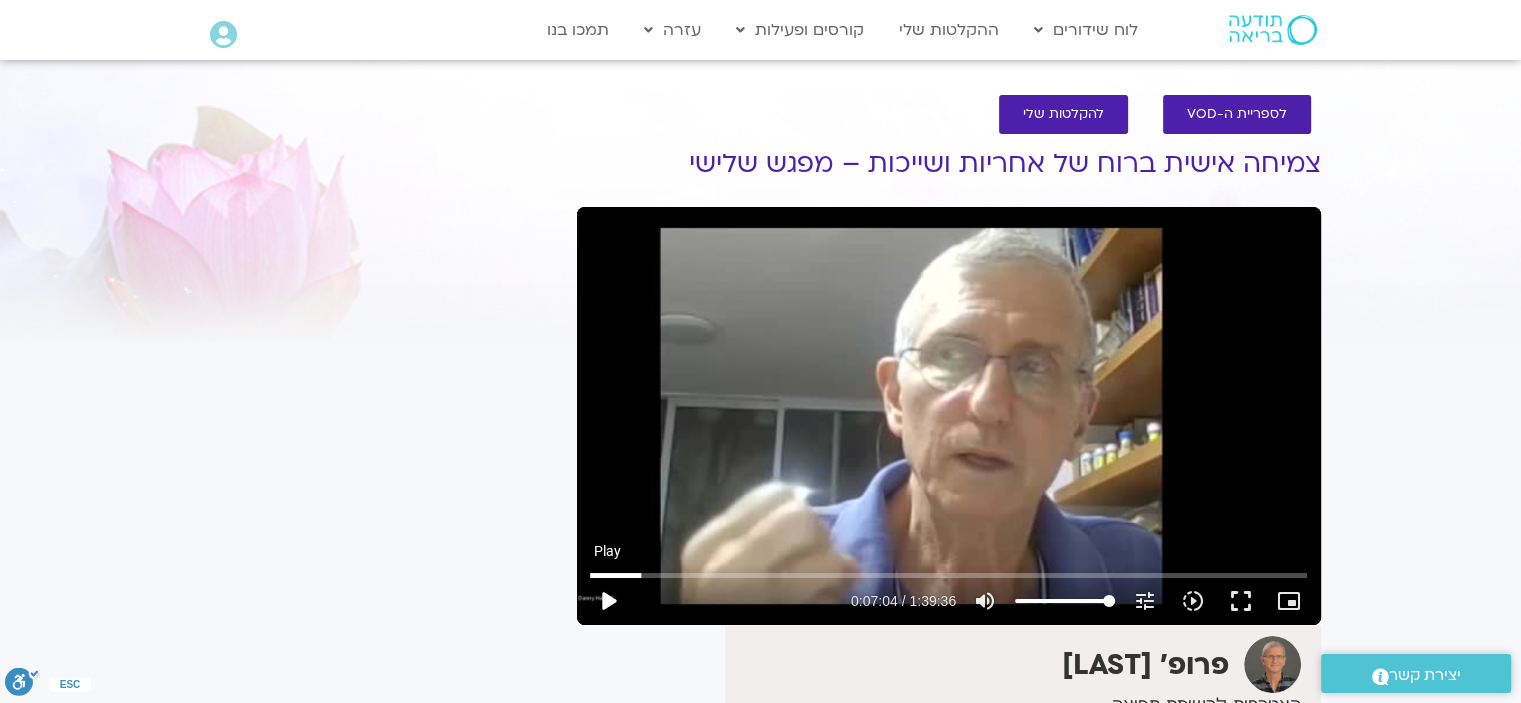 click on "play_arrow" at bounding box center (608, 601) 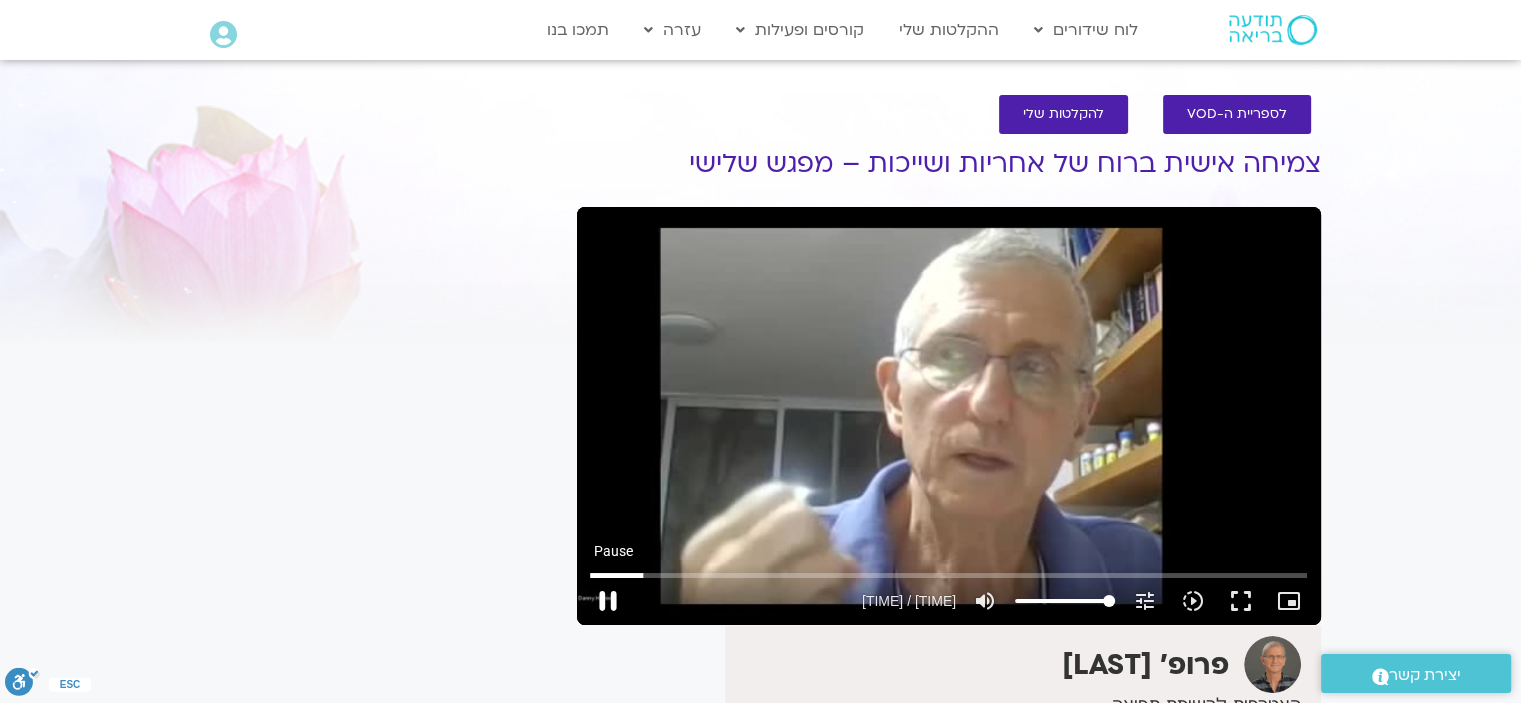 click on "pause" at bounding box center (608, 601) 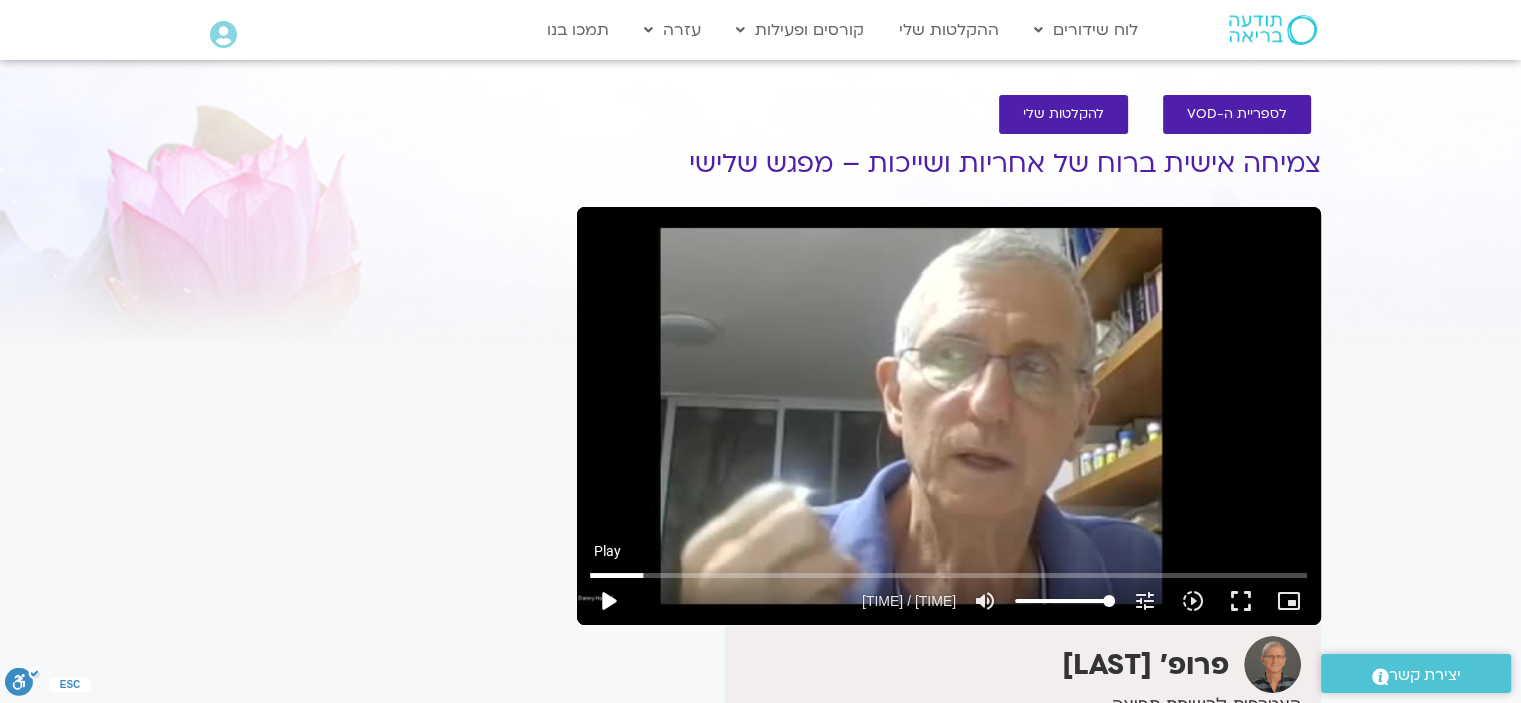 click on "play_arrow" at bounding box center [608, 601] 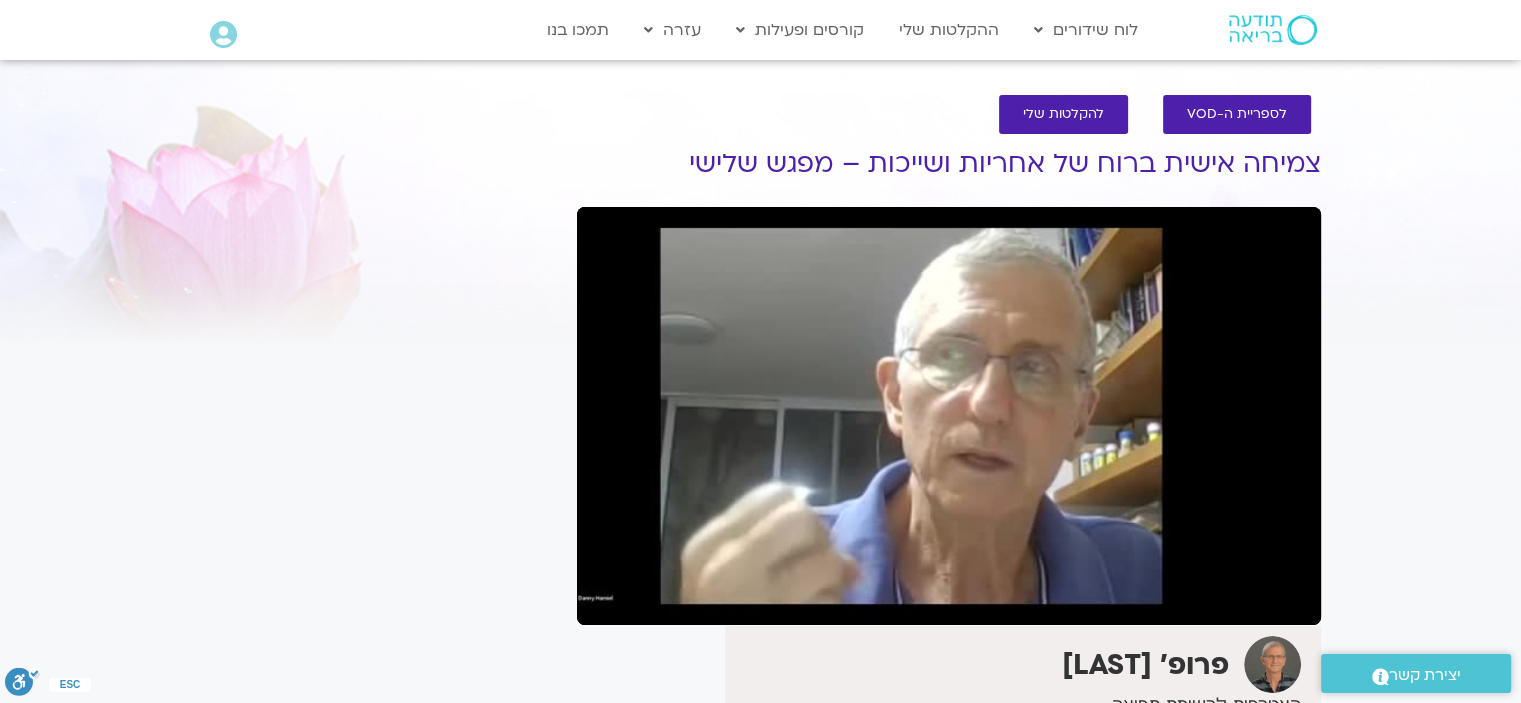 click on "pause" at bounding box center [608, 601] 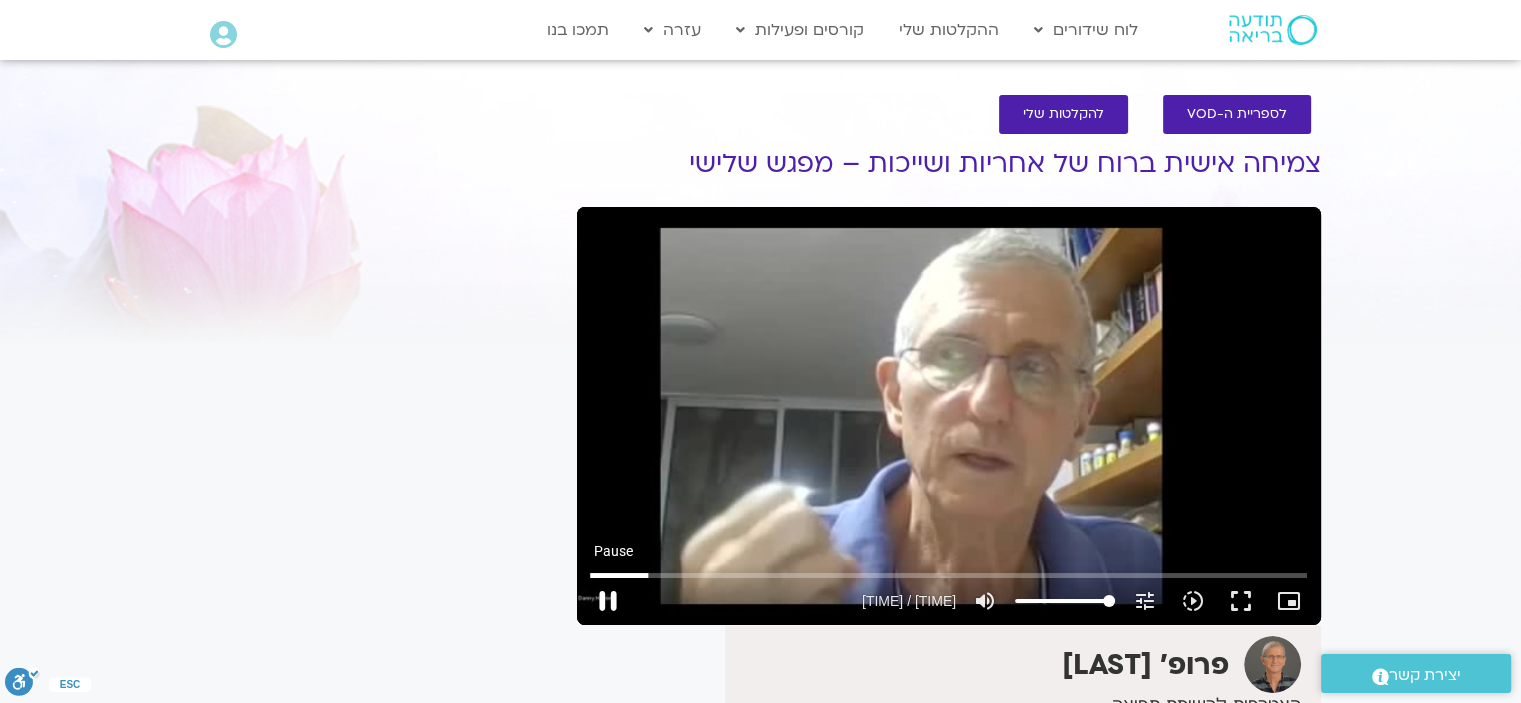 click on "pause" at bounding box center [608, 601] 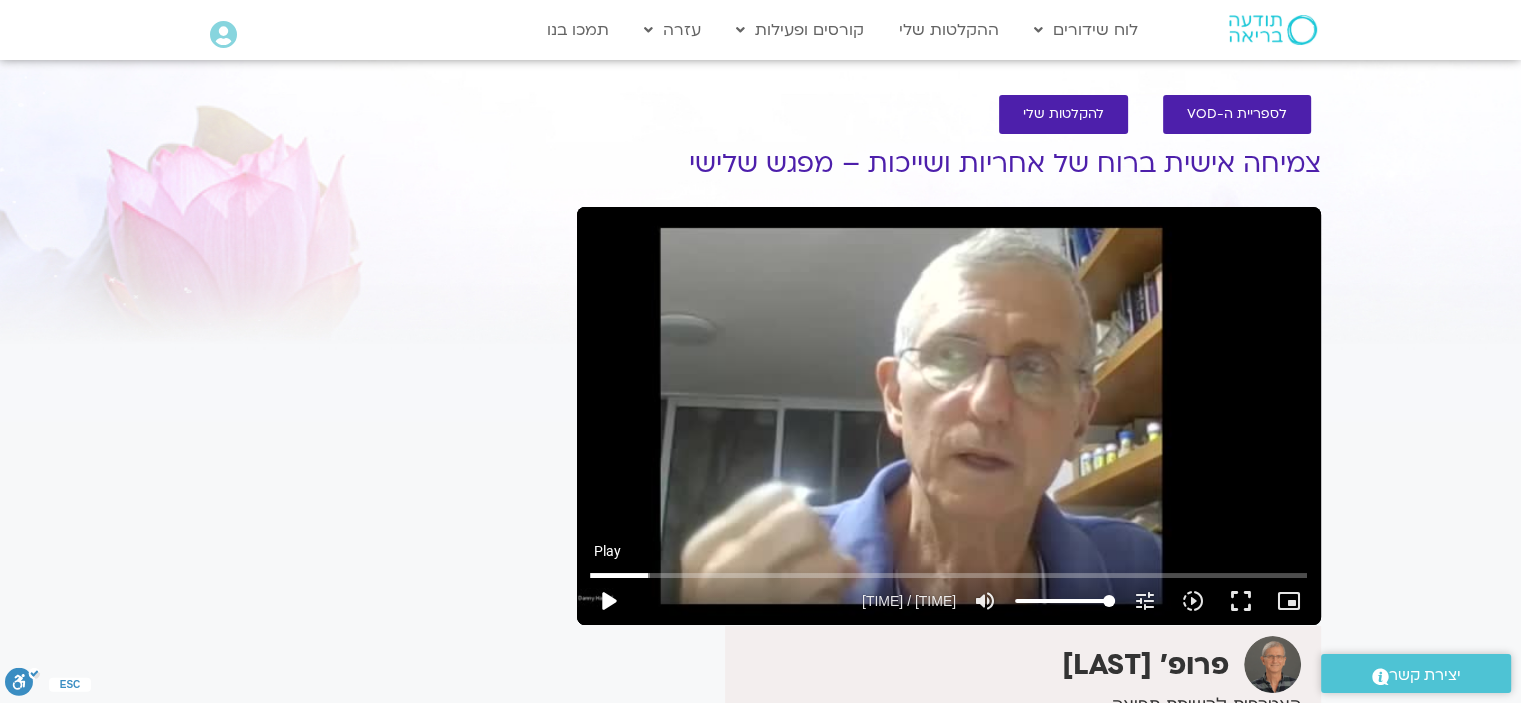 click on "play_arrow" at bounding box center (608, 601) 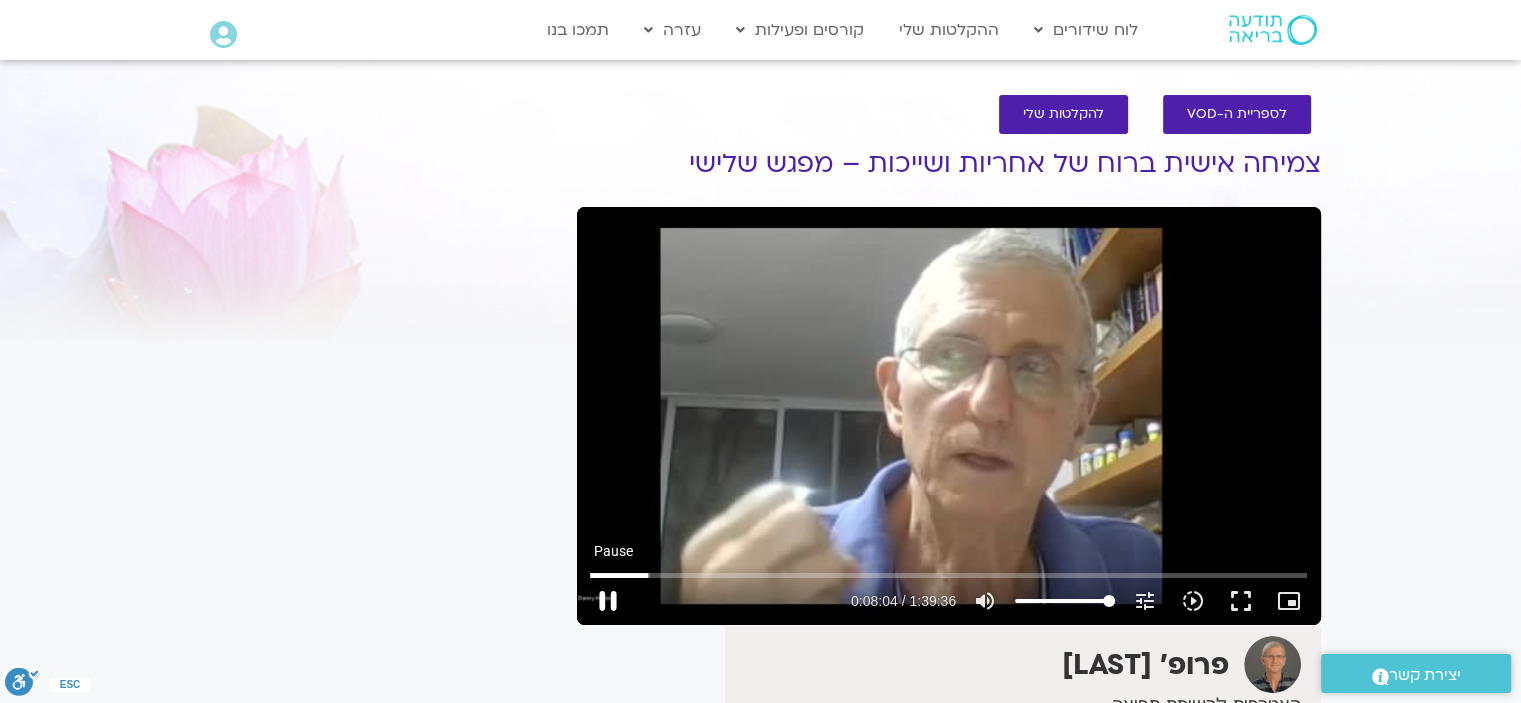 click on "pause" at bounding box center [608, 601] 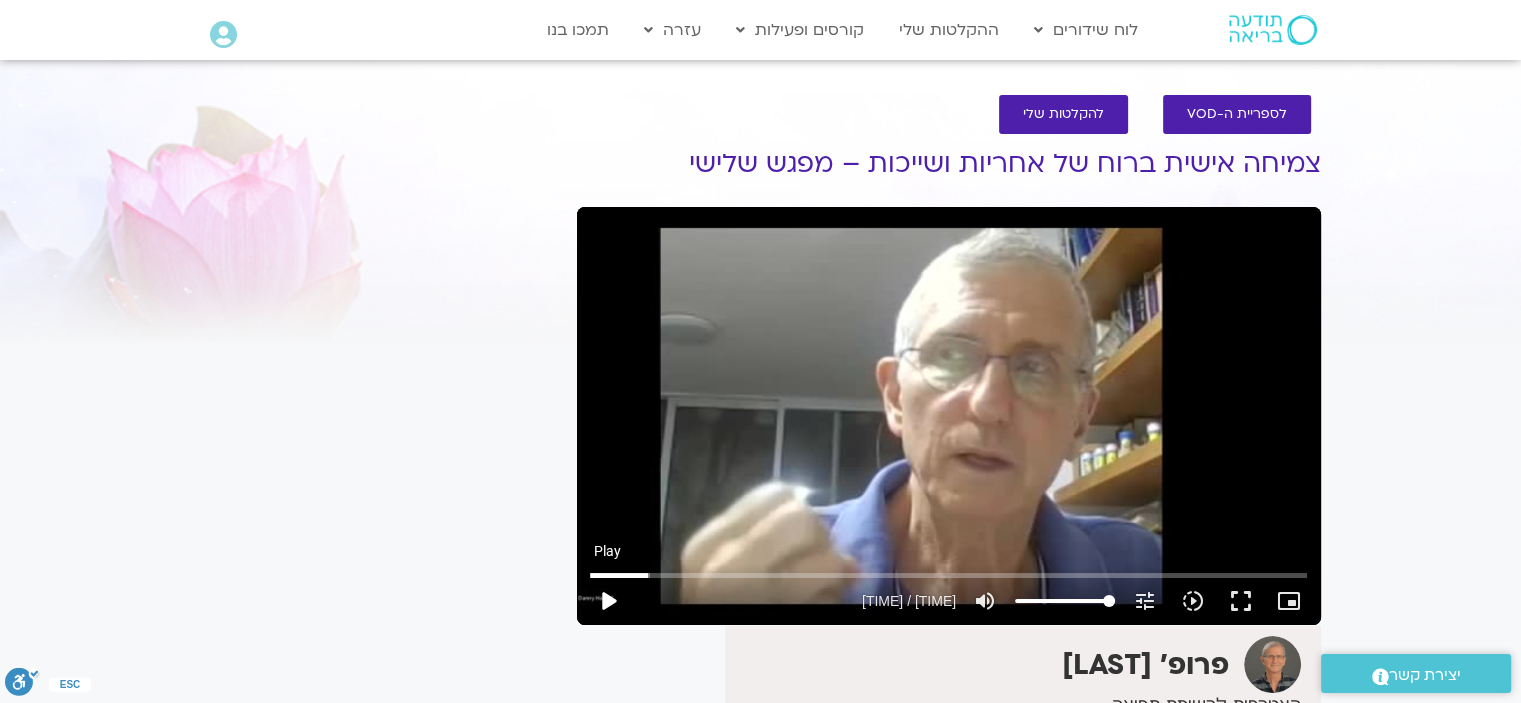 click on "play_arrow" at bounding box center [608, 601] 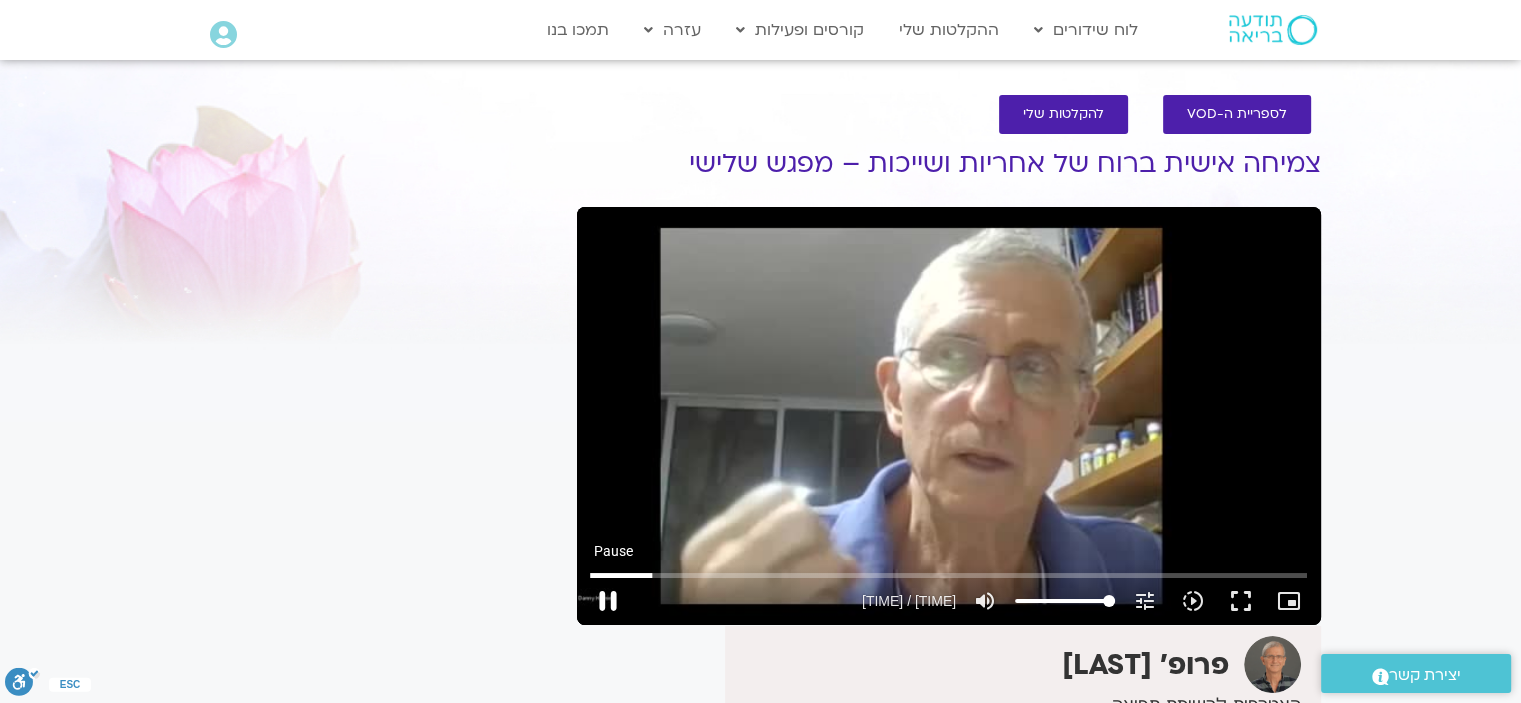 click on "pause" at bounding box center [608, 601] 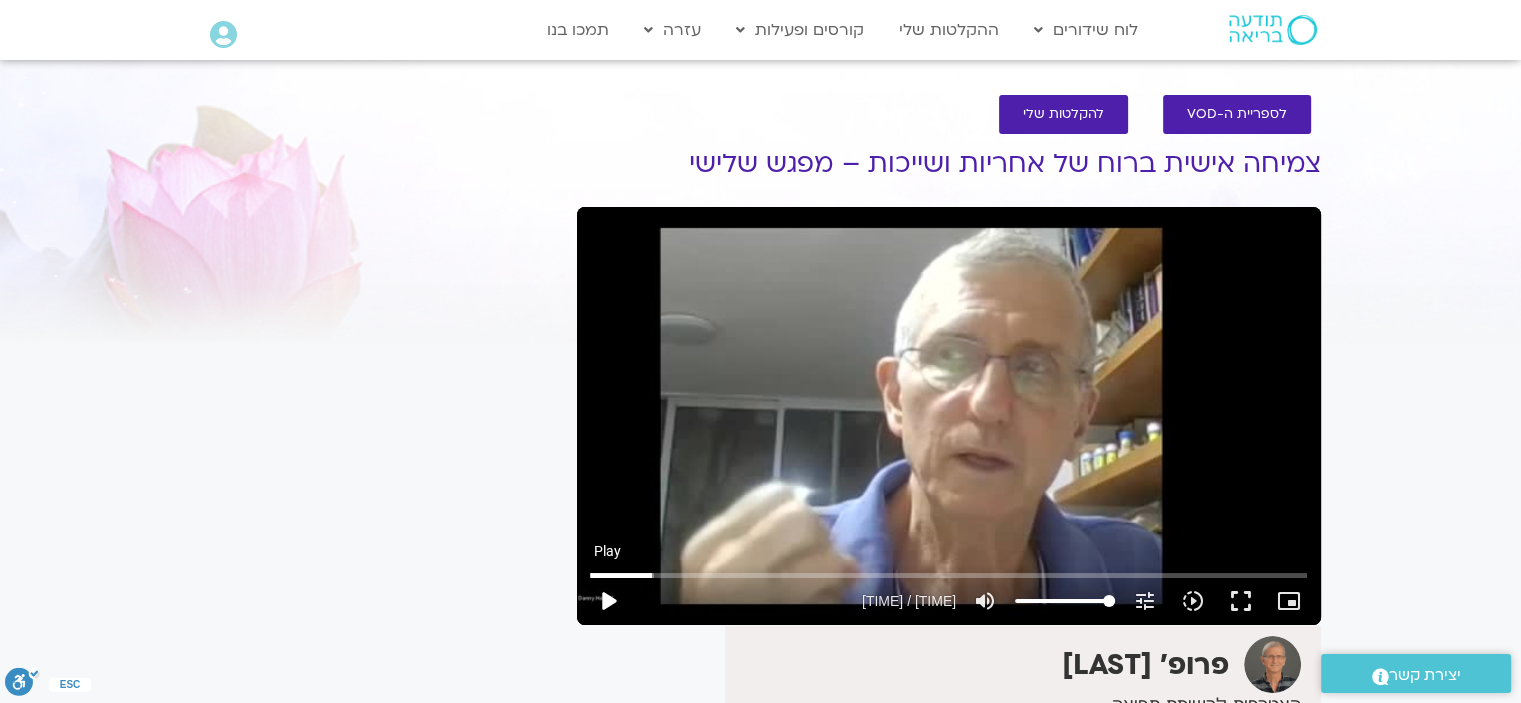 click on "play_arrow" at bounding box center [608, 601] 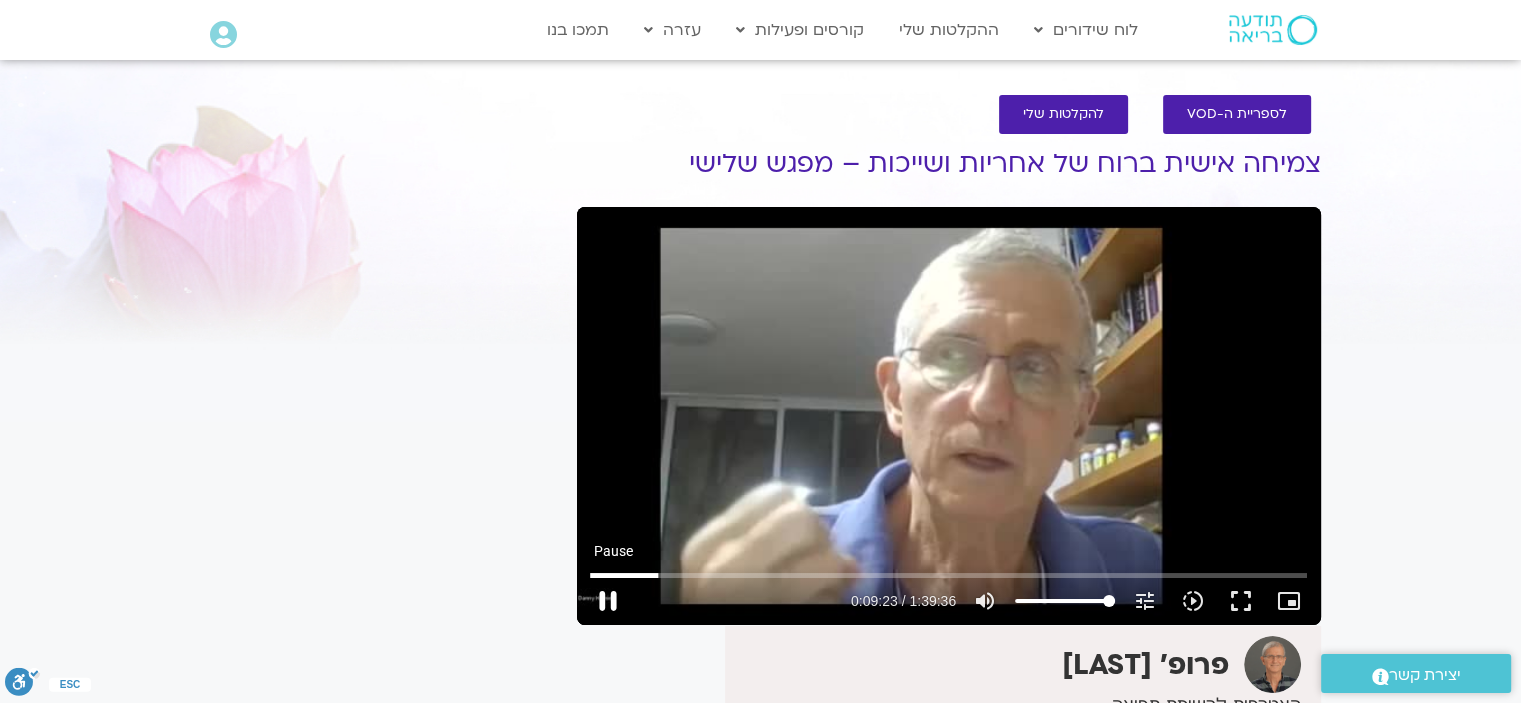 click on "pause" at bounding box center (608, 601) 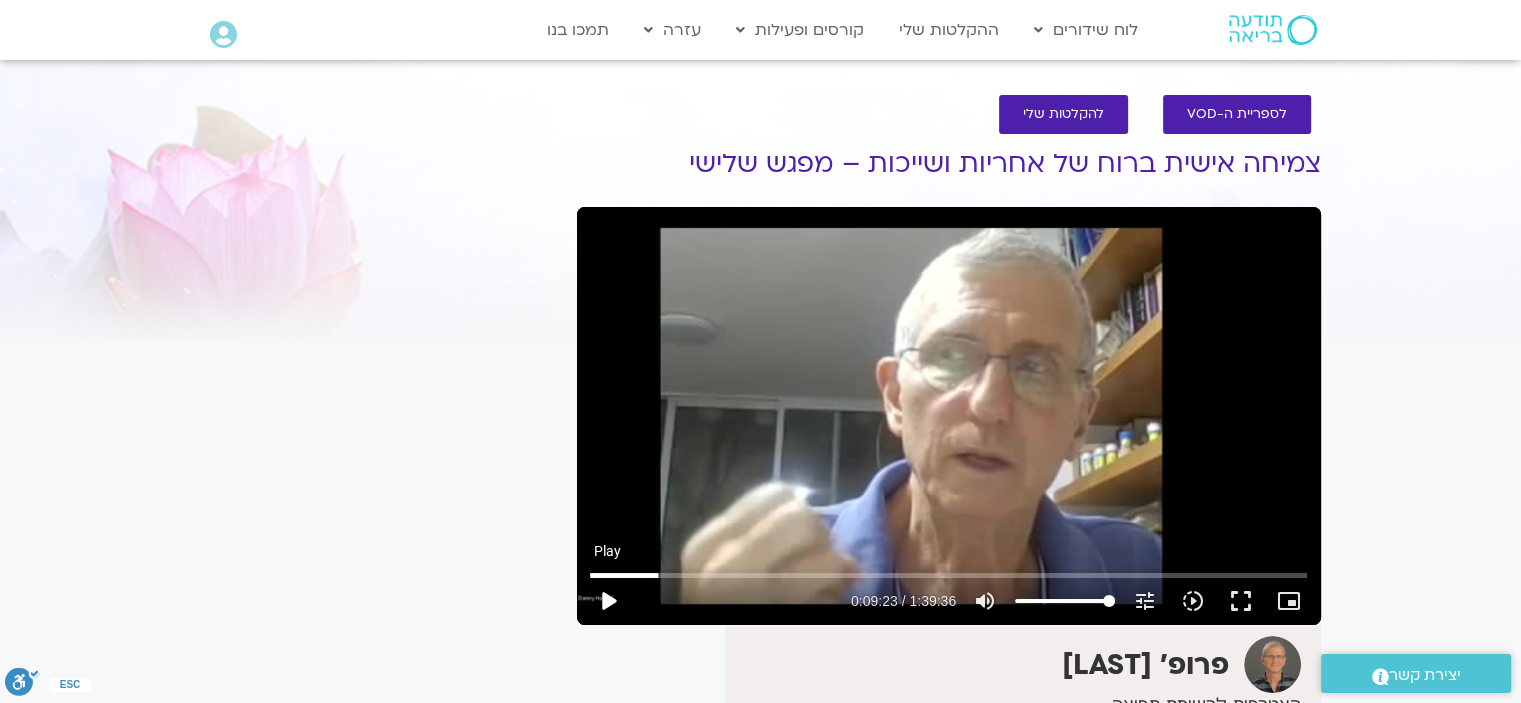 click on "play_arrow" at bounding box center [608, 601] 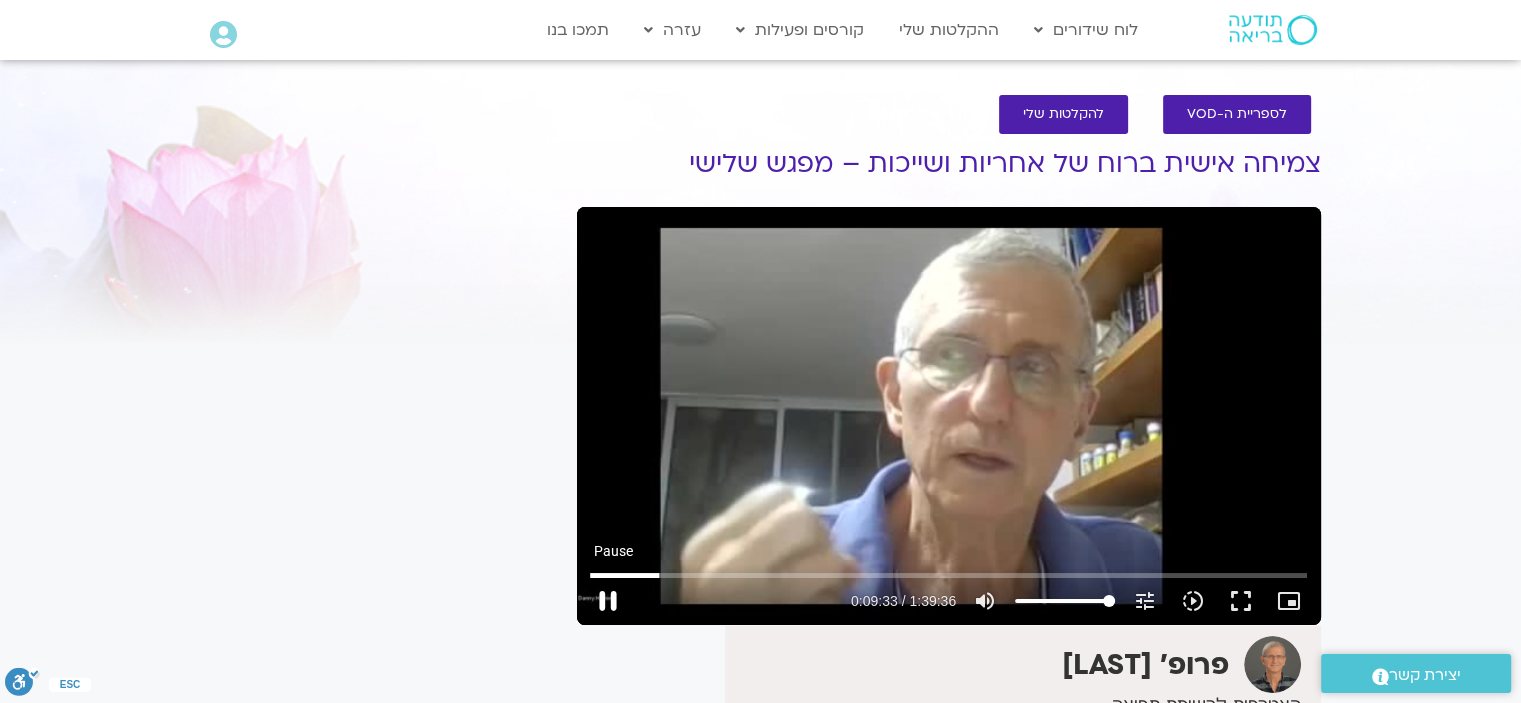click on "pause" at bounding box center (608, 601) 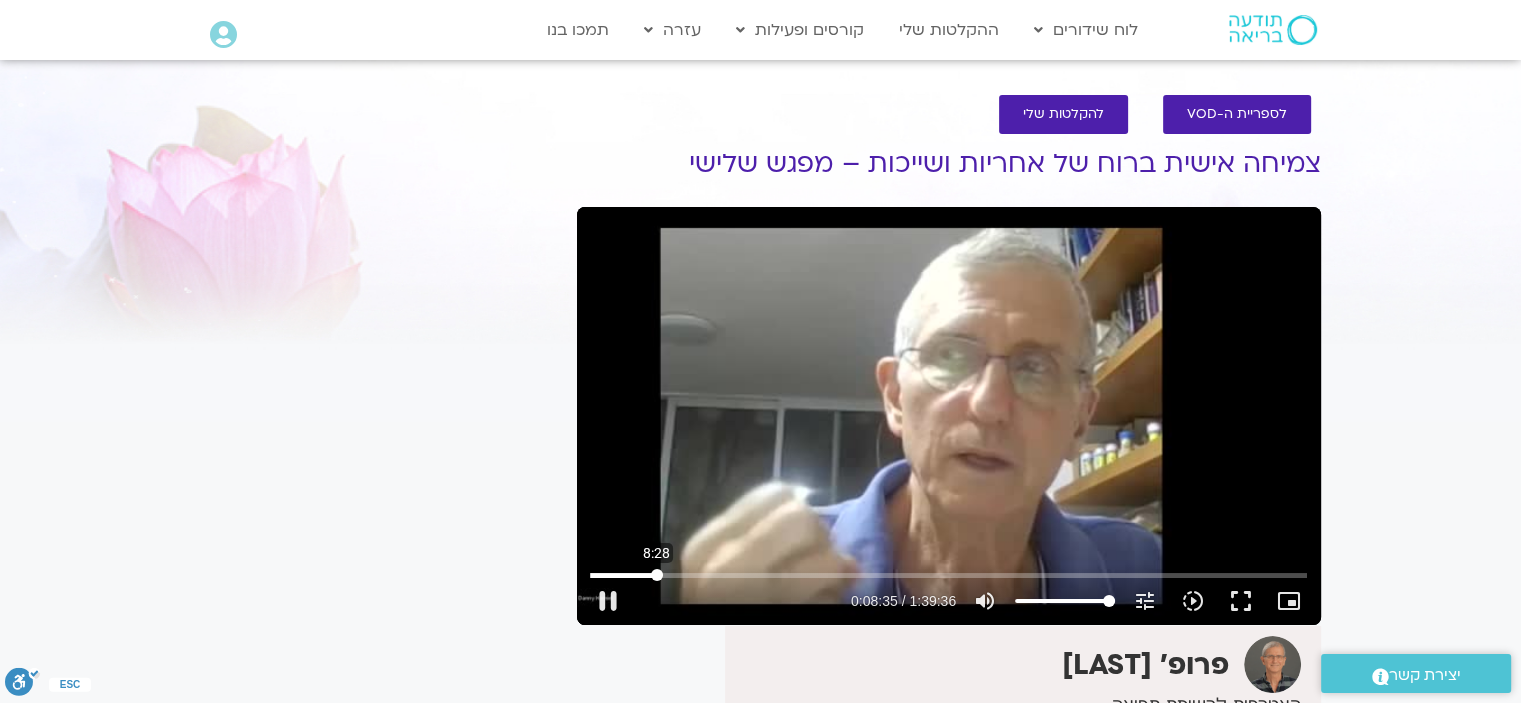 click at bounding box center [948, 575] 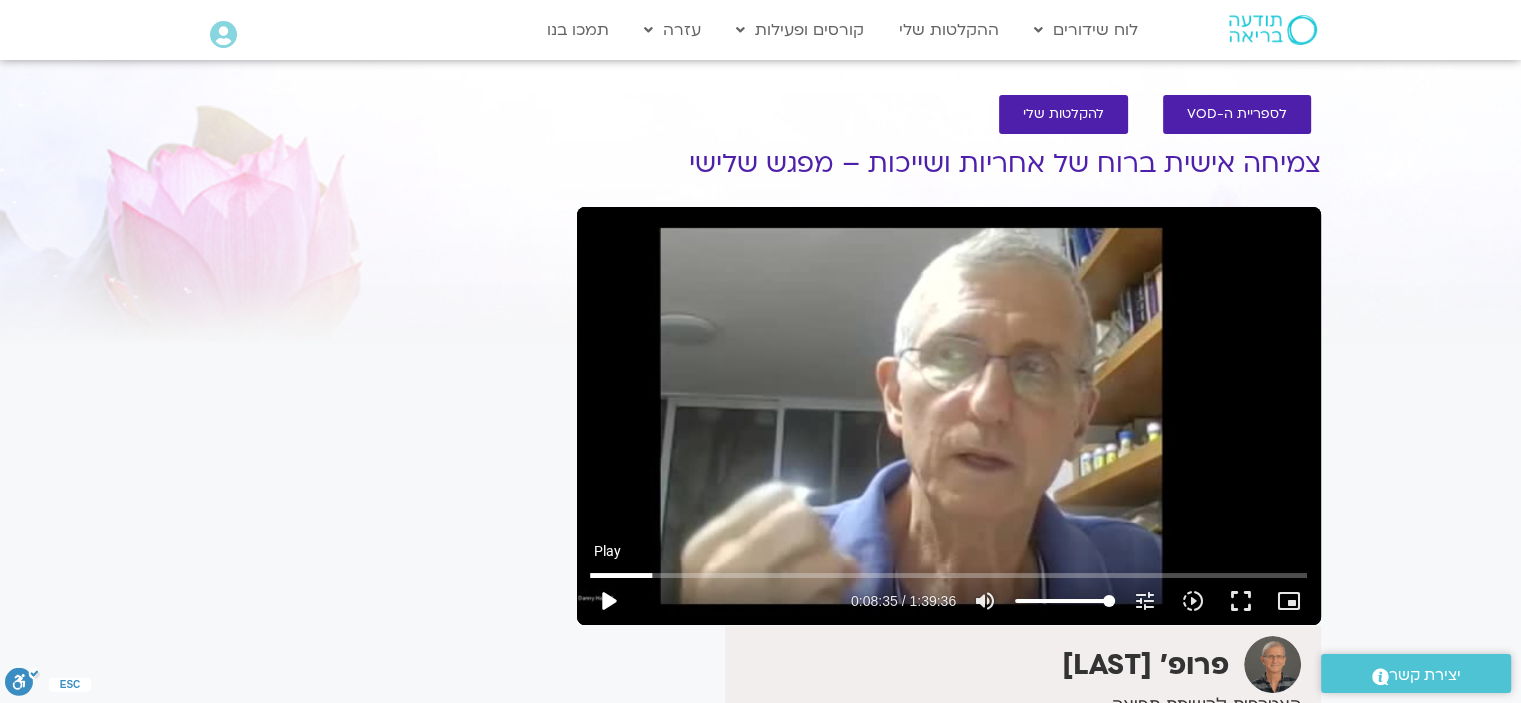 click on "play_arrow" at bounding box center (608, 601) 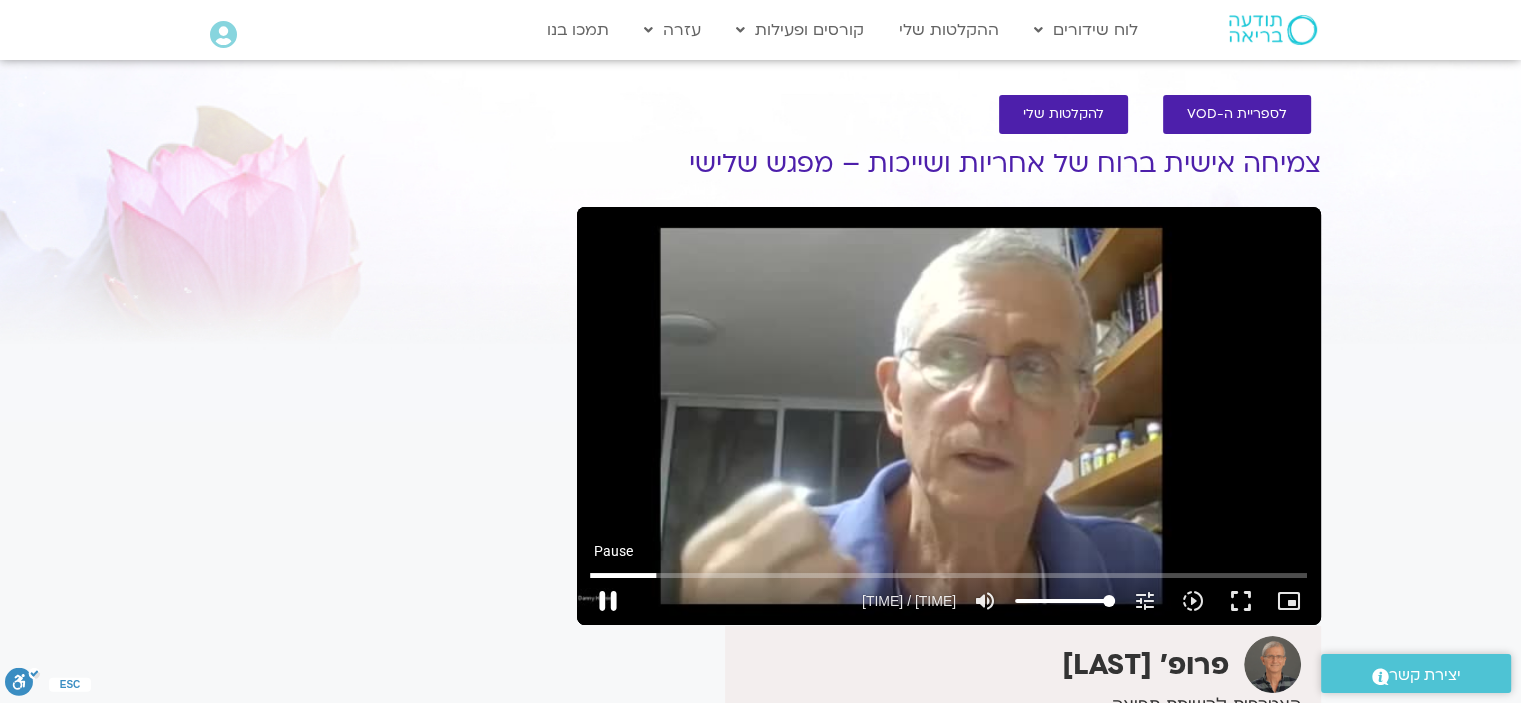 click on "pause" at bounding box center (608, 601) 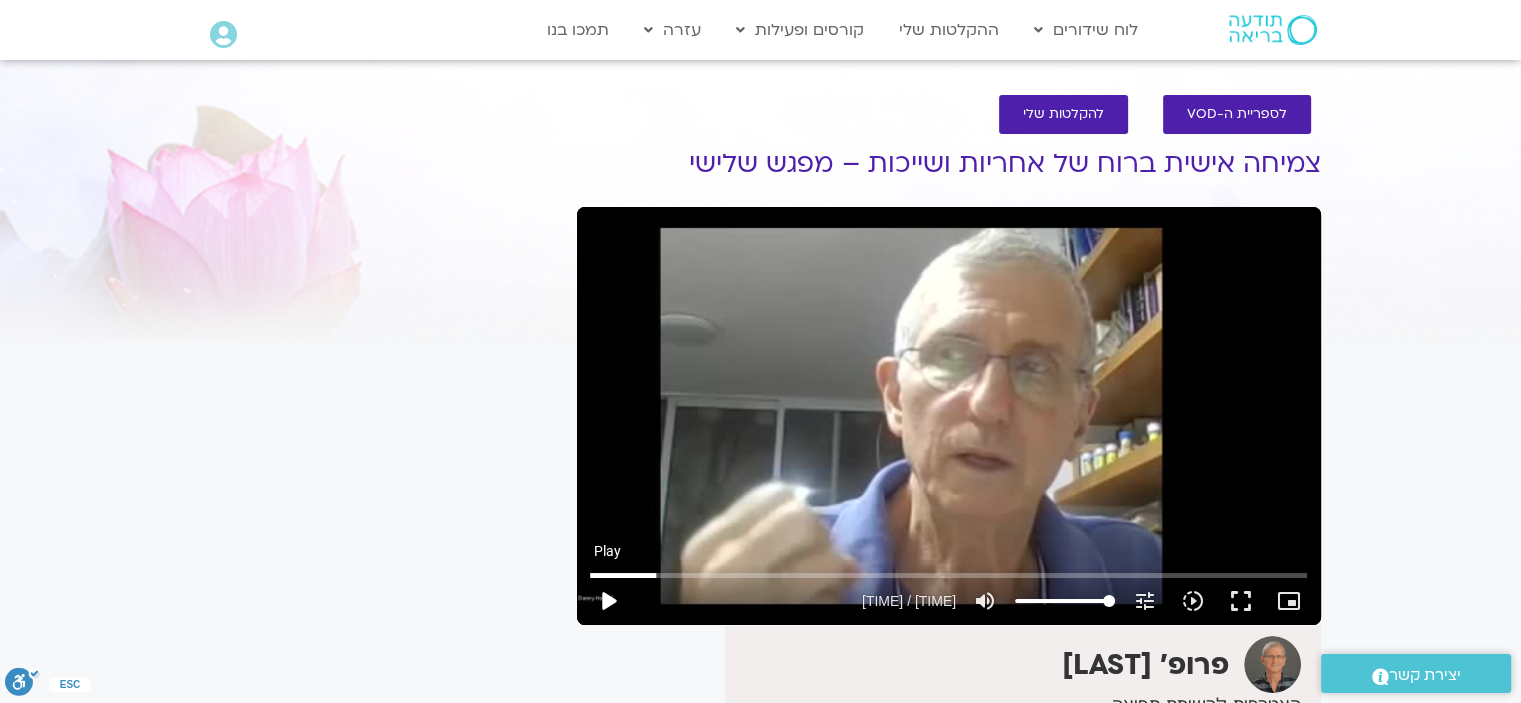 click on "play_arrow" at bounding box center [608, 601] 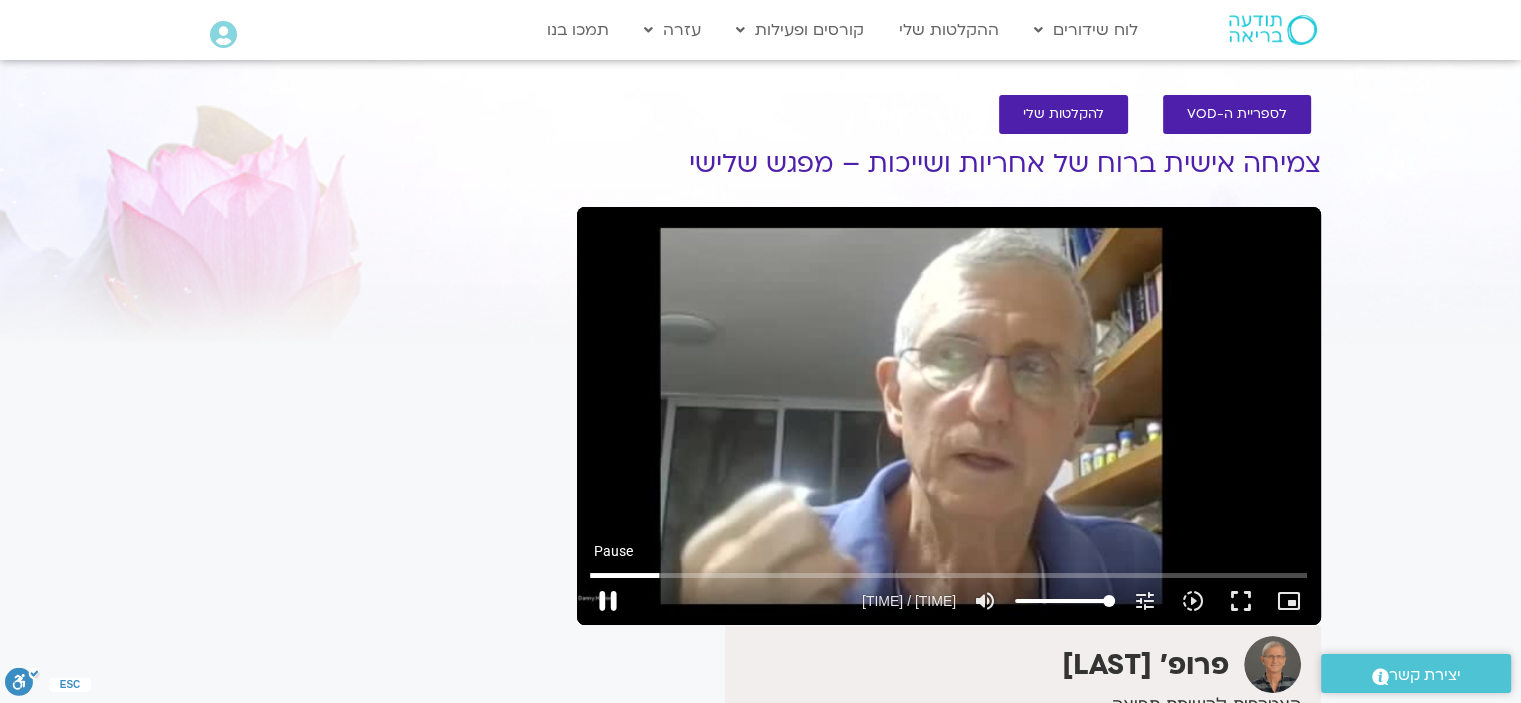 click on "pause" at bounding box center [608, 601] 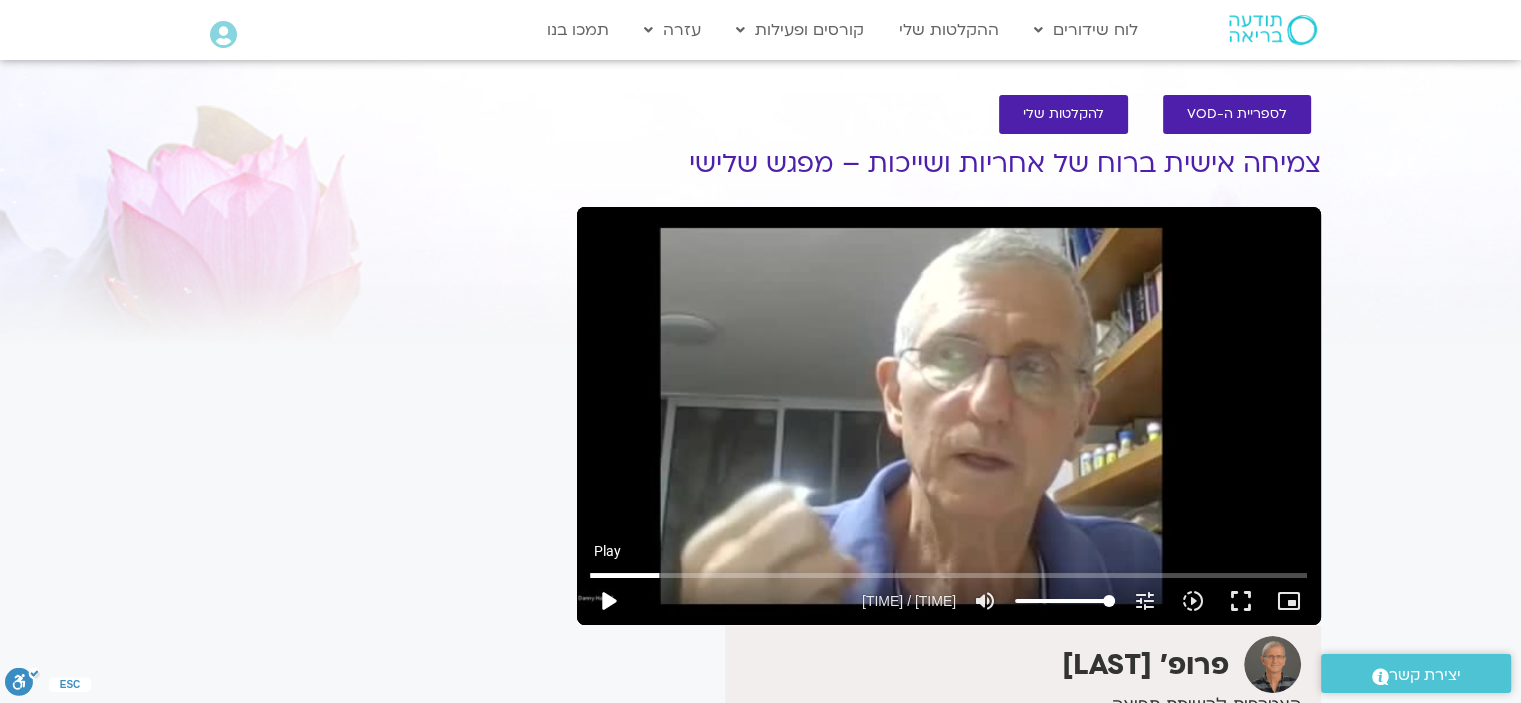 click on "play_arrow" at bounding box center (608, 601) 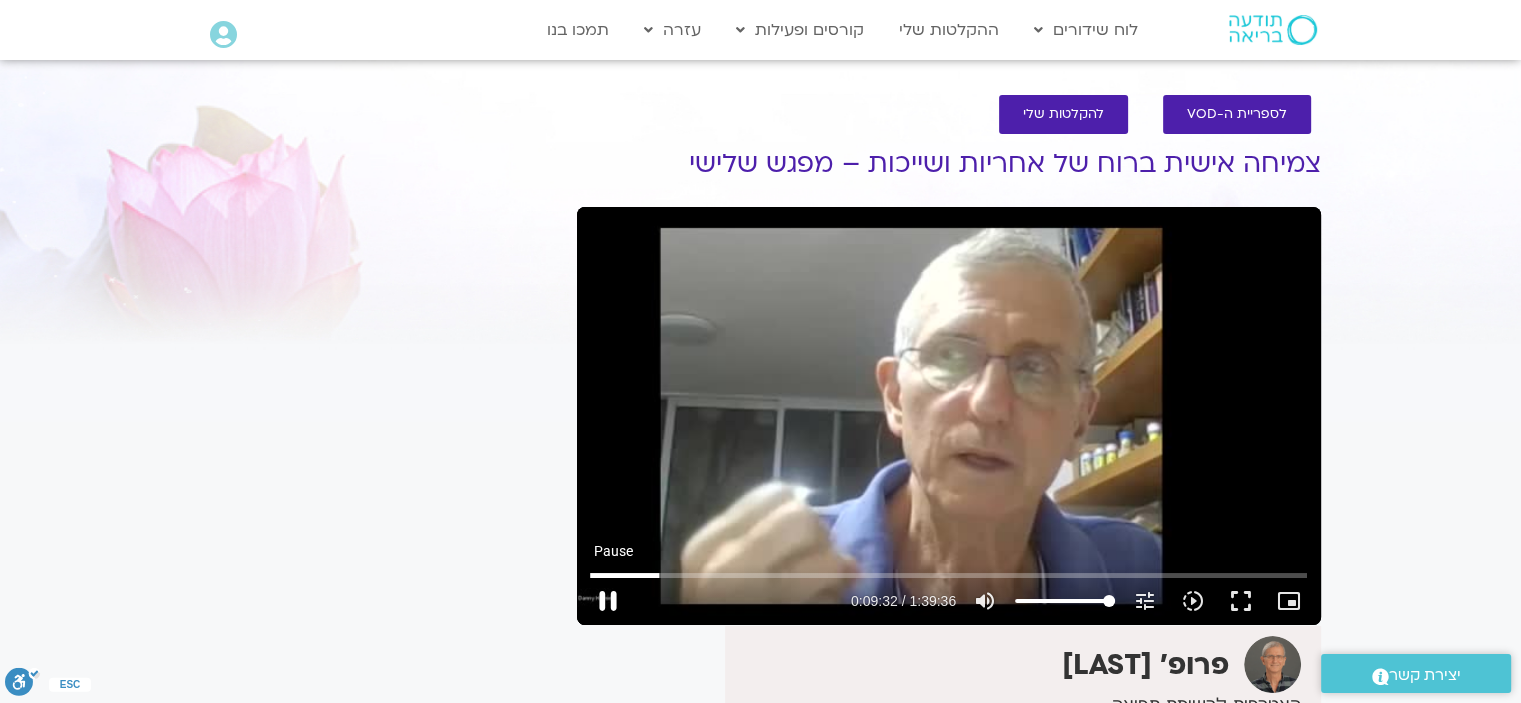 click on "pause" at bounding box center [608, 601] 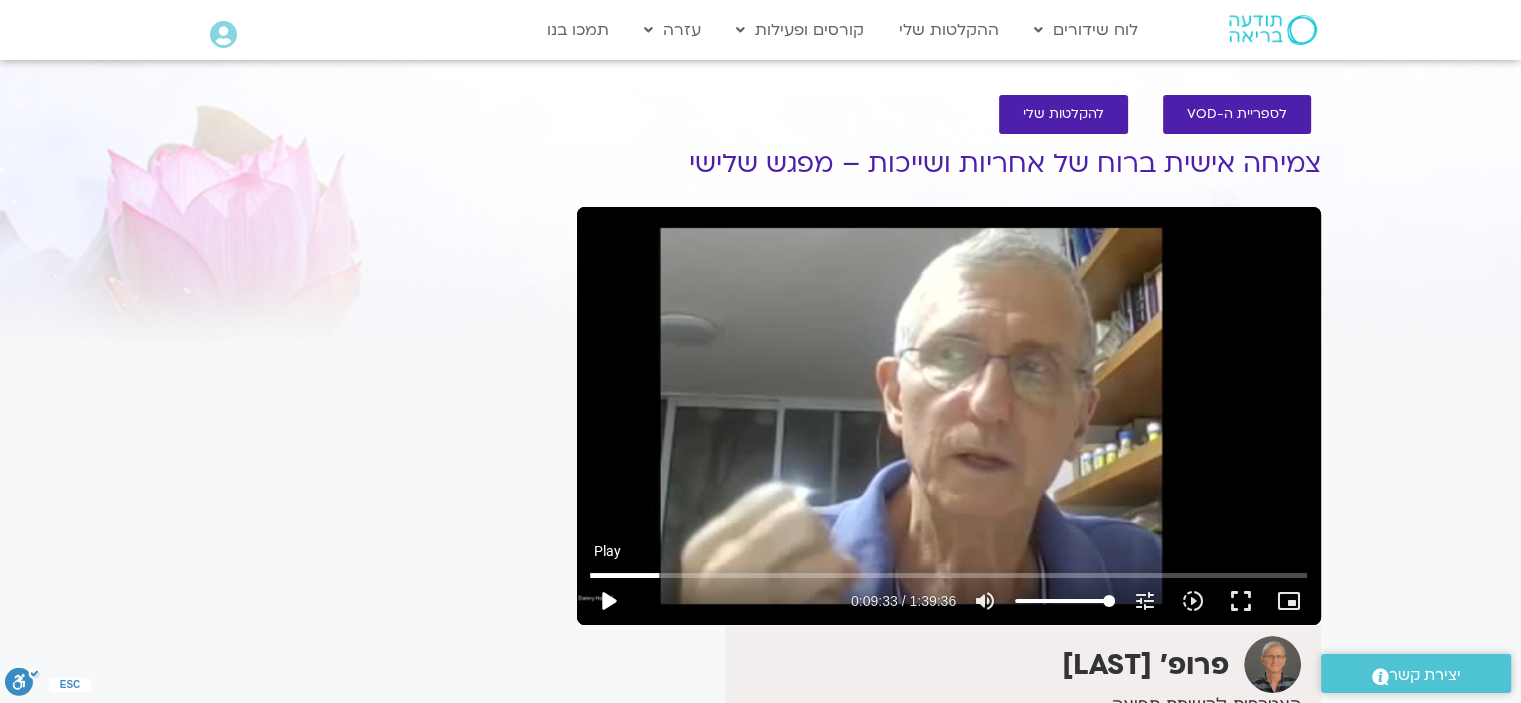 click on "play_arrow" at bounding box center (608, 601) 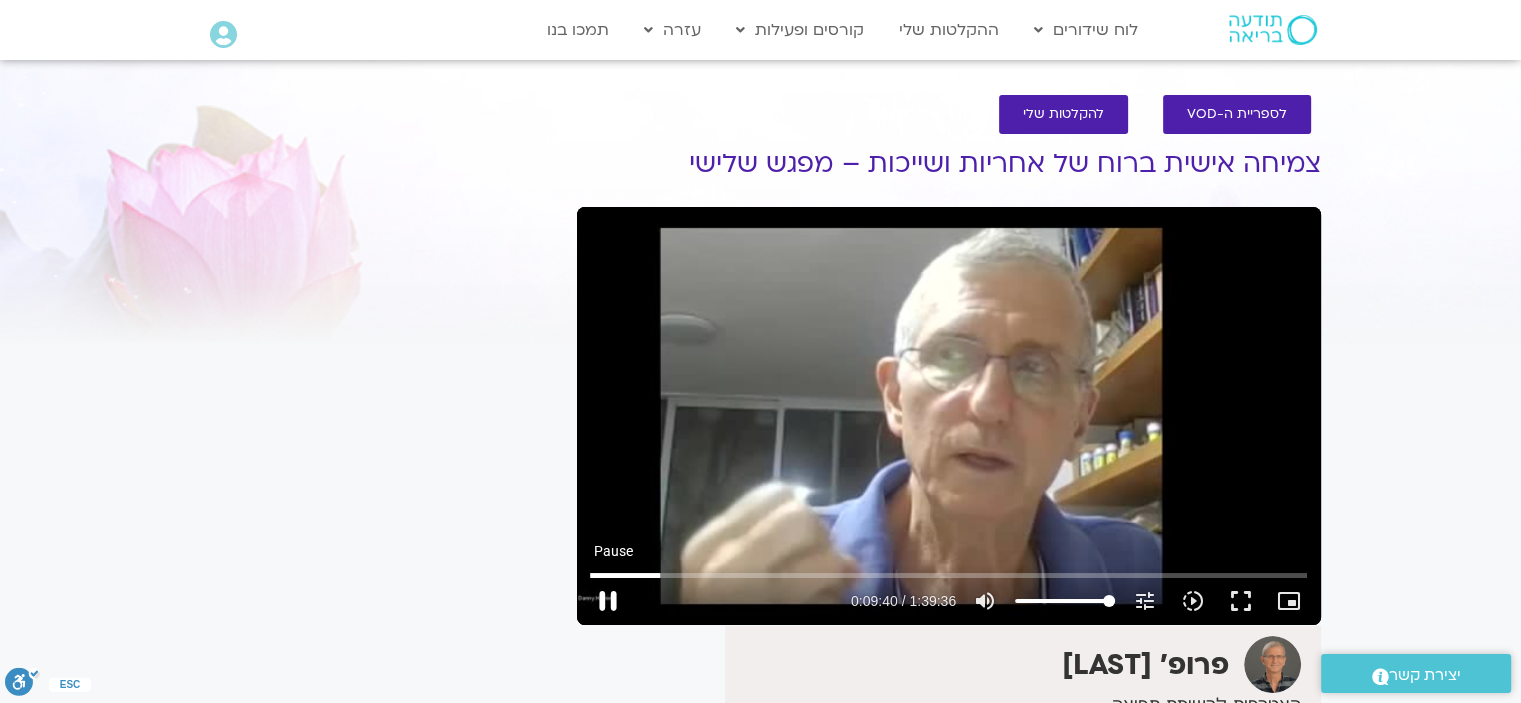 click on "pause" at bounding box center [608, 601] 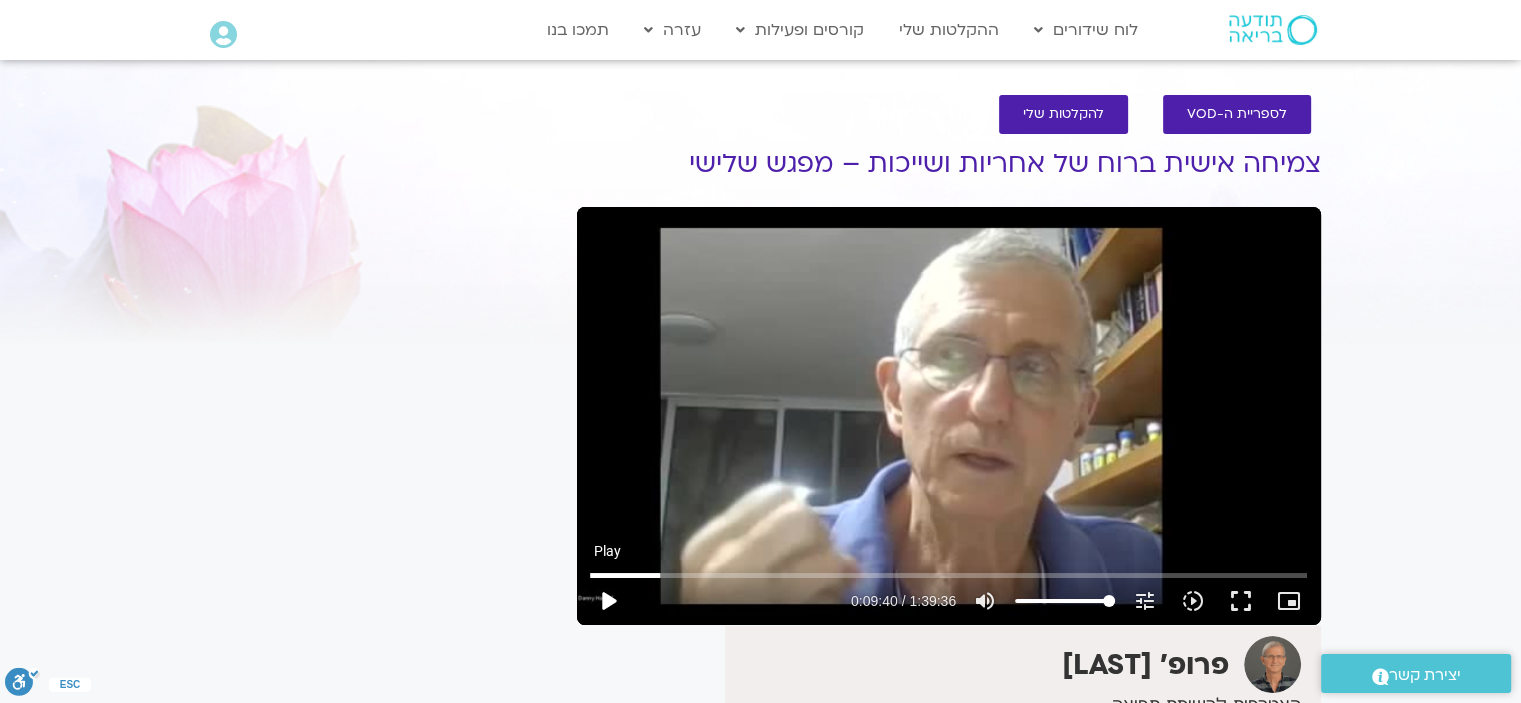 click on "play_arrow" at bounding box center (608, 601) 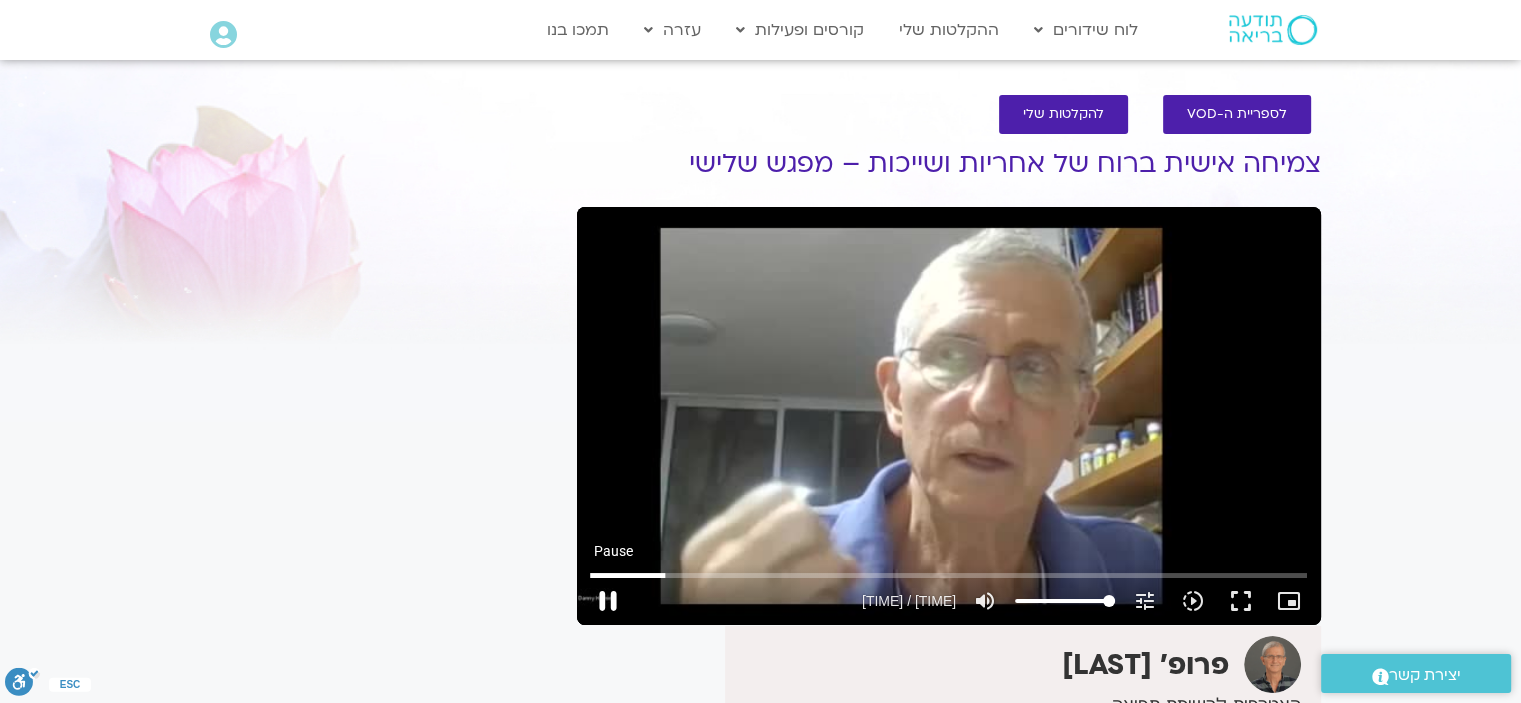 click on "pause" at bounding box center (608, 601) 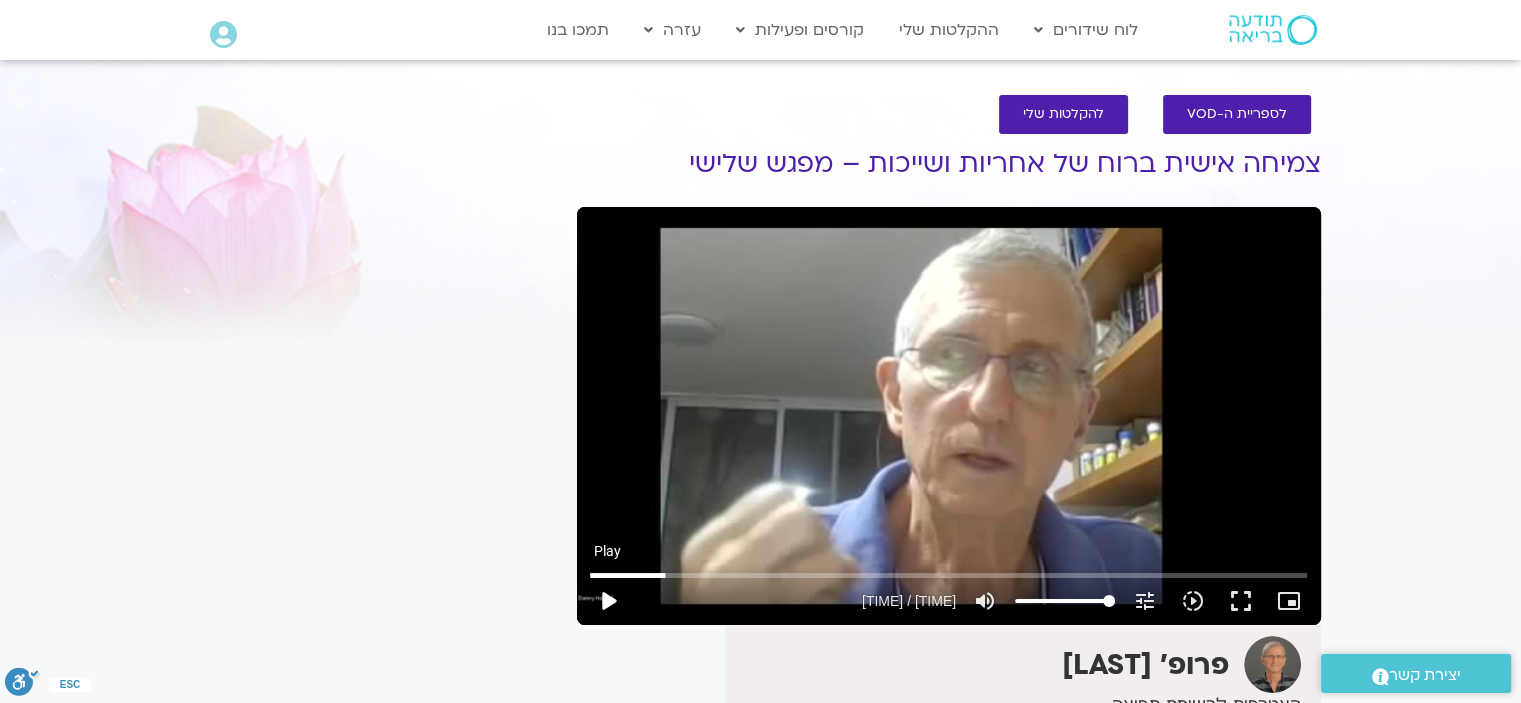 click on "play_arrow" at bounding box center [608, 601] 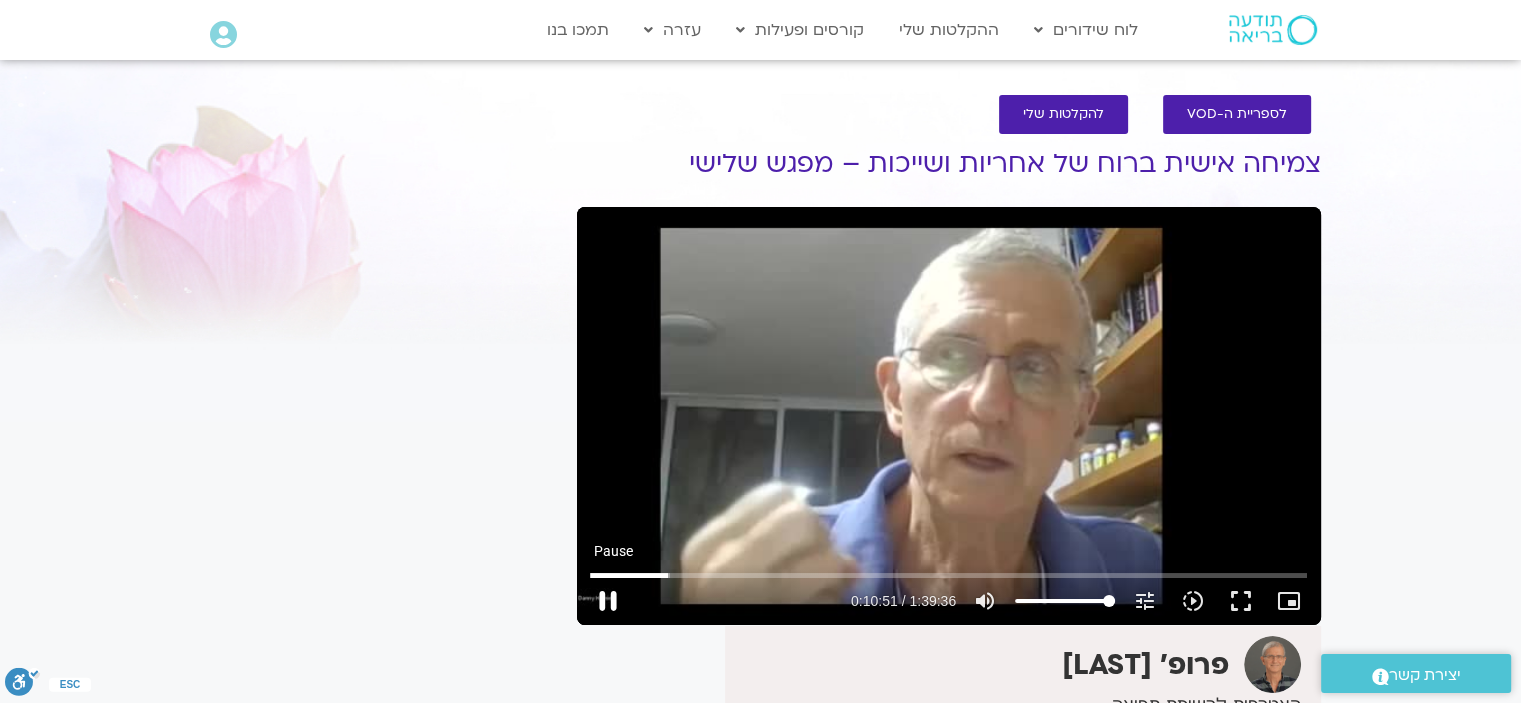 click on "pause" at bounding box center (608, 601) 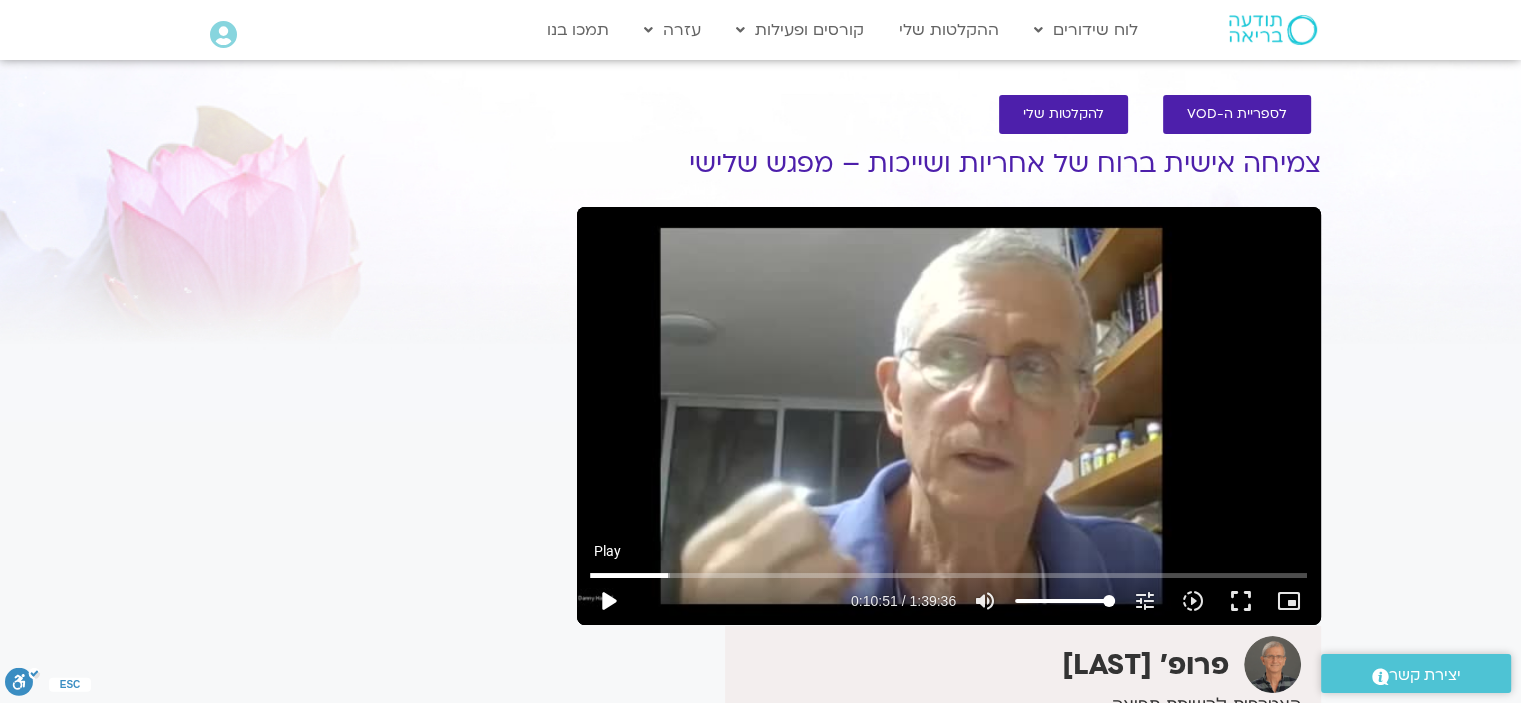 click on "play_arrow" at bounding box center [608, 601] 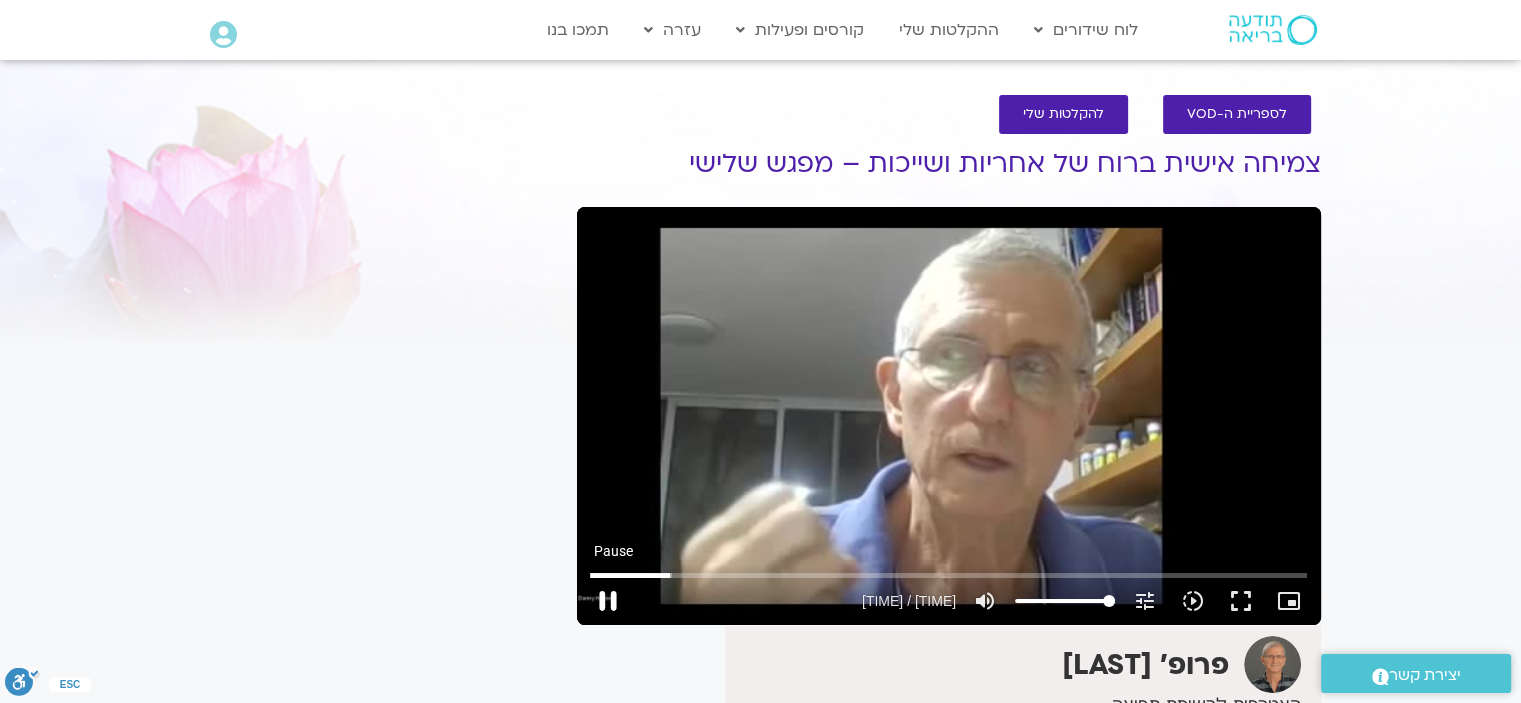 click on "pause" at bounding box center [608, 601] 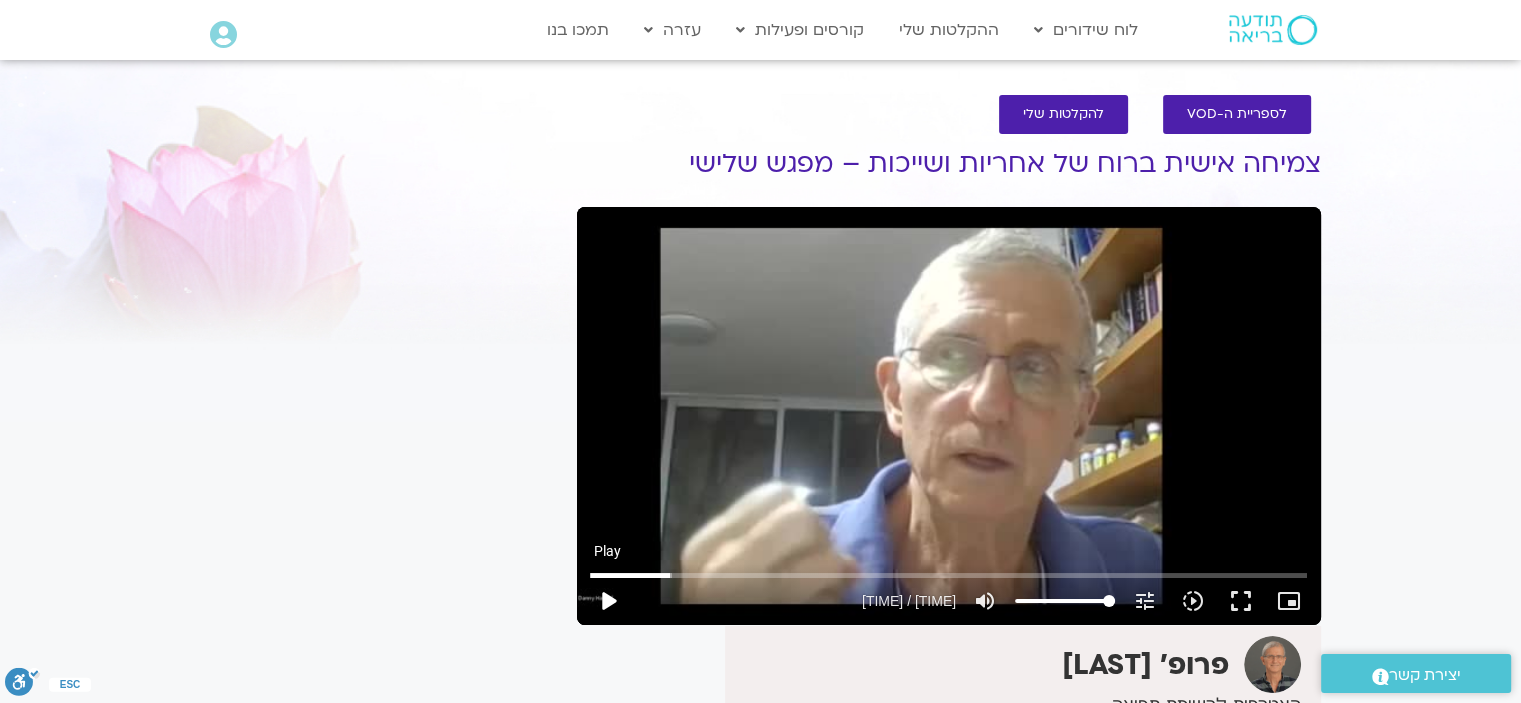 click on "play_arrow" at bounding box center [608, 601] 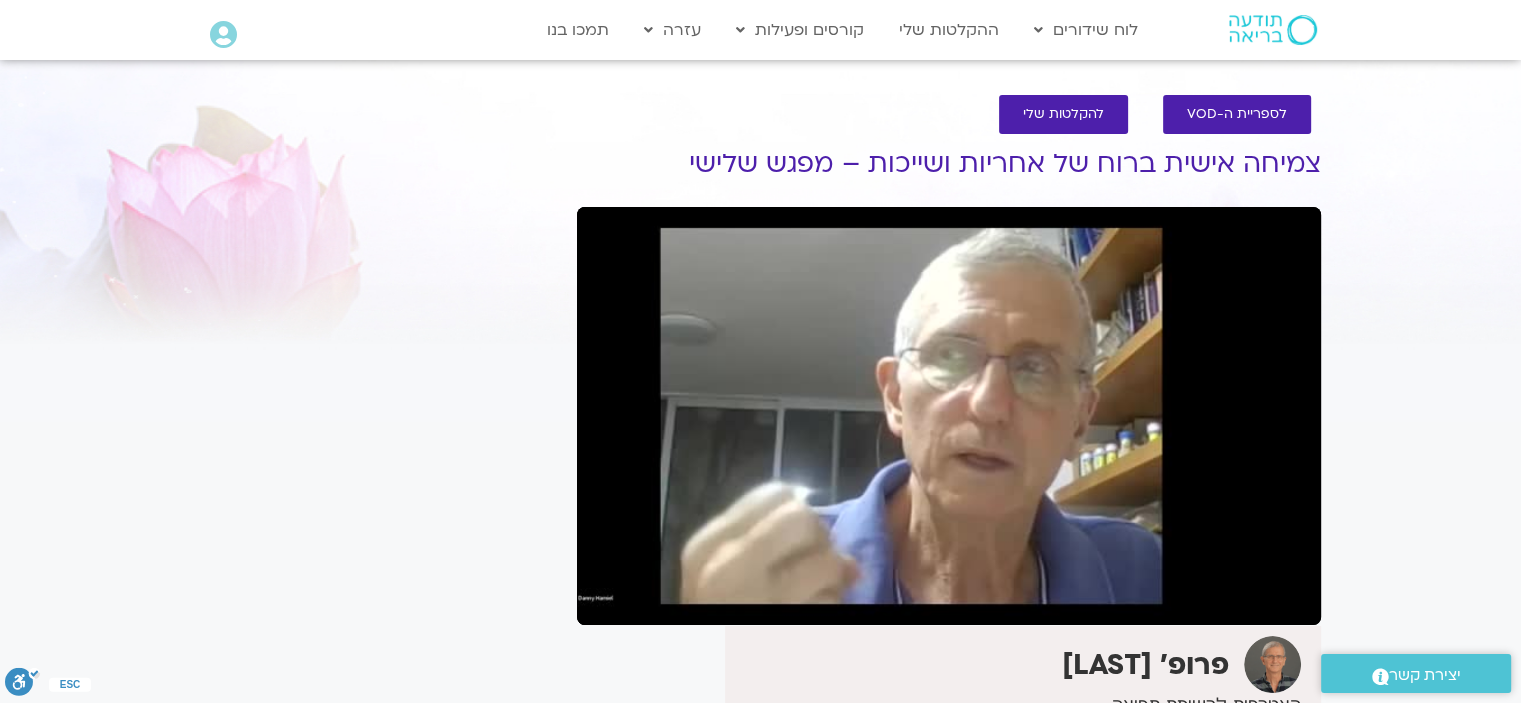 click on "pause" at bounding box center [608, 601] 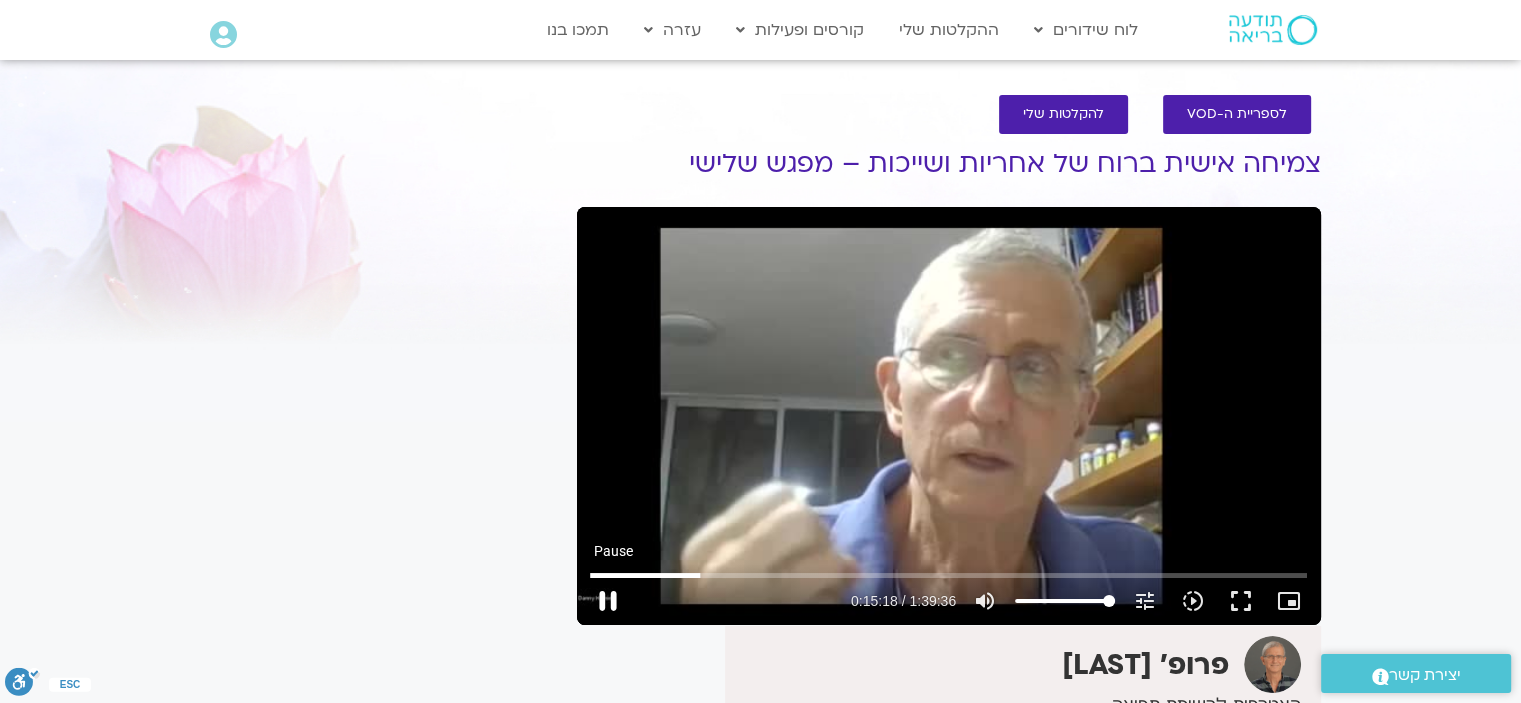 click on "pause" at bounding box center (608, 601) 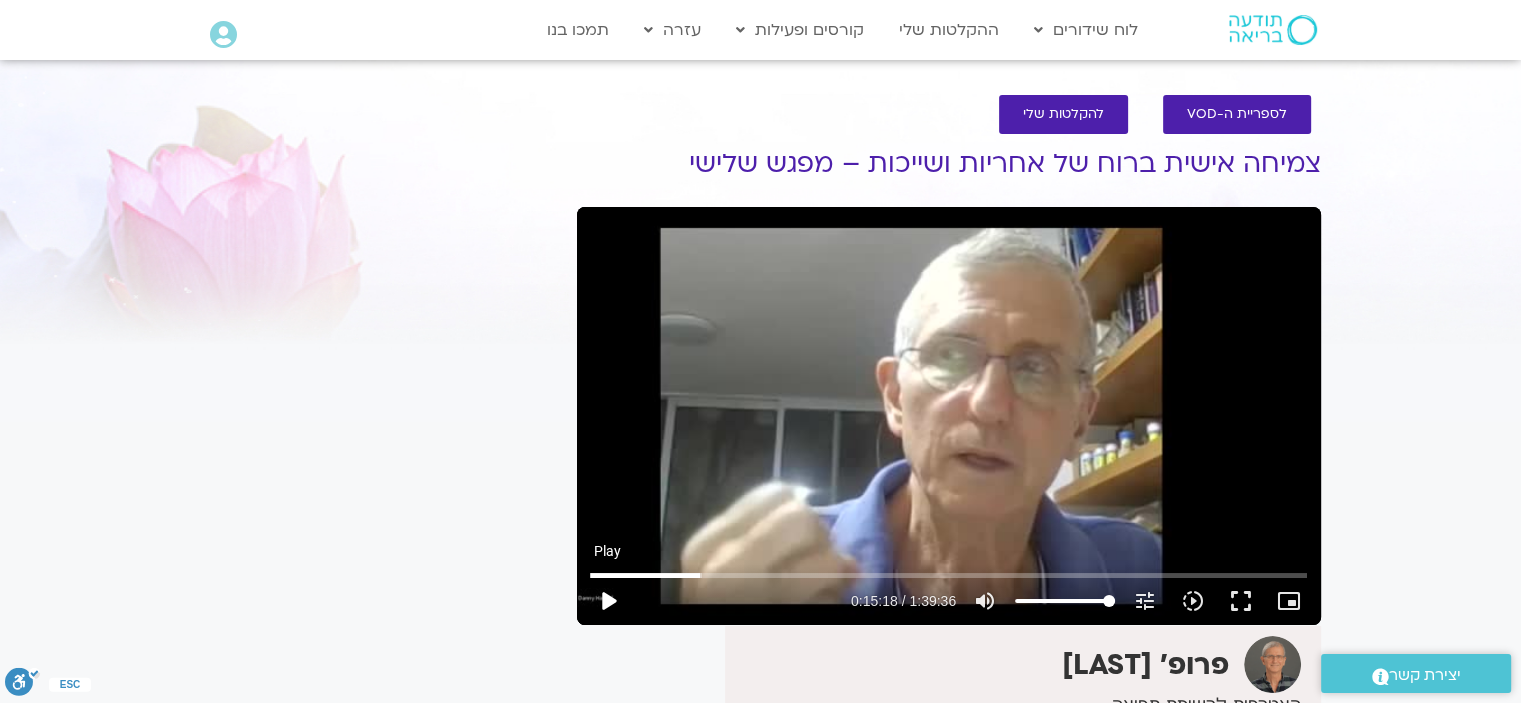 click on "play_arrow" at bounding box center [608, 601] 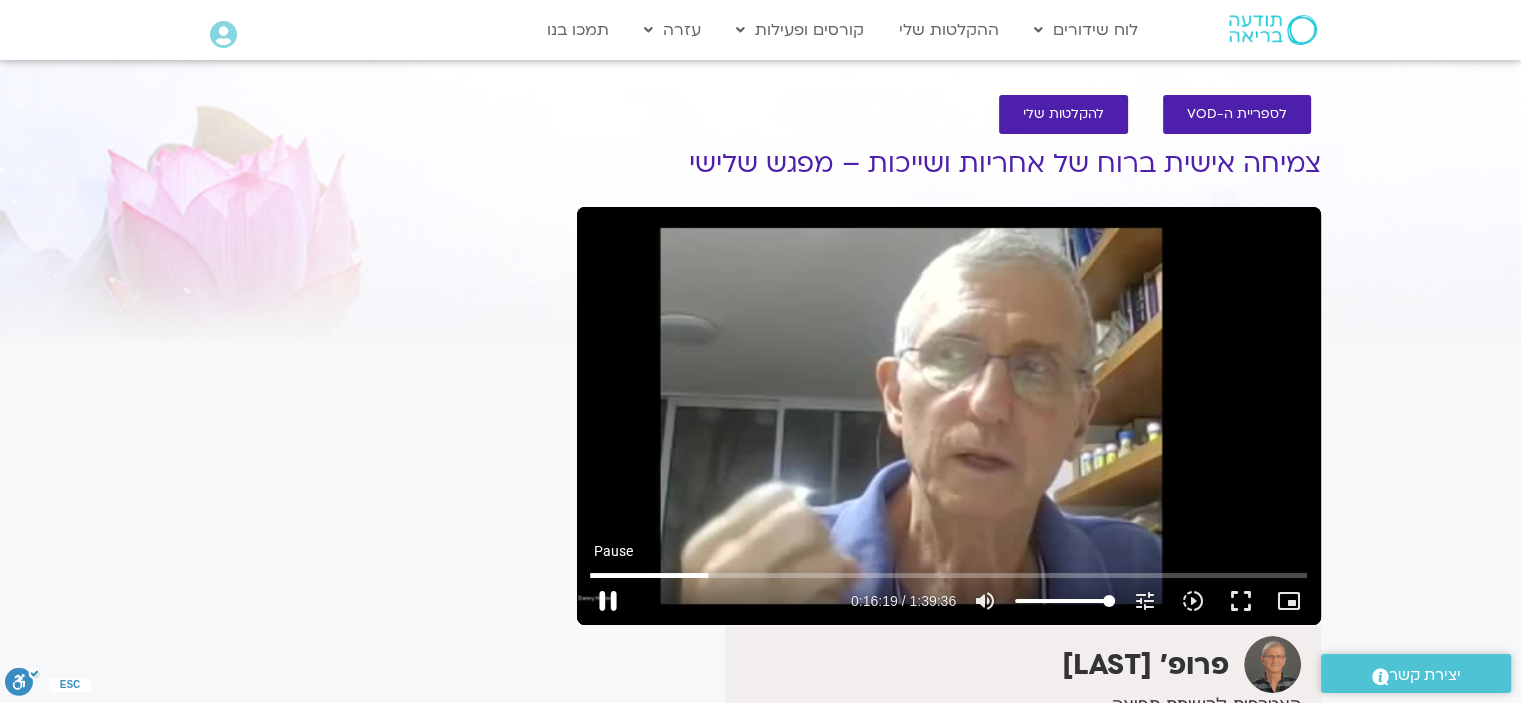 click on "pause" at bounding box center (608, 601) 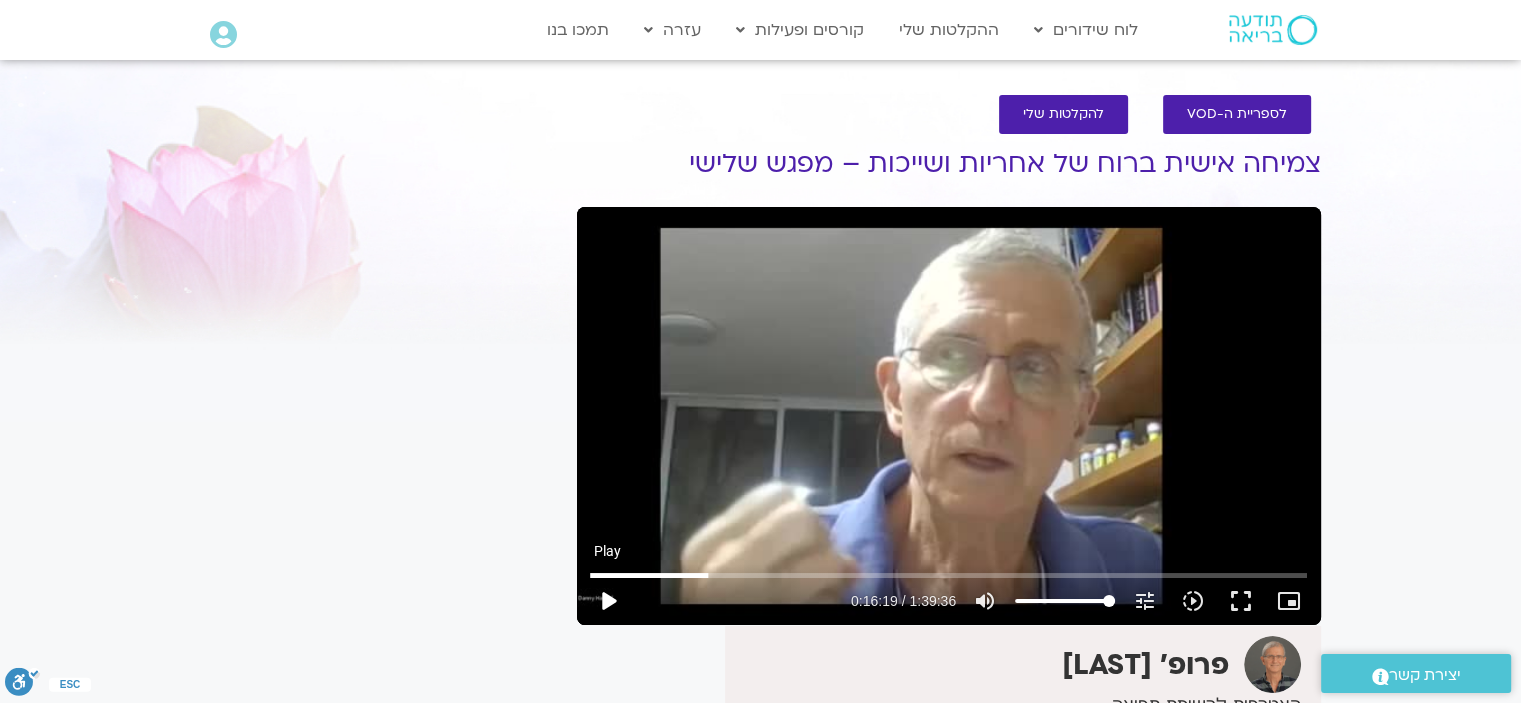 click on "play_arrow" at bounding box center (608, 601) 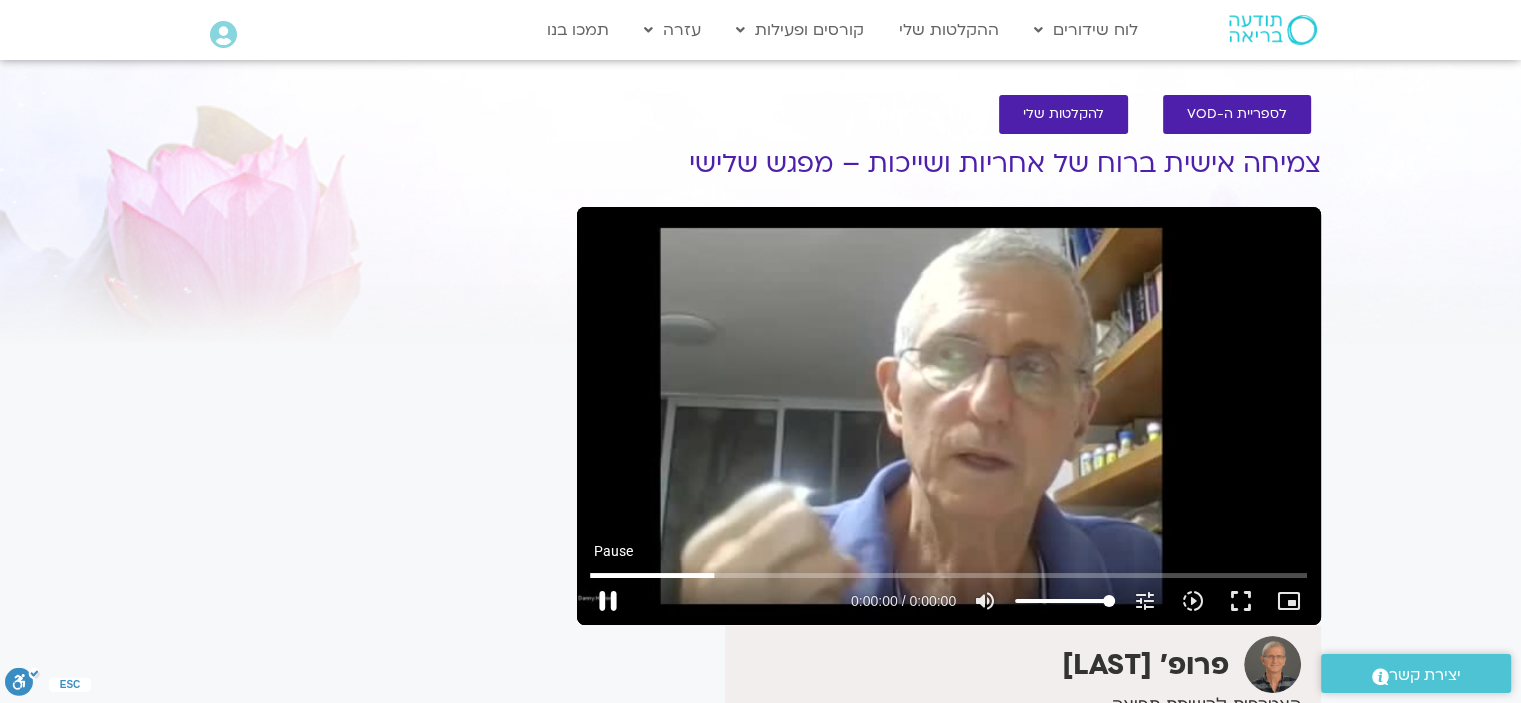 click on "pause" at bounding box center [608, 601] 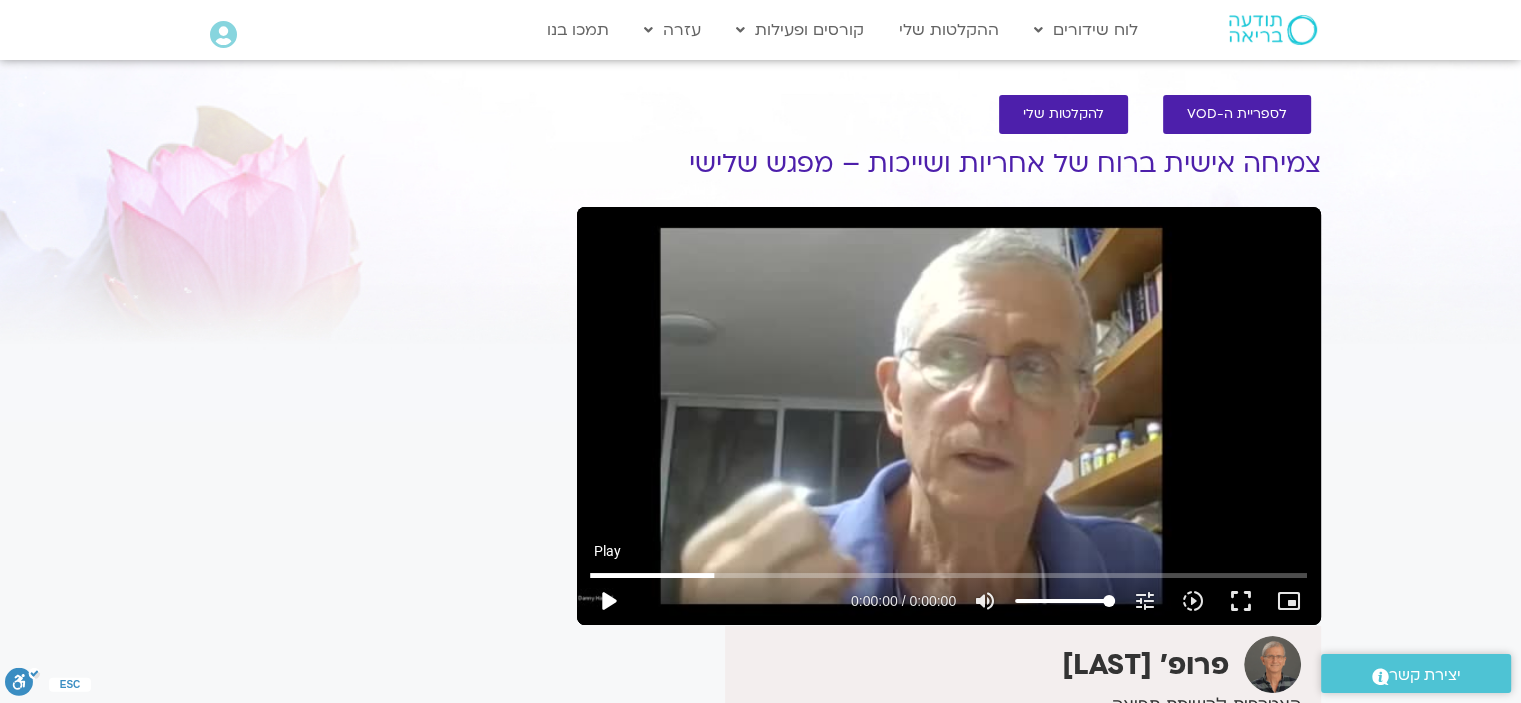 click on "play_arrow" at bounding box center [608, 601] 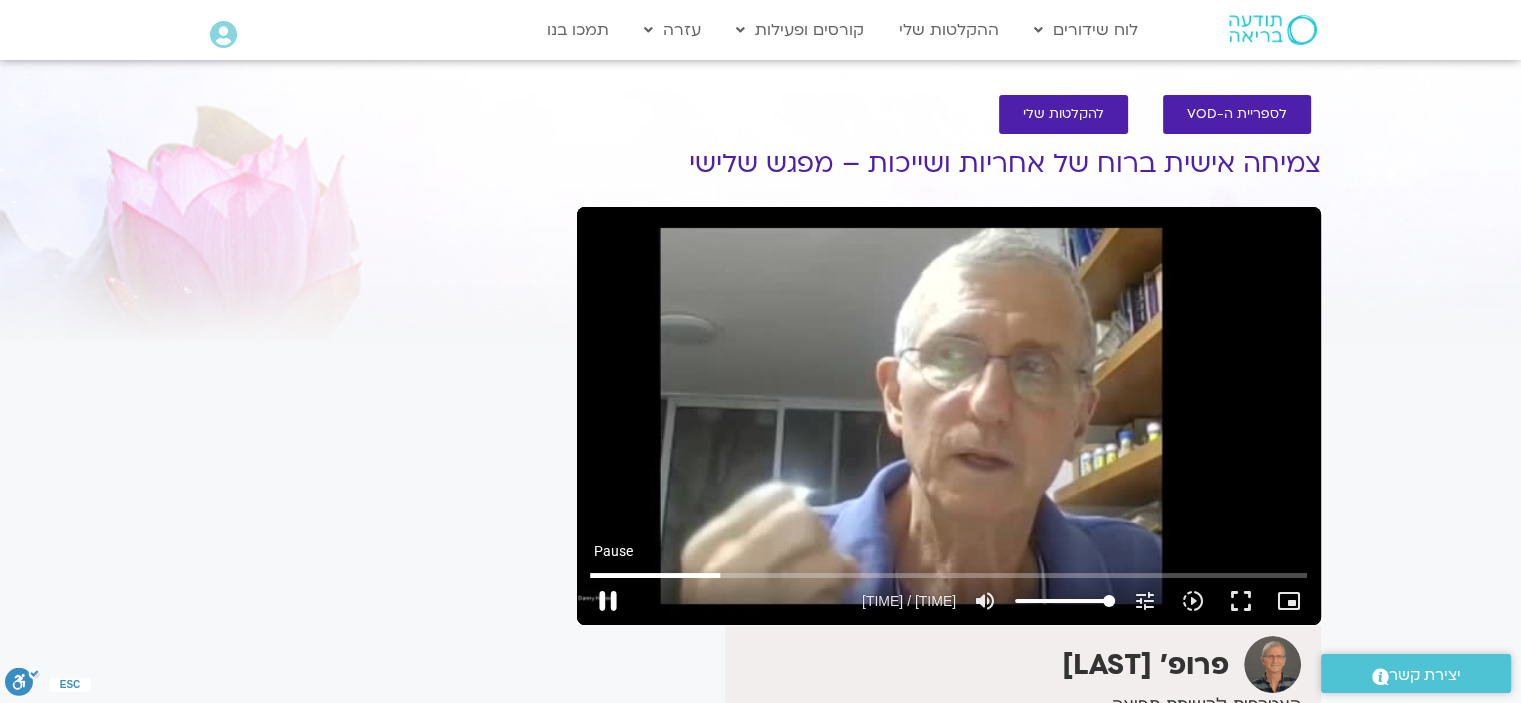 click on "pause" at bounding box center (608, 601) 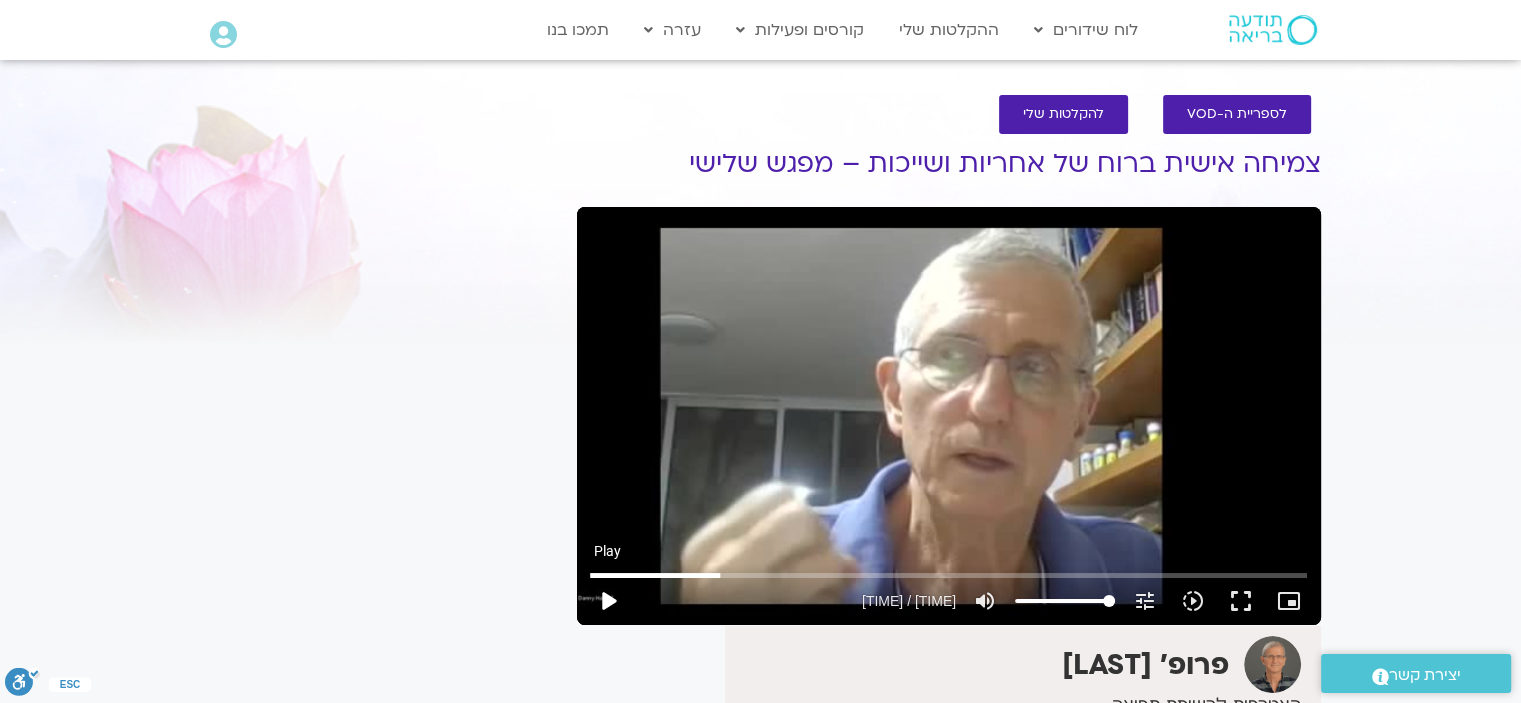 click on "play_arrow" at bounding box center [608, 601] 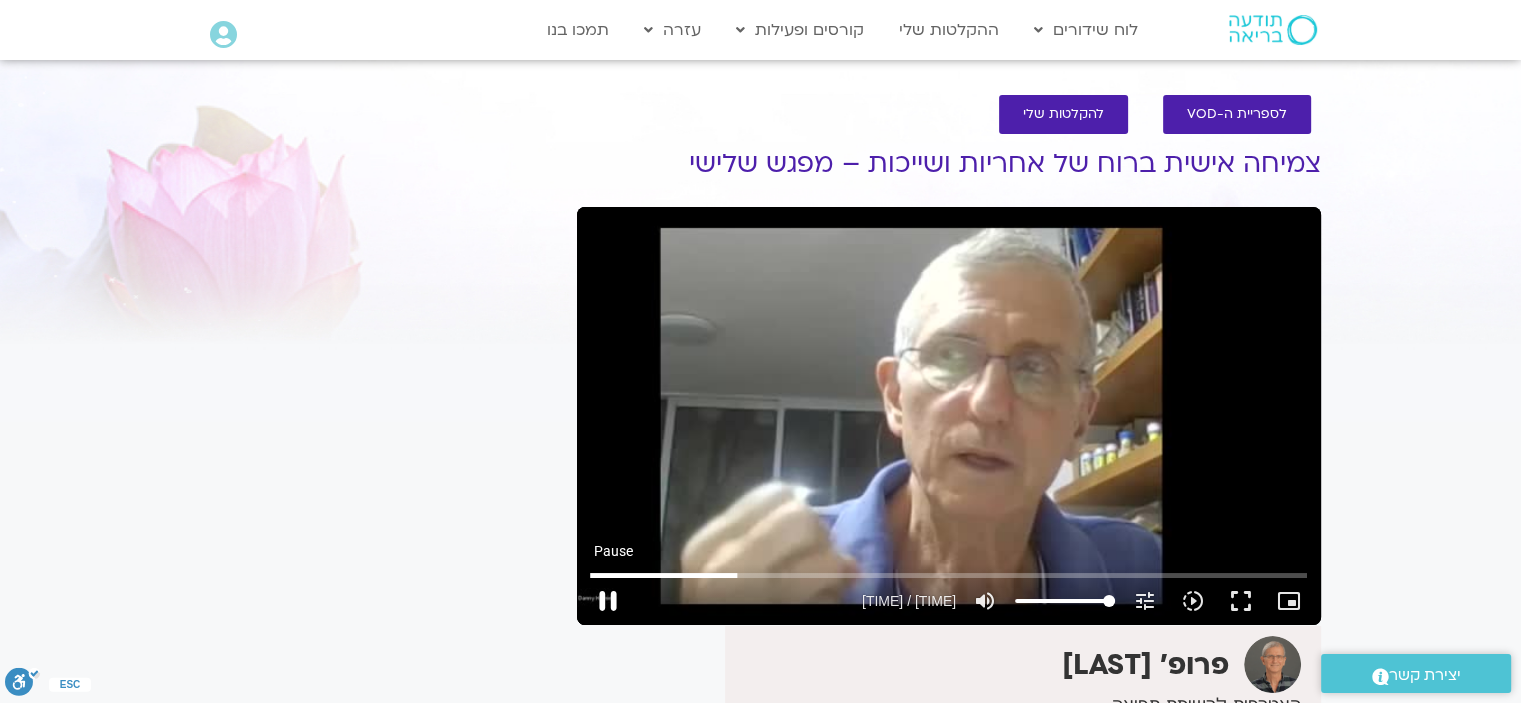 click on "pause" at bounding box center [608, 601] 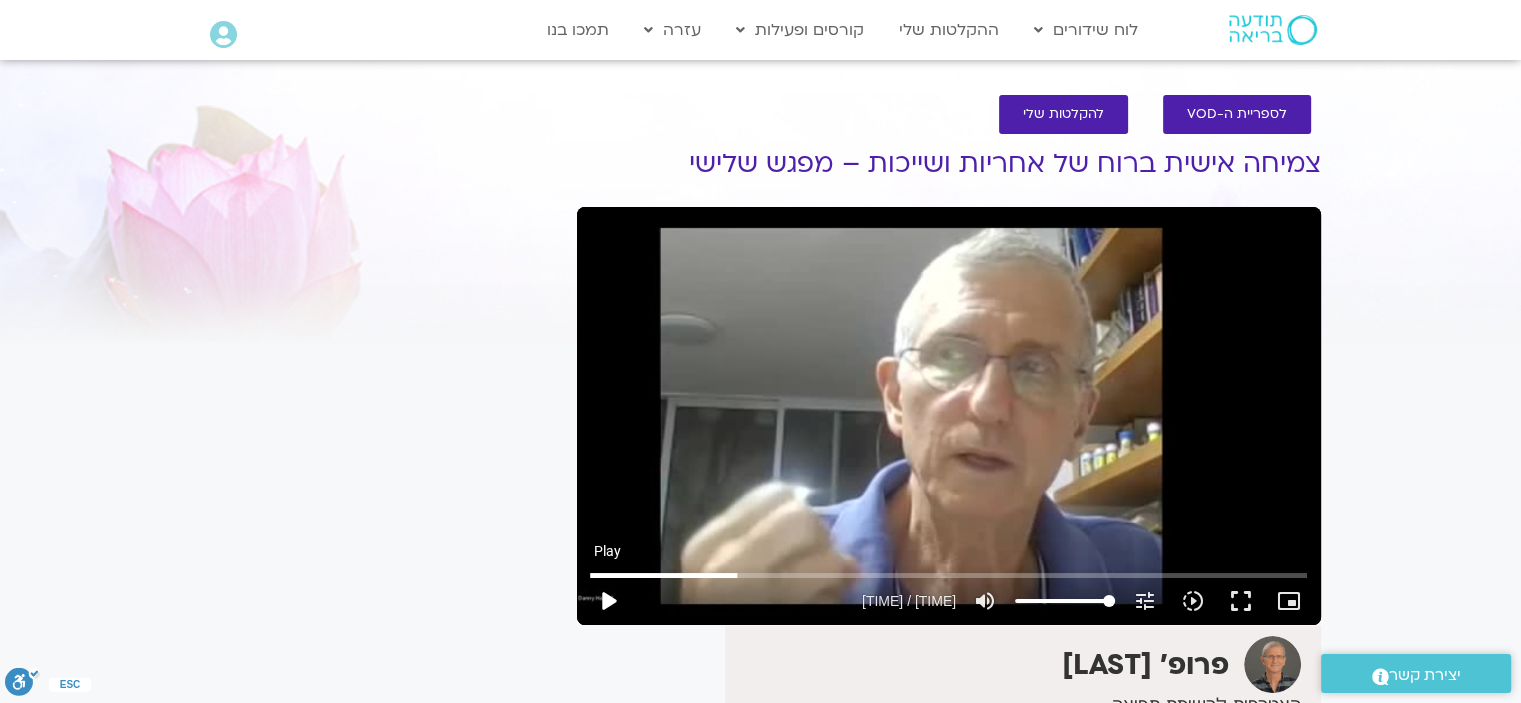 click on "play_arrow" at bounding box center [608, 601] 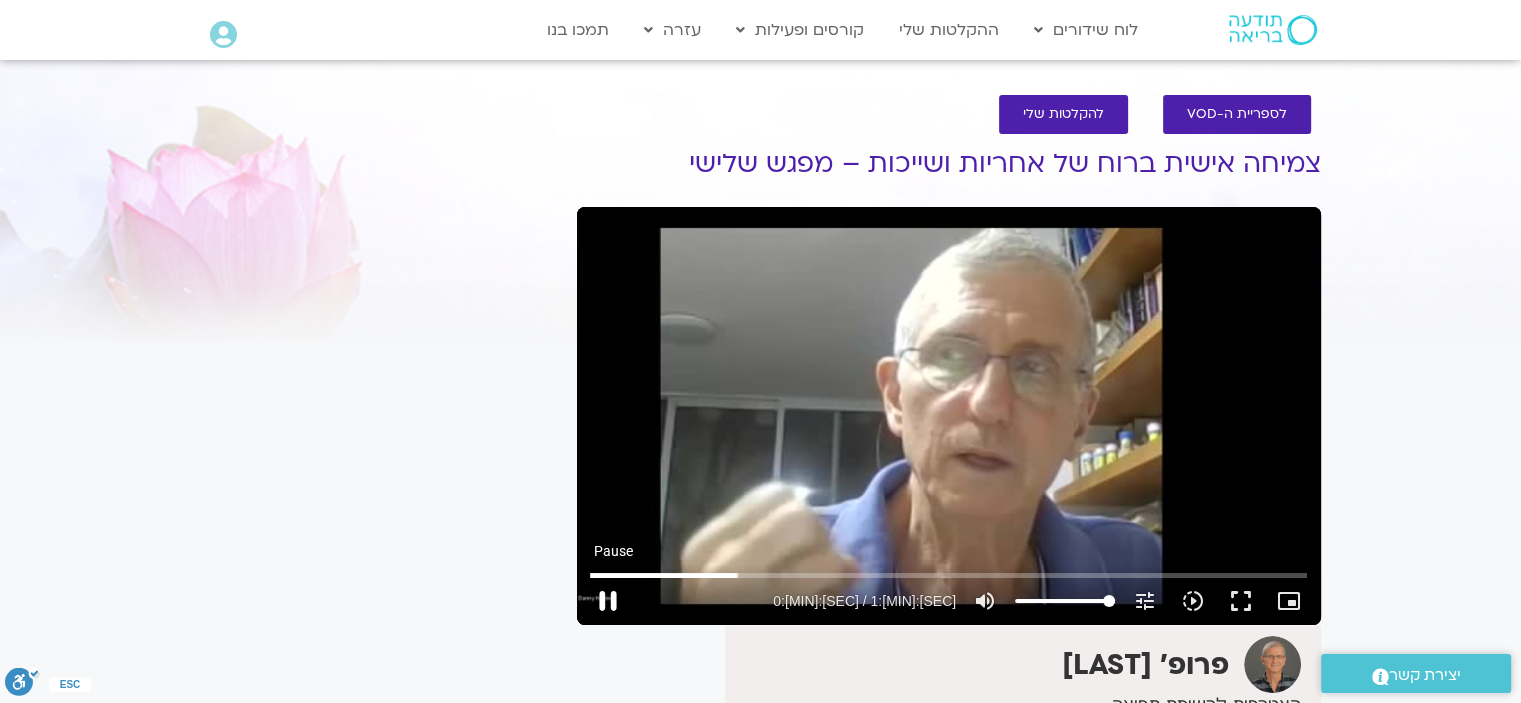 click on "pause" at bounding box center (608, 601) 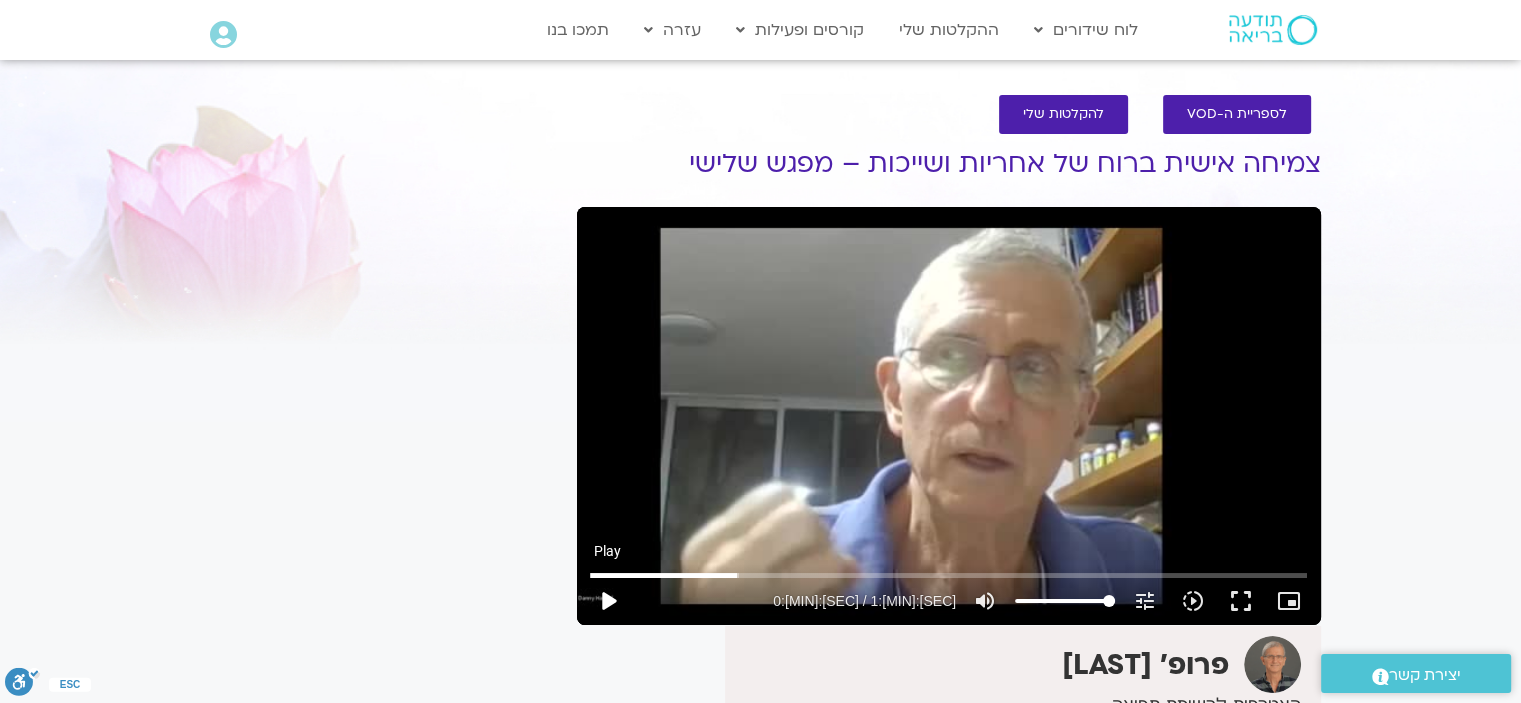 click on "play_arrow" at bounding box center (608, 601) 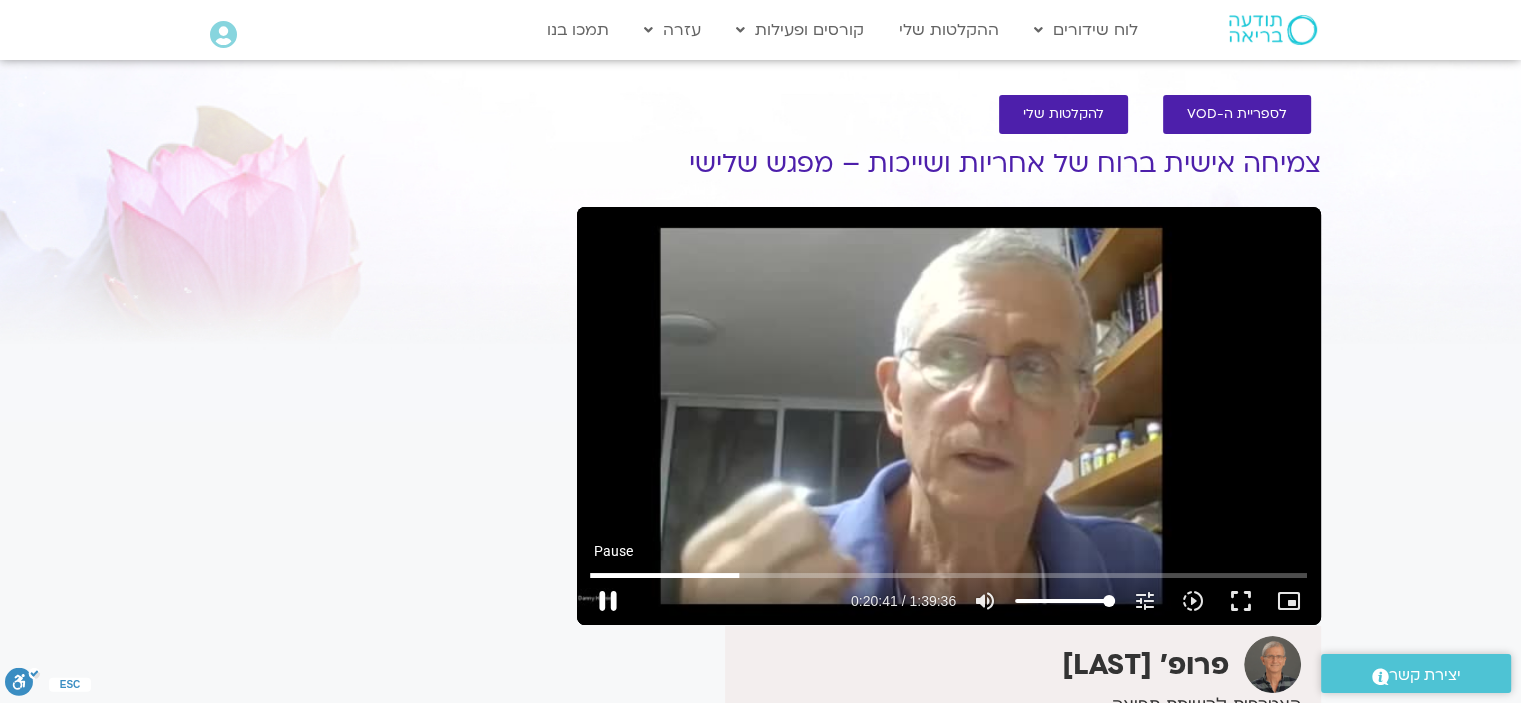 click on "pause" at bounding box center [608, 601] 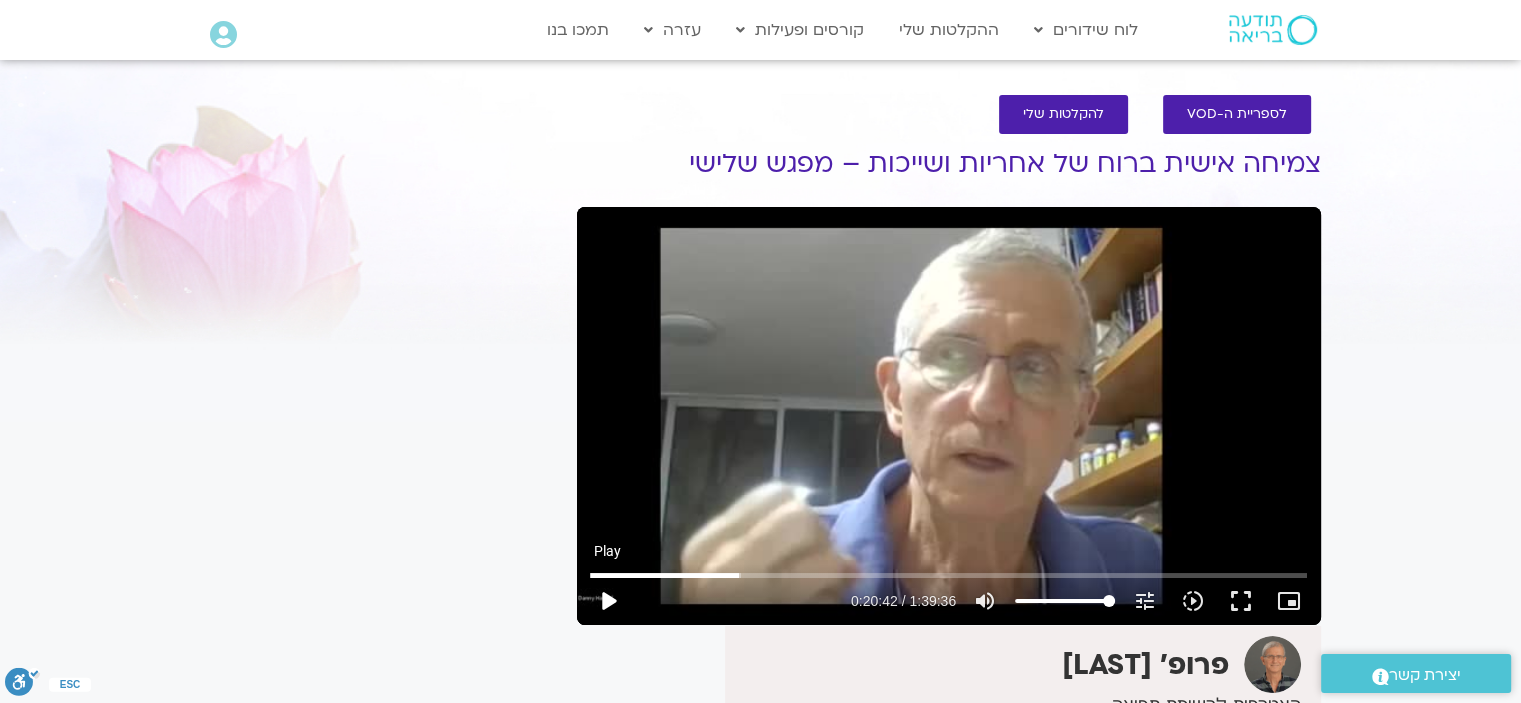 click on "play_arrow" at bounding box center [608, 601] 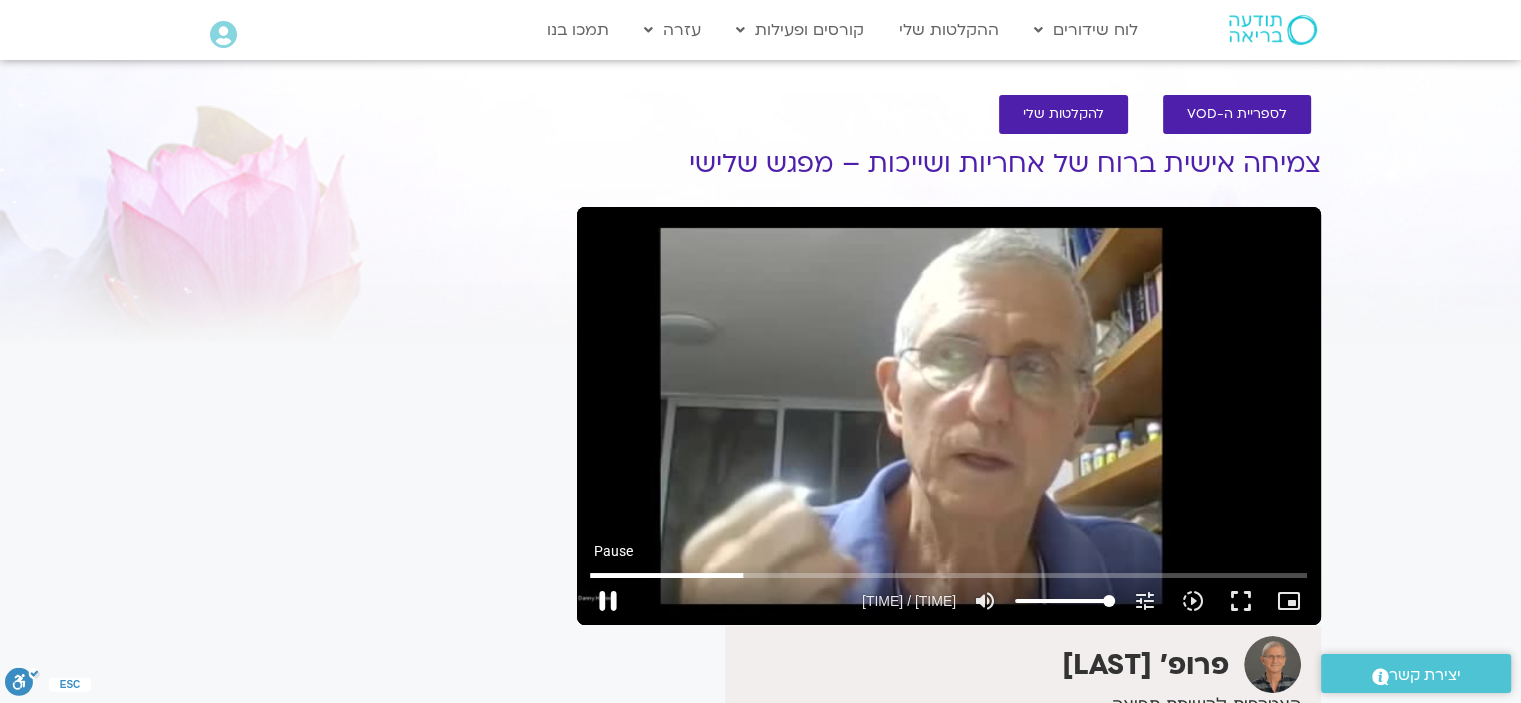click on "pause" at bounding box center [608, 601] 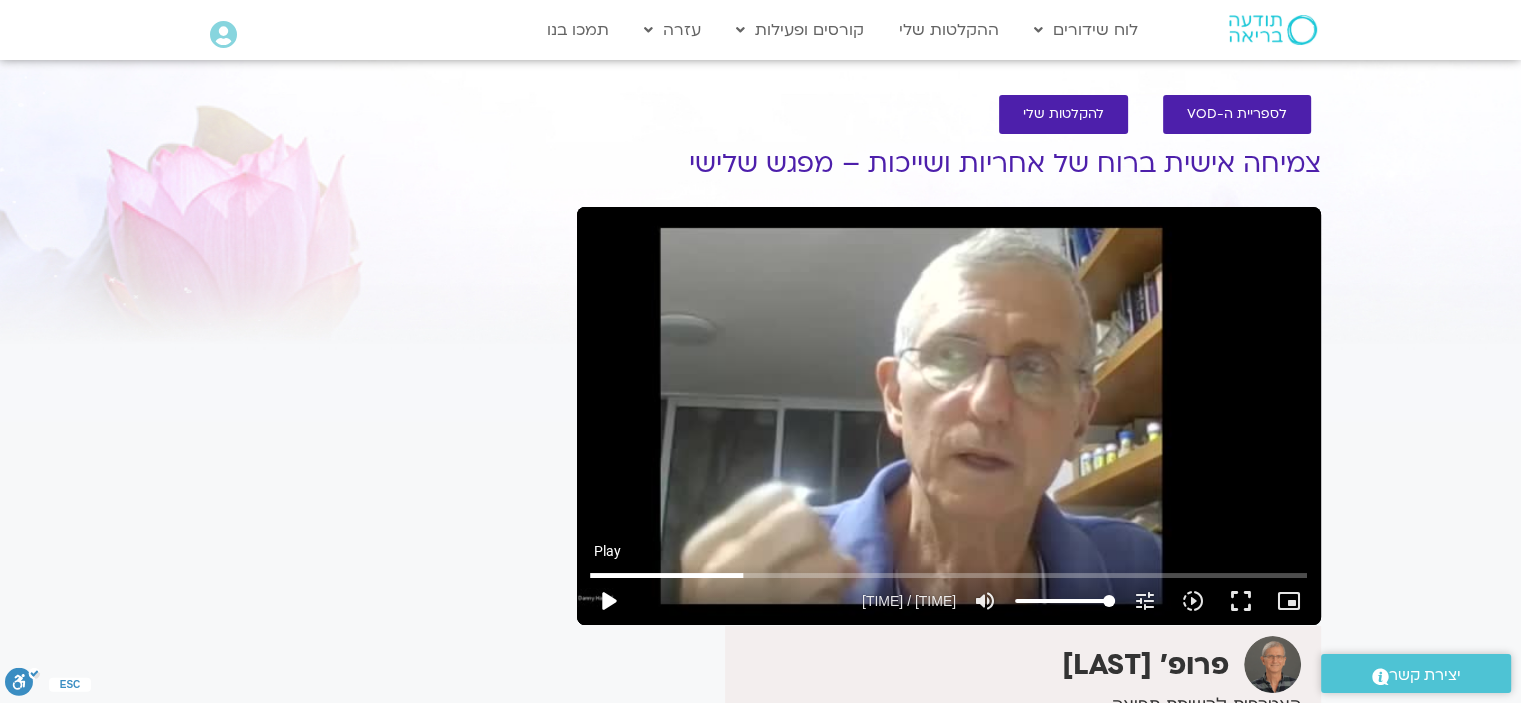 click on "play_arrow" at bounding box center (608, 601) 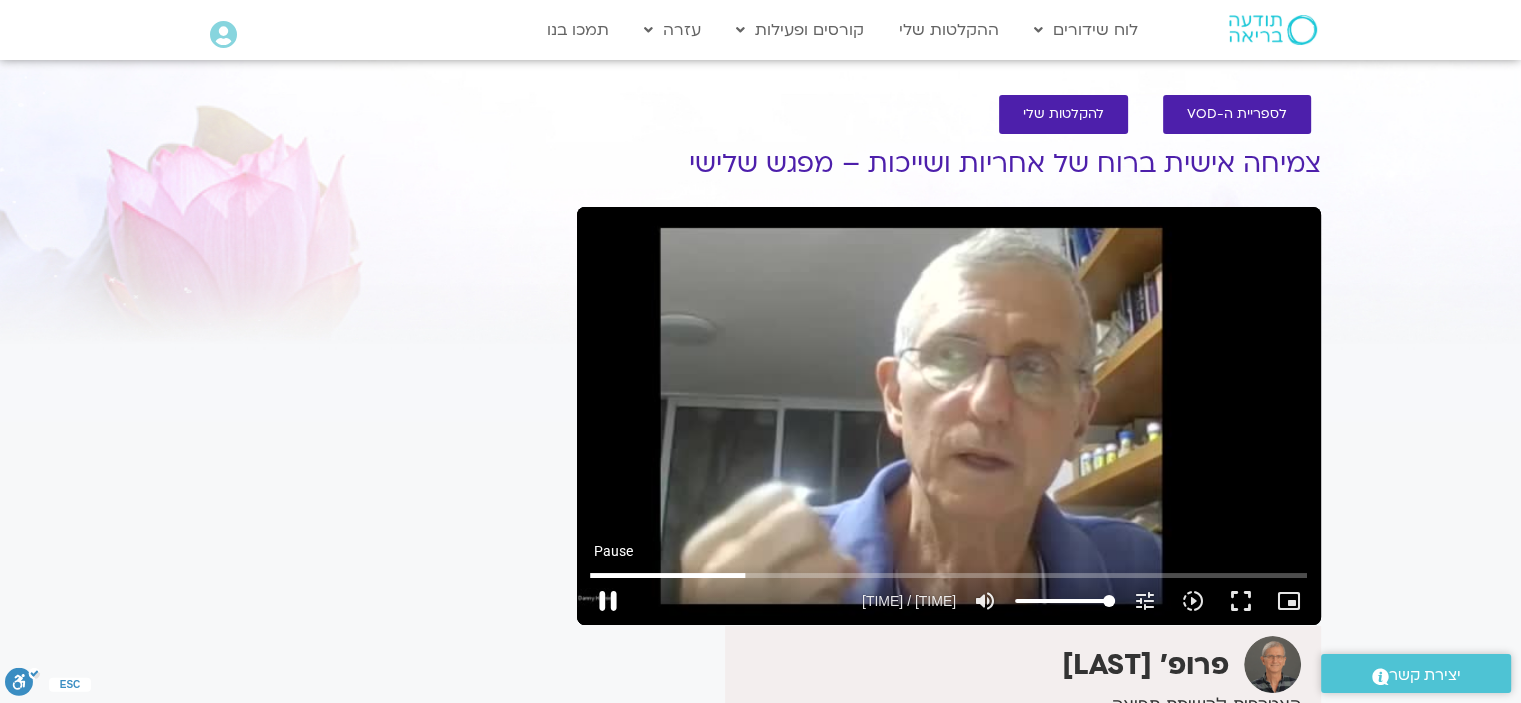 click on "pause" at bounding box center [608, 601] 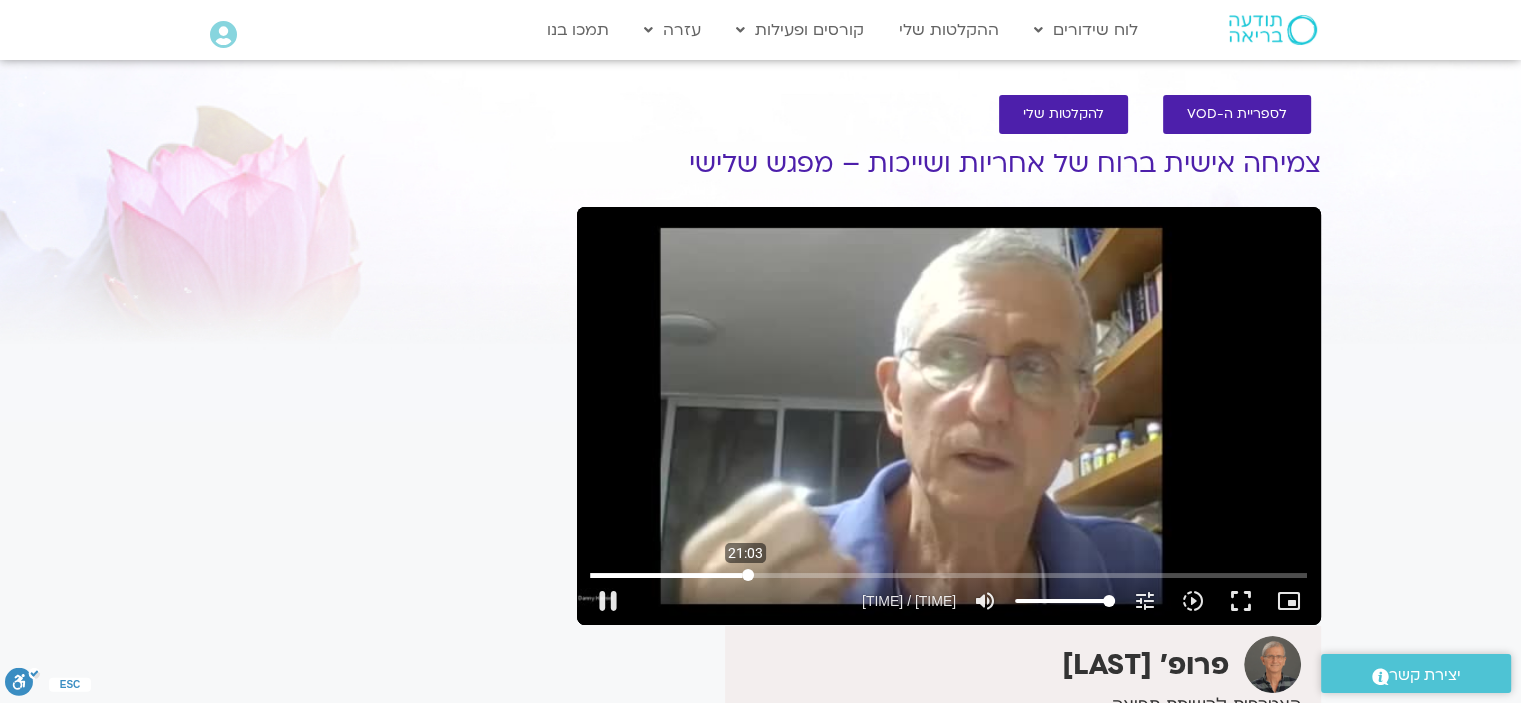 click at bounding box center [948, 575] 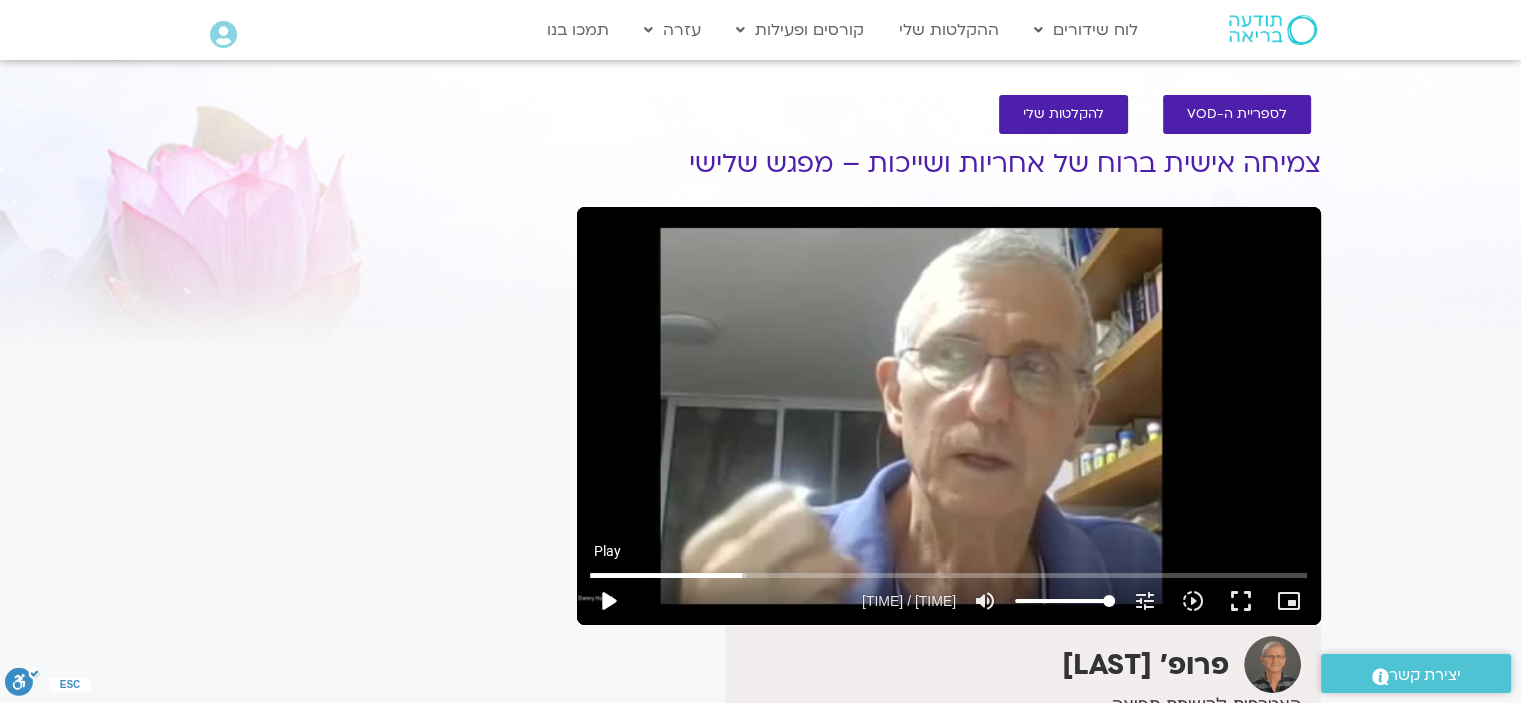 click on "play_arrow" at bounding box center [608, 601] 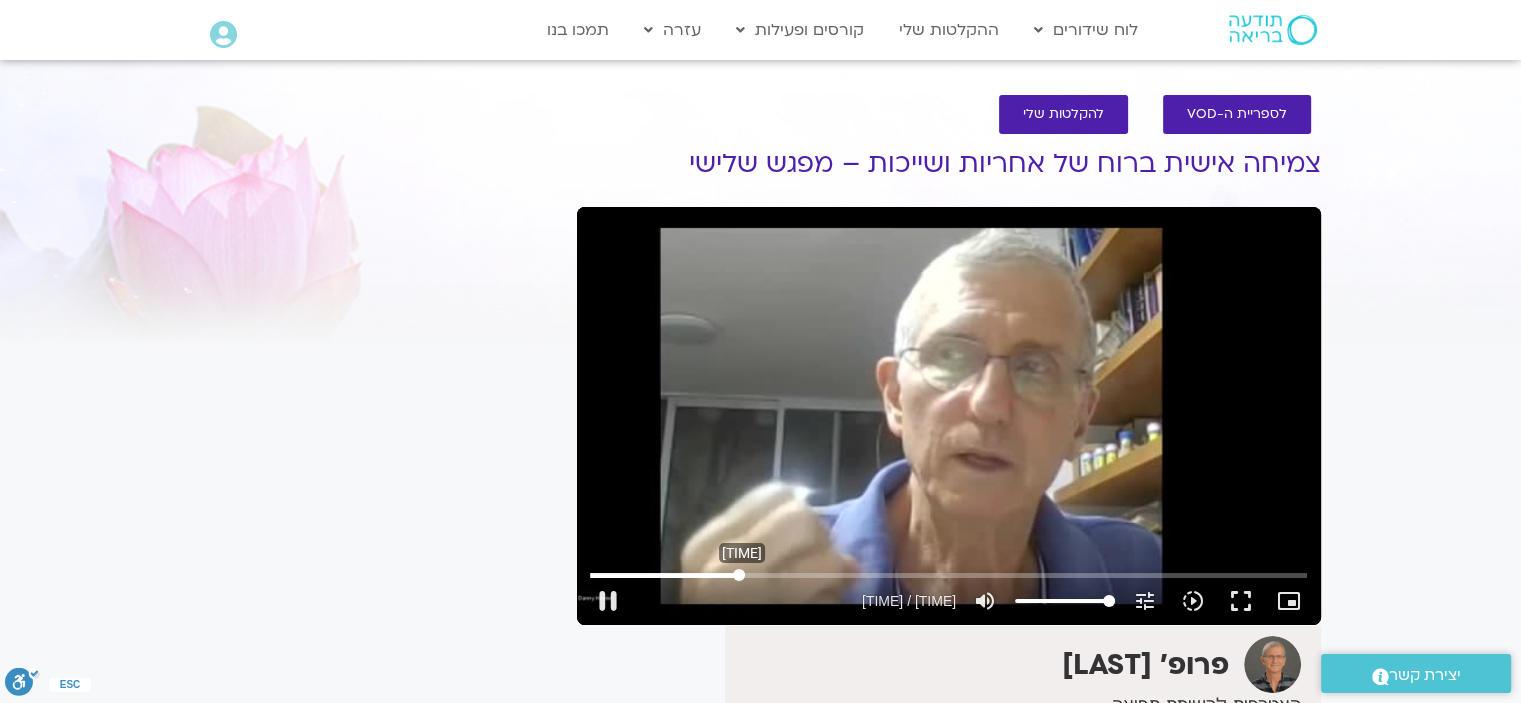 click at bounding box center [948, 575] 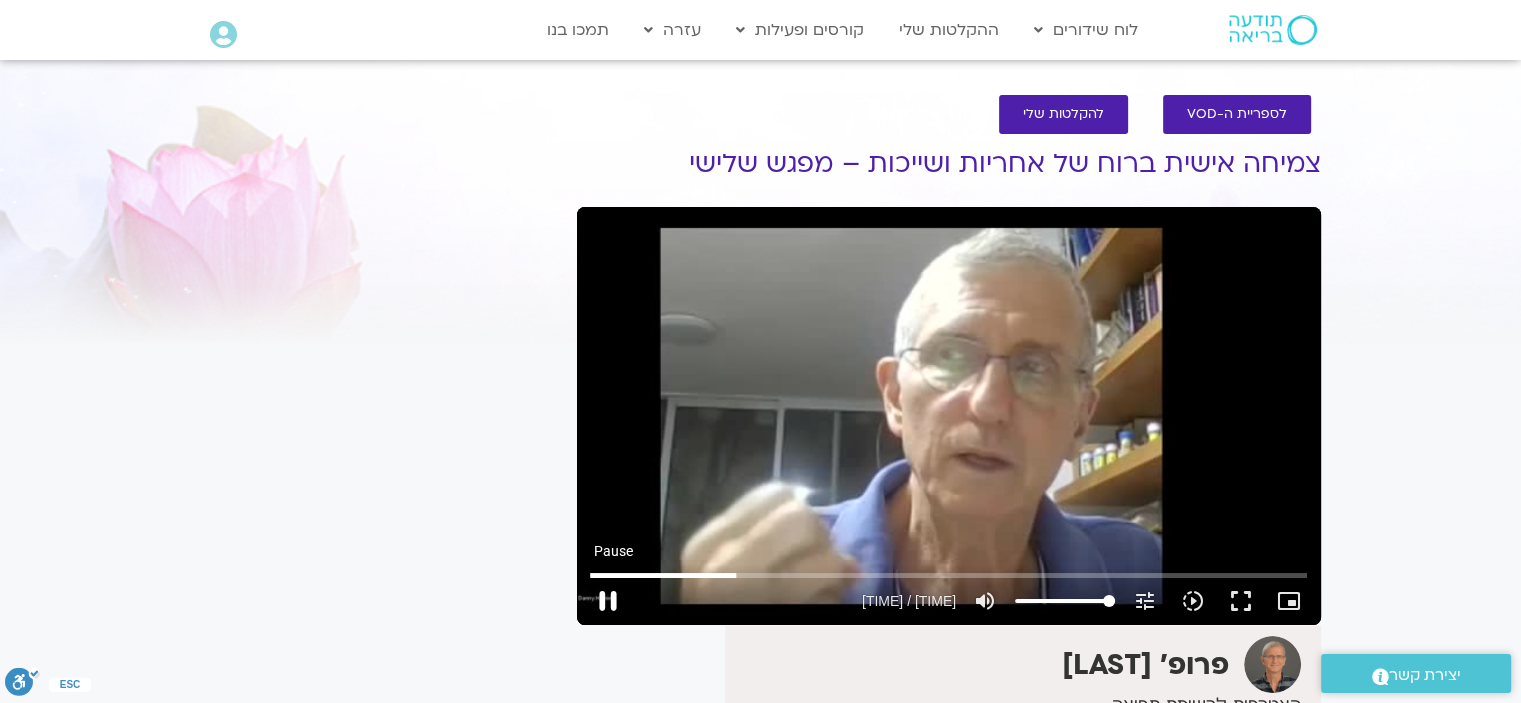 click on "pause" at bounding box center (608, 601) 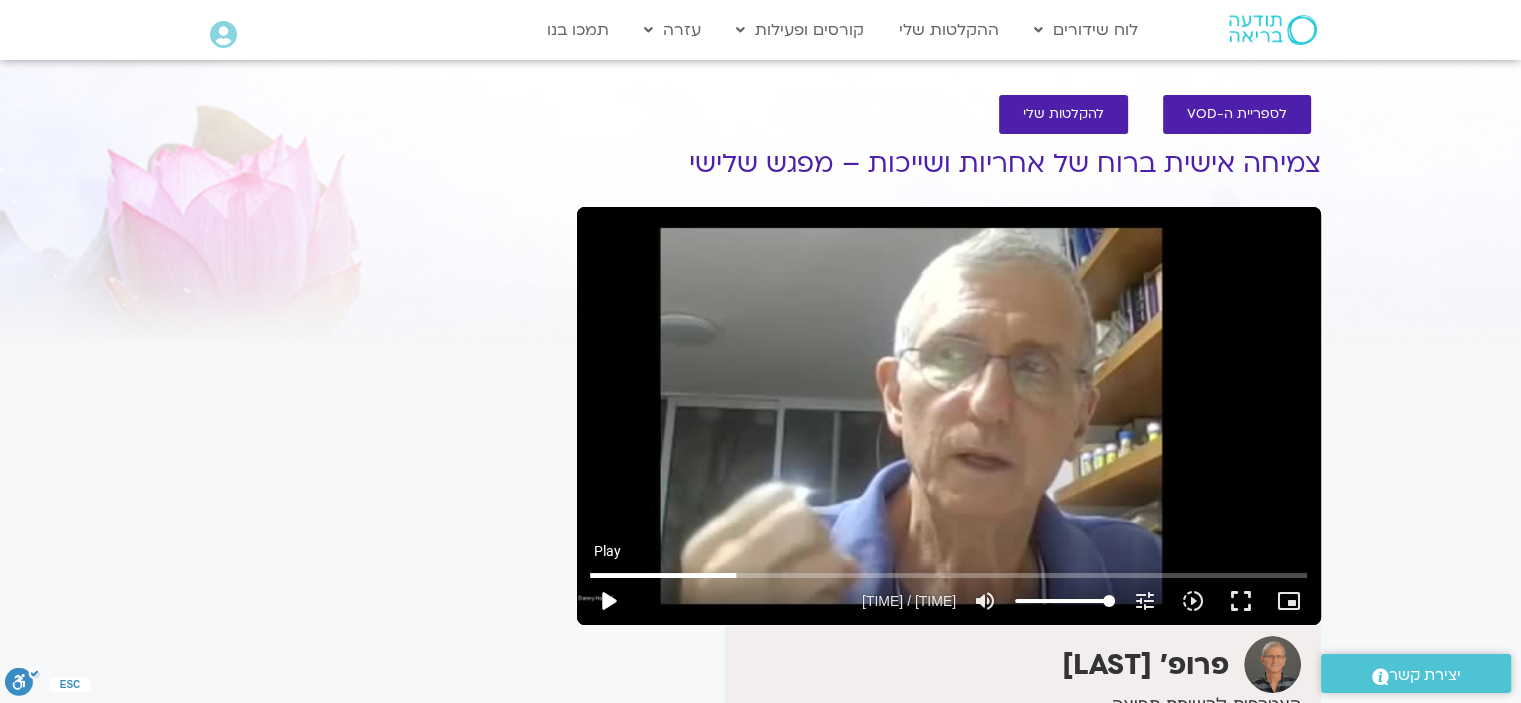 click on "play_arrow" at bounding box center (608, 601) 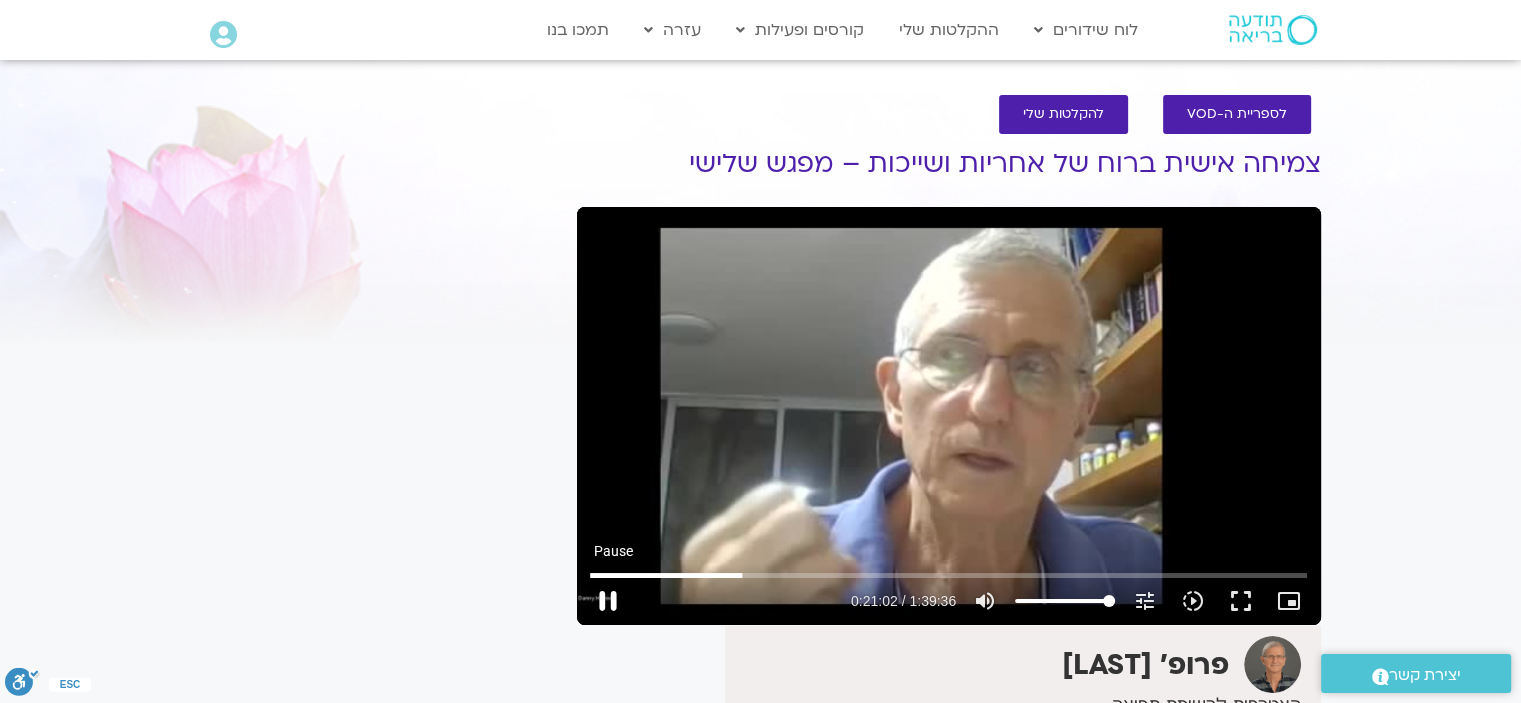 click on "pause" at bounding box center [608, 601] 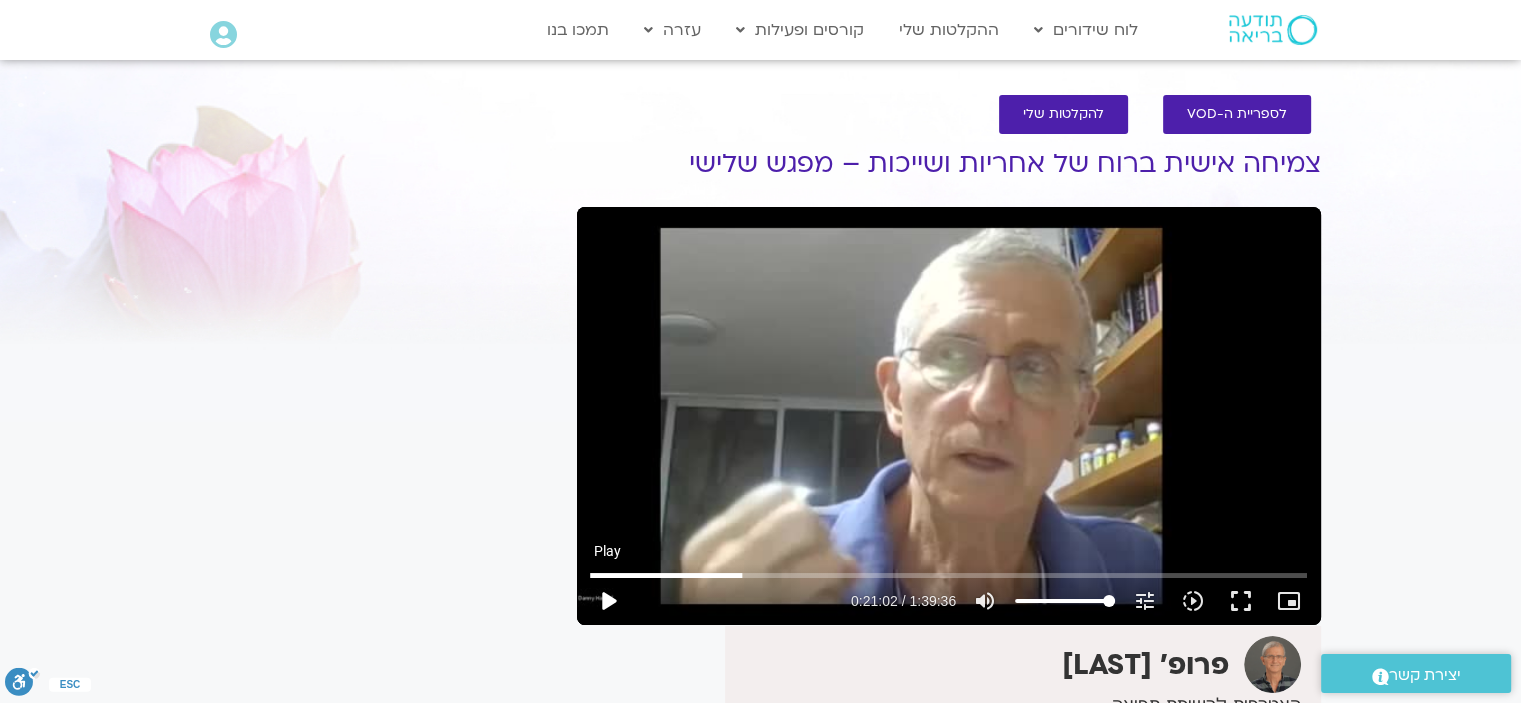 click on "play_arrow" at bounding box center [608, 601] 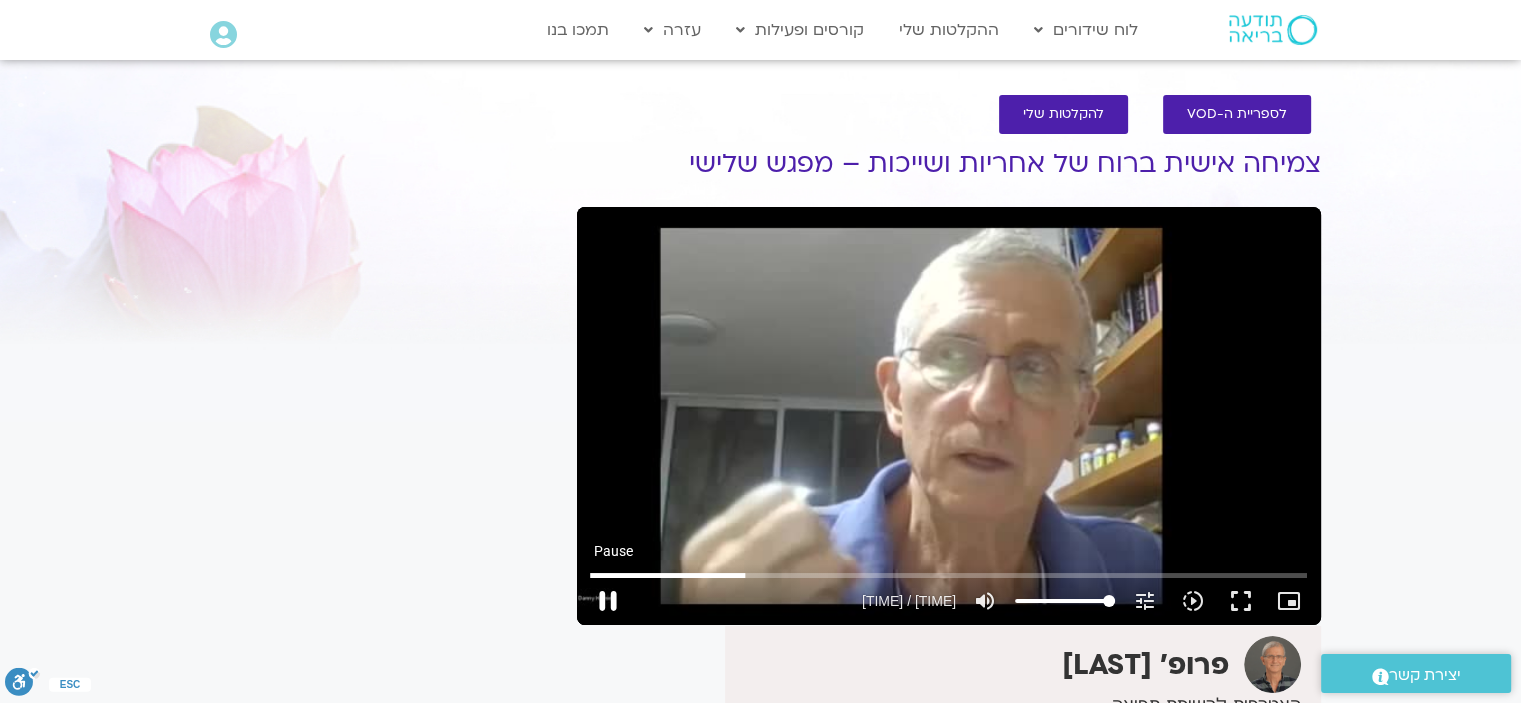 click on "pause" at bounding box center [608, 601] 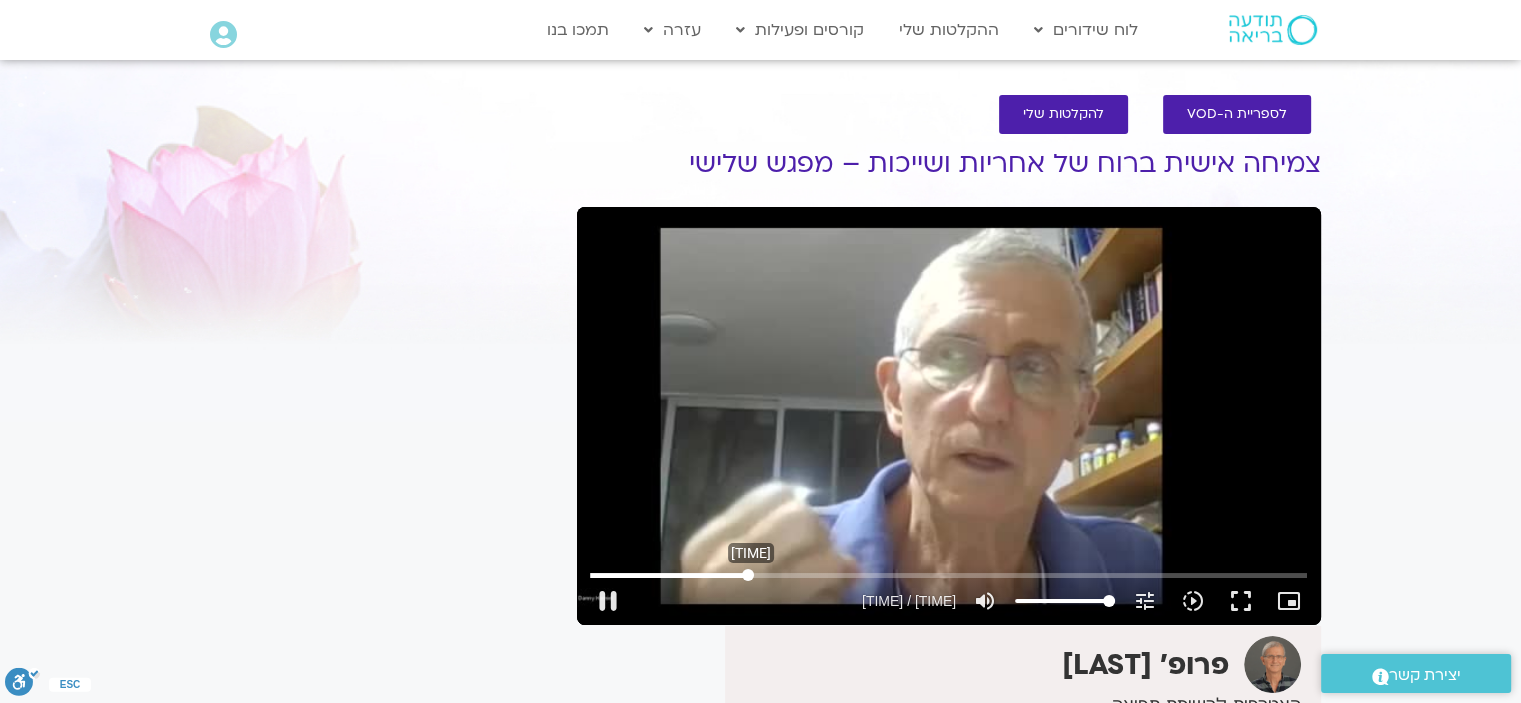 click at bounding box center [948, 575] 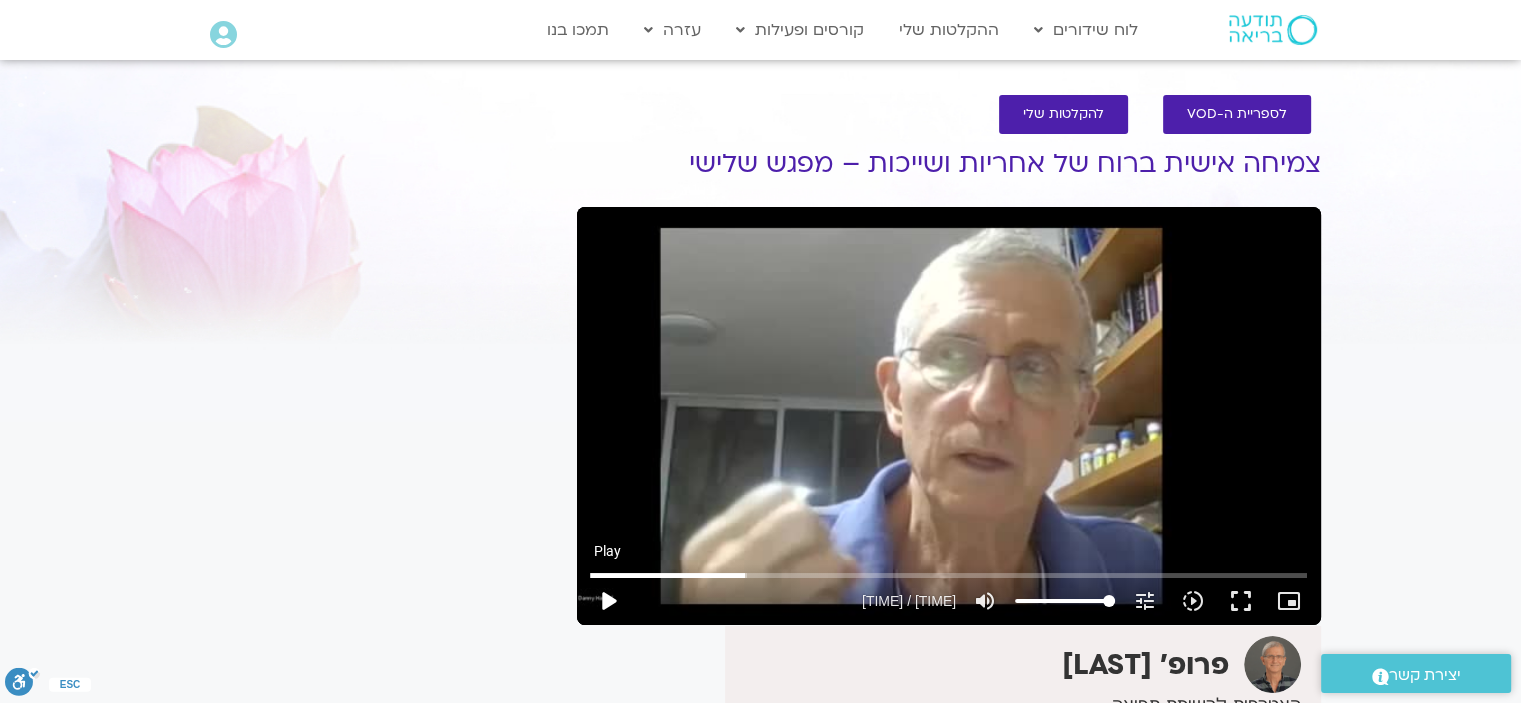 click on "play_arrow" at bounding box center (608, 601) 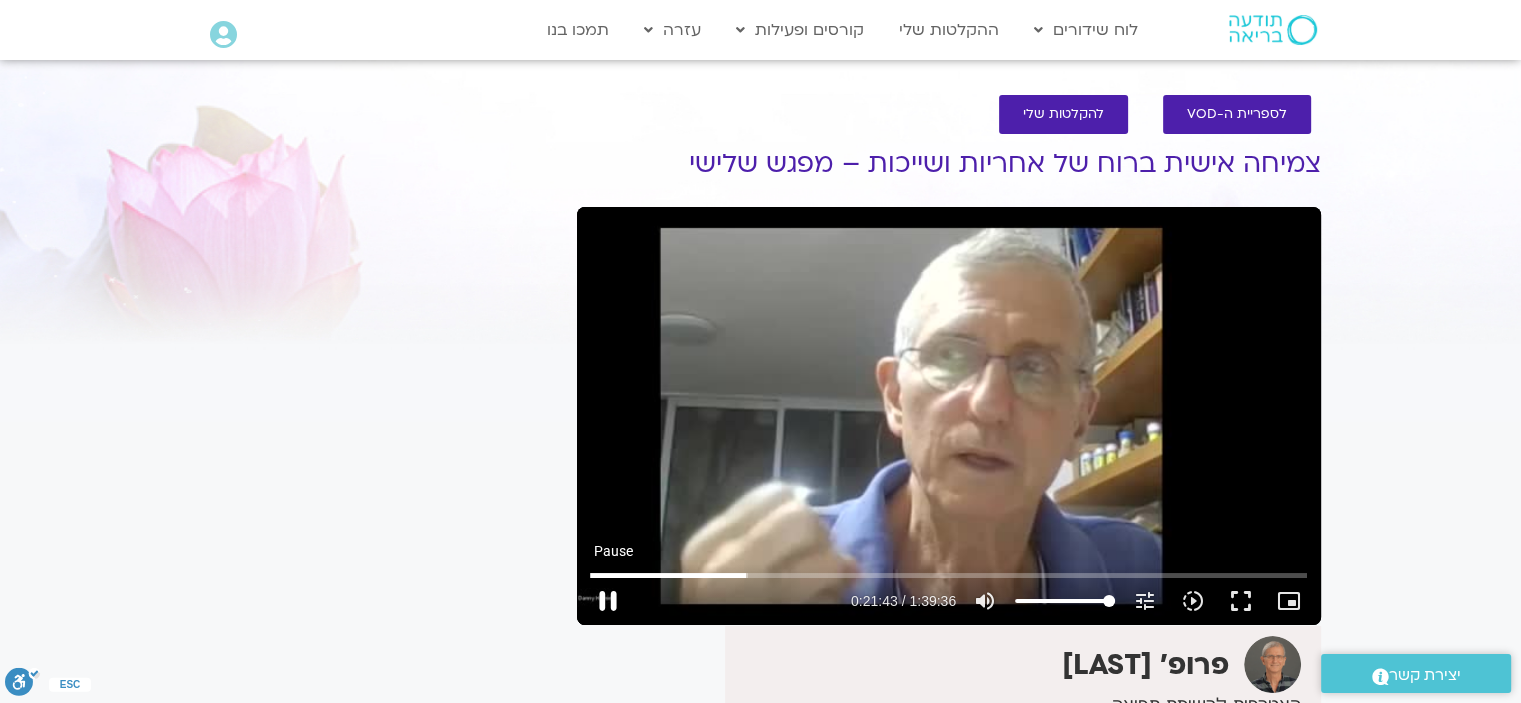 click on "pause" at bounding box center [608, 601] 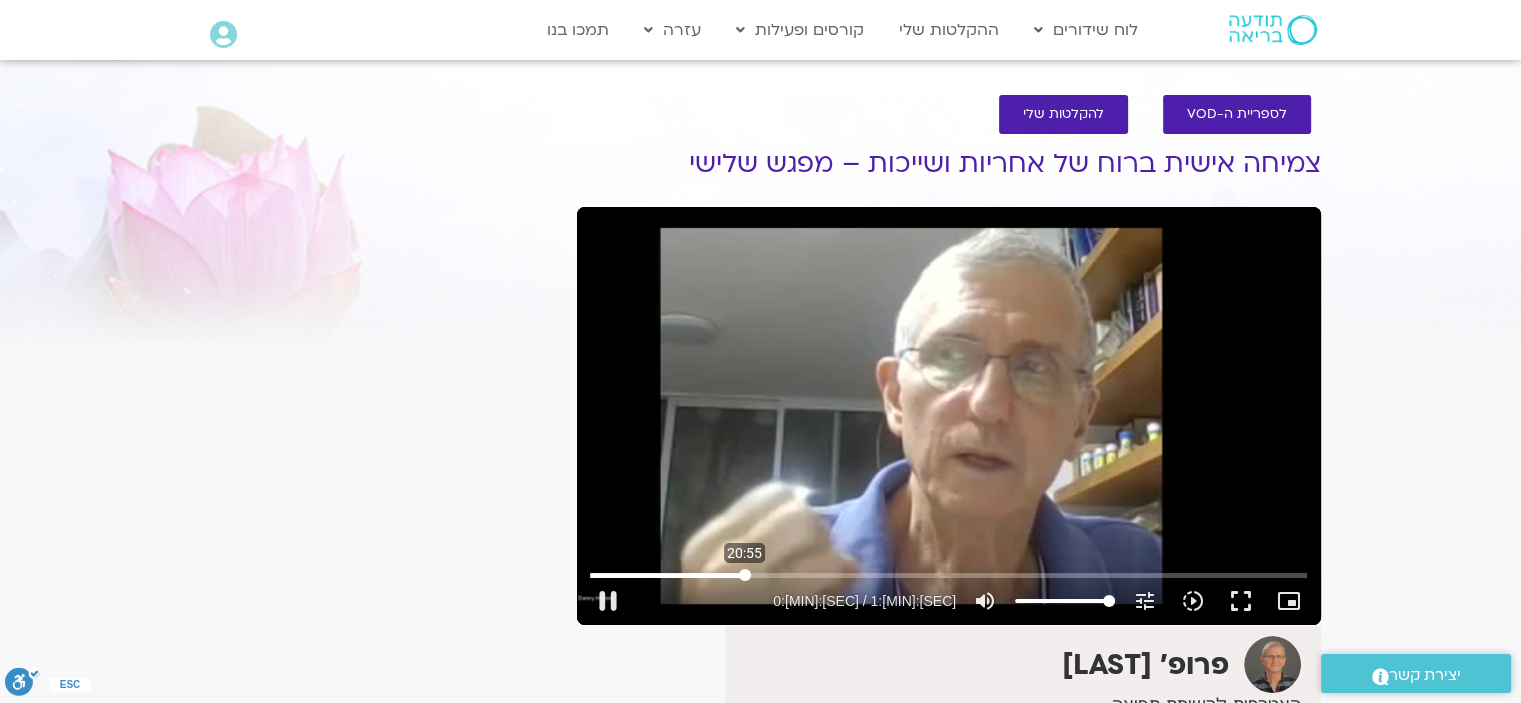 click at bounding box center [948, 575] 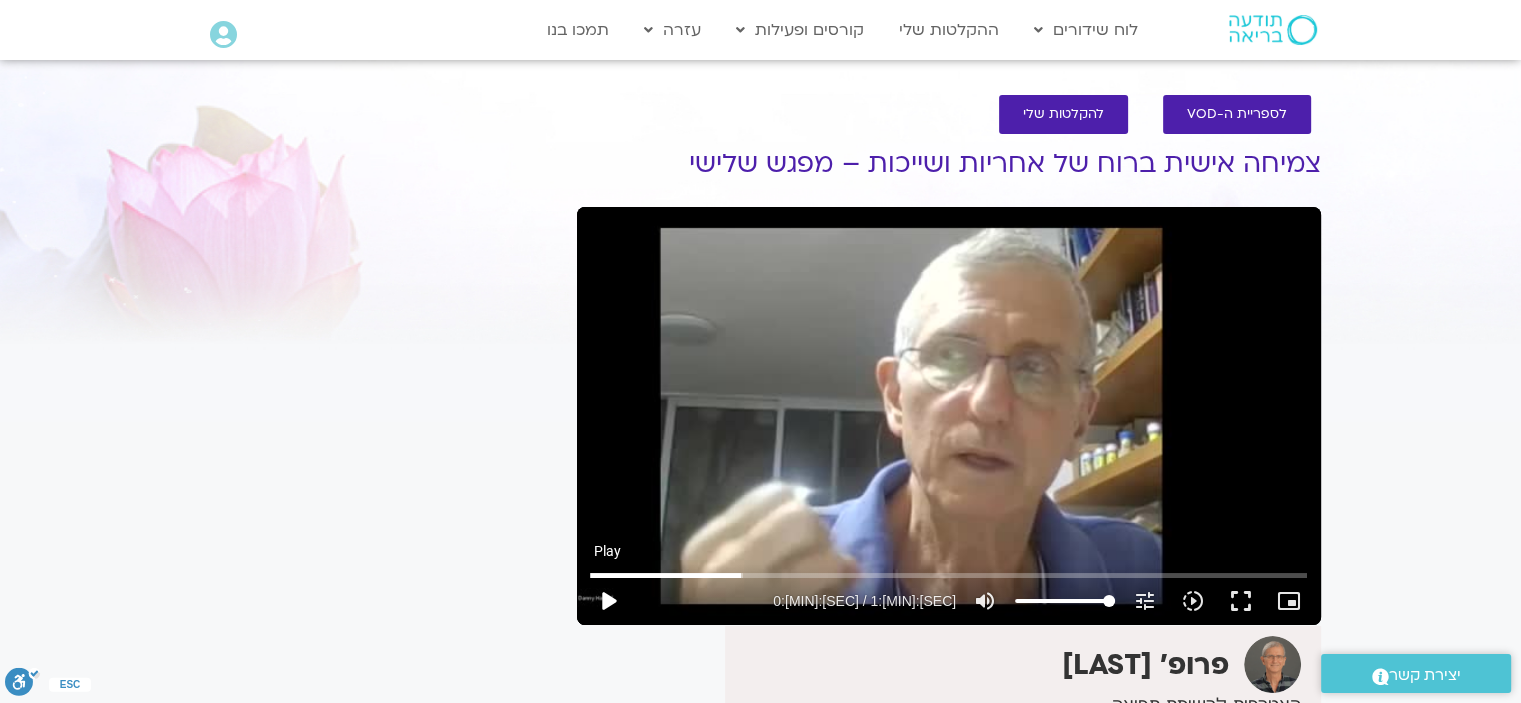 click on "play_arrow" at bounding box center [608, 601] 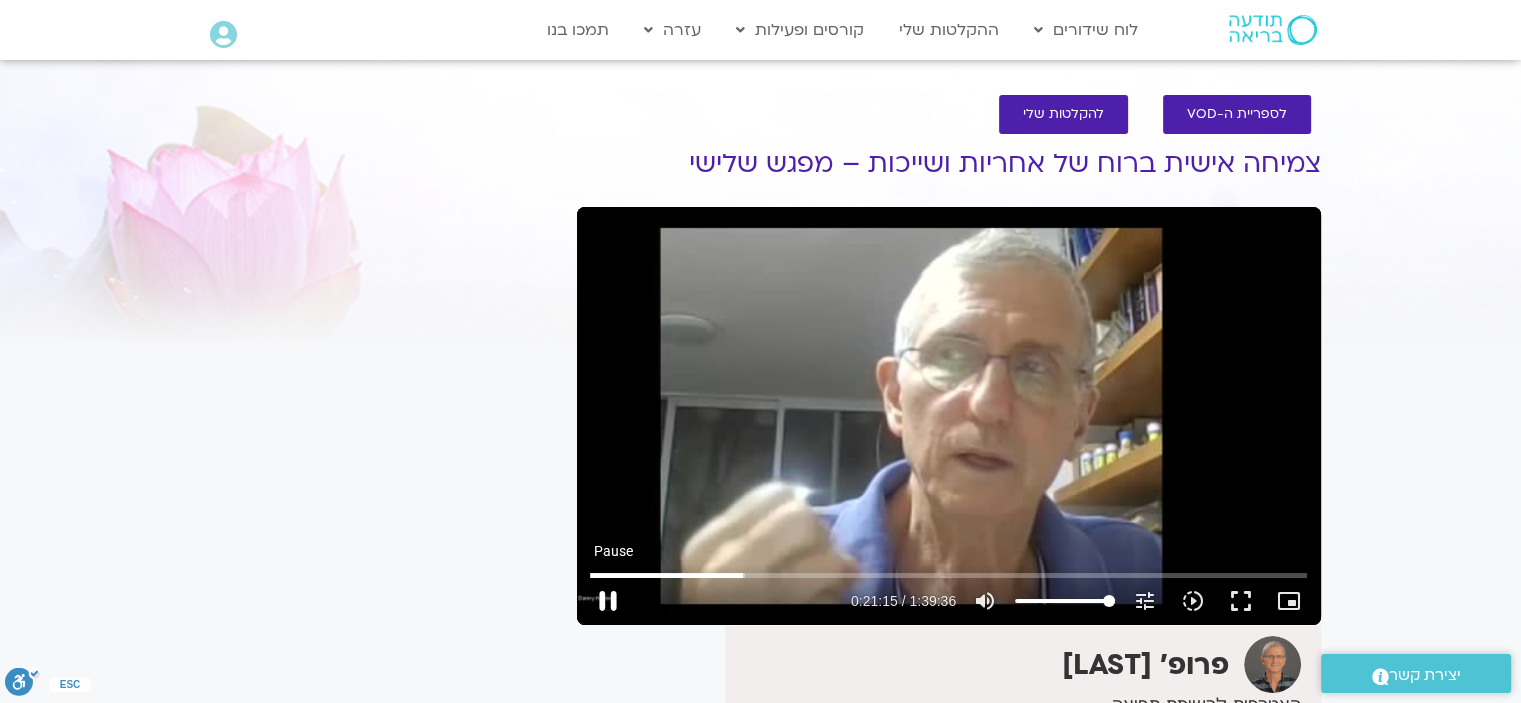 click on "pause" at bounding box center (608, 601) 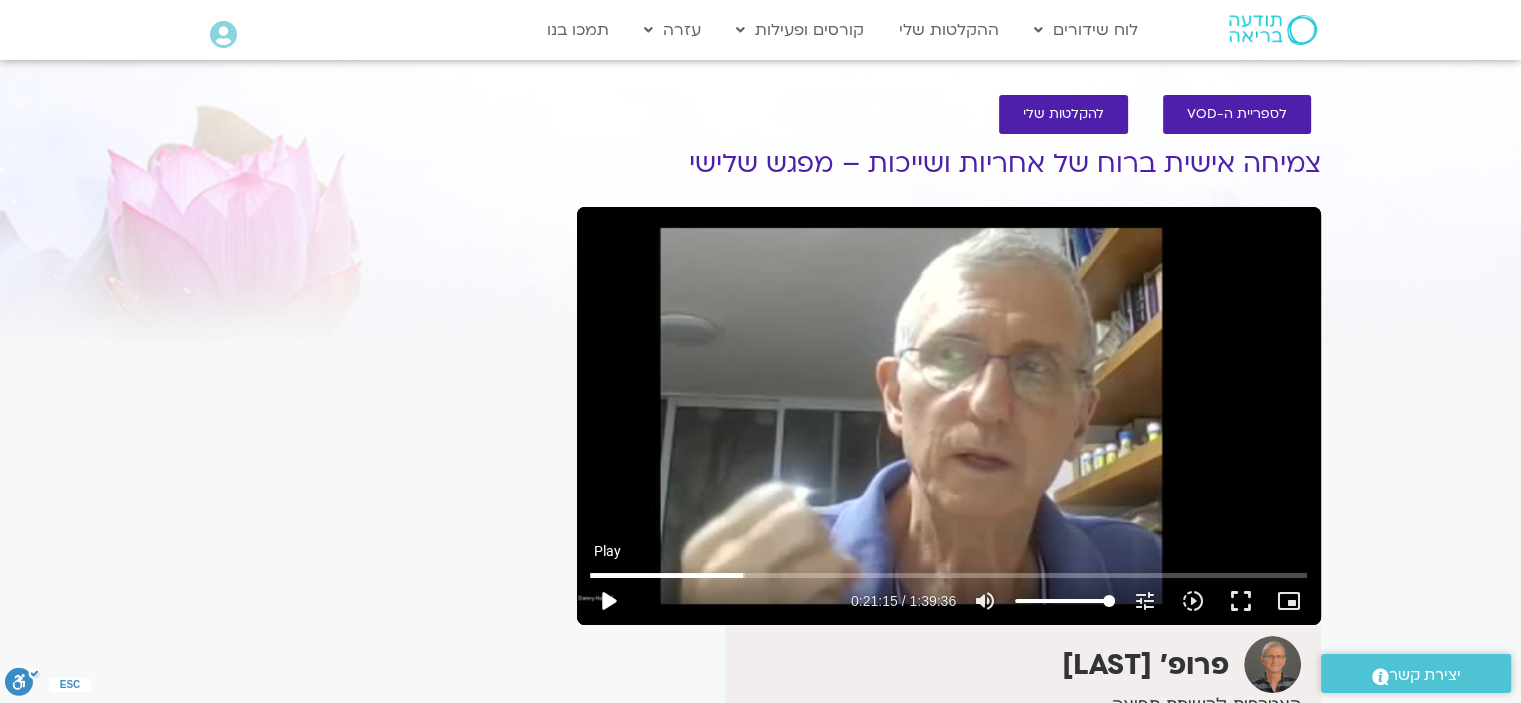 click on "play_arrow" at bounding box center [608, 601] 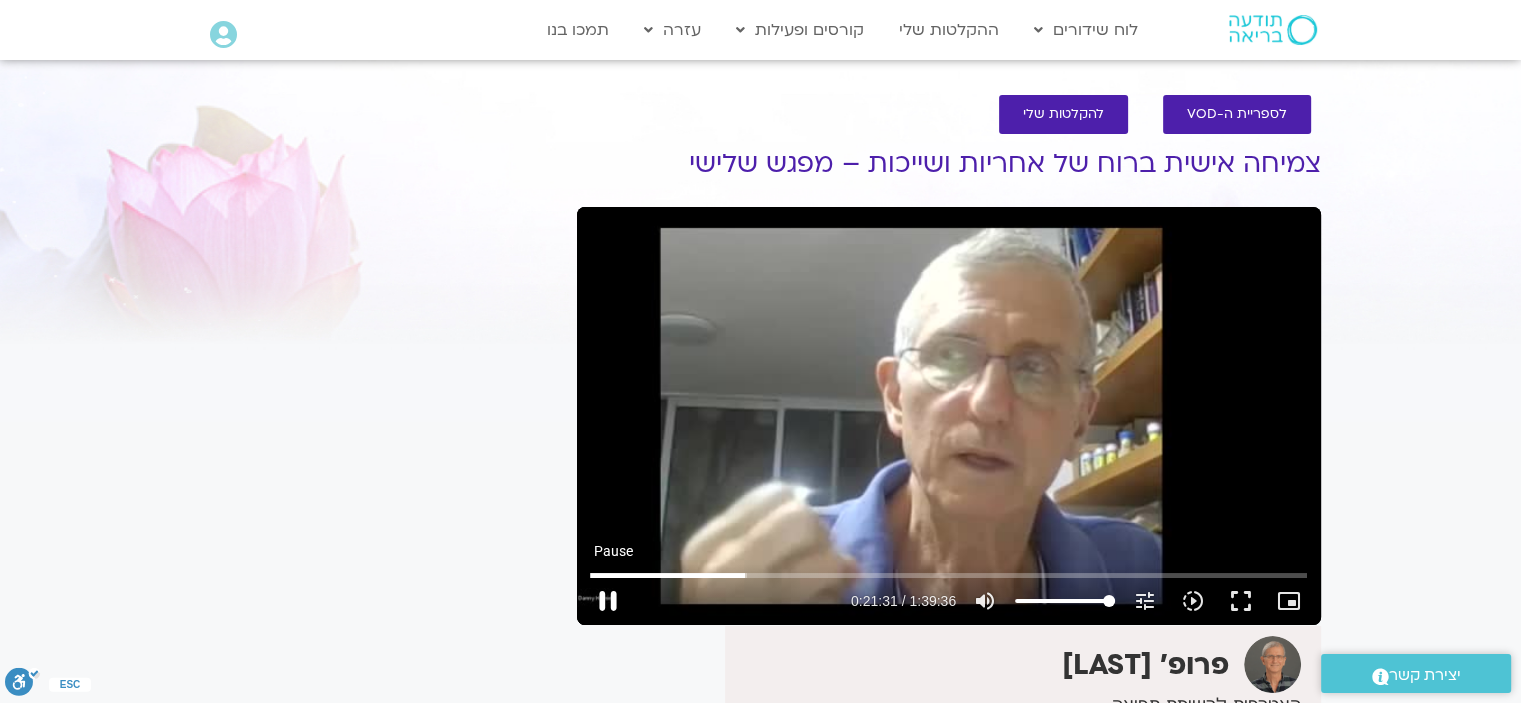 click on "pause" at bounding box center [608, 601] 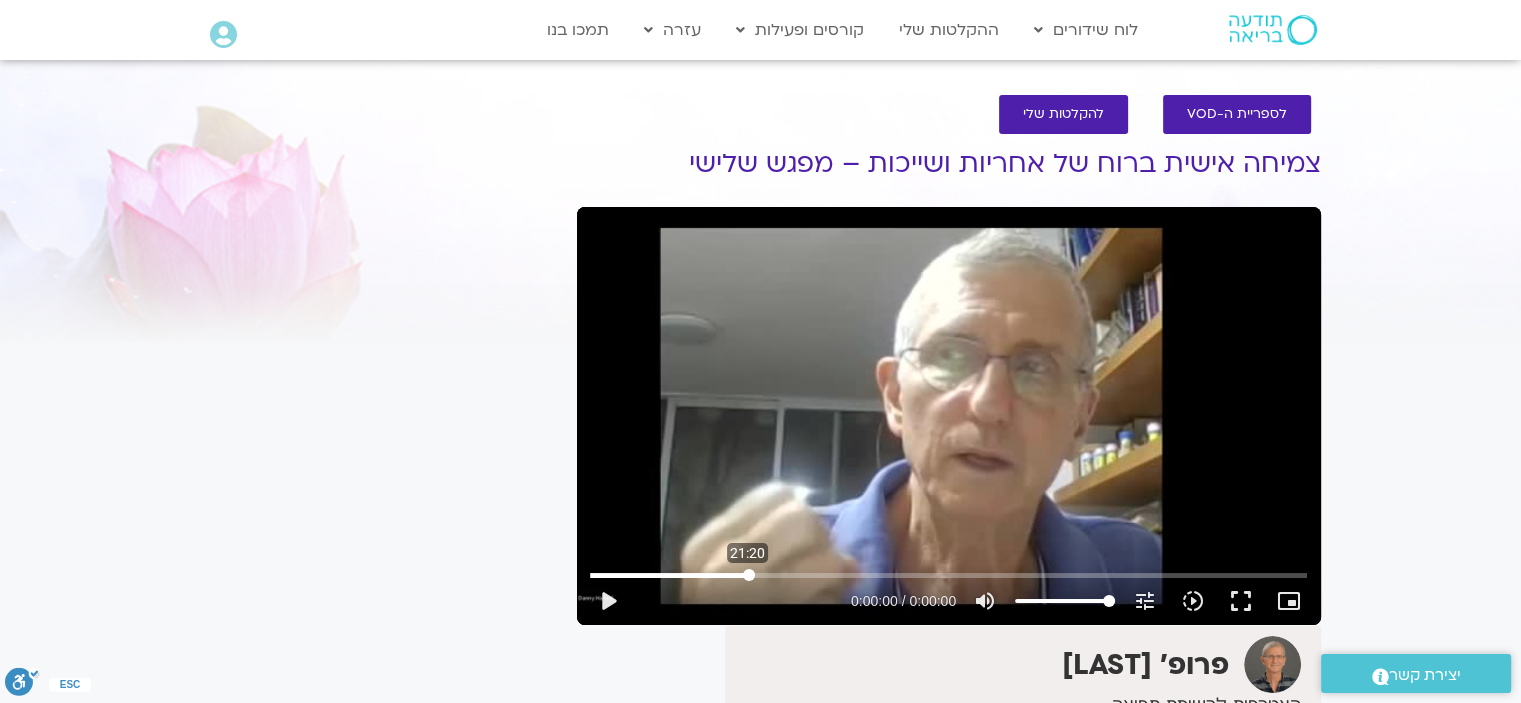 click at bounding box center (948, 575) 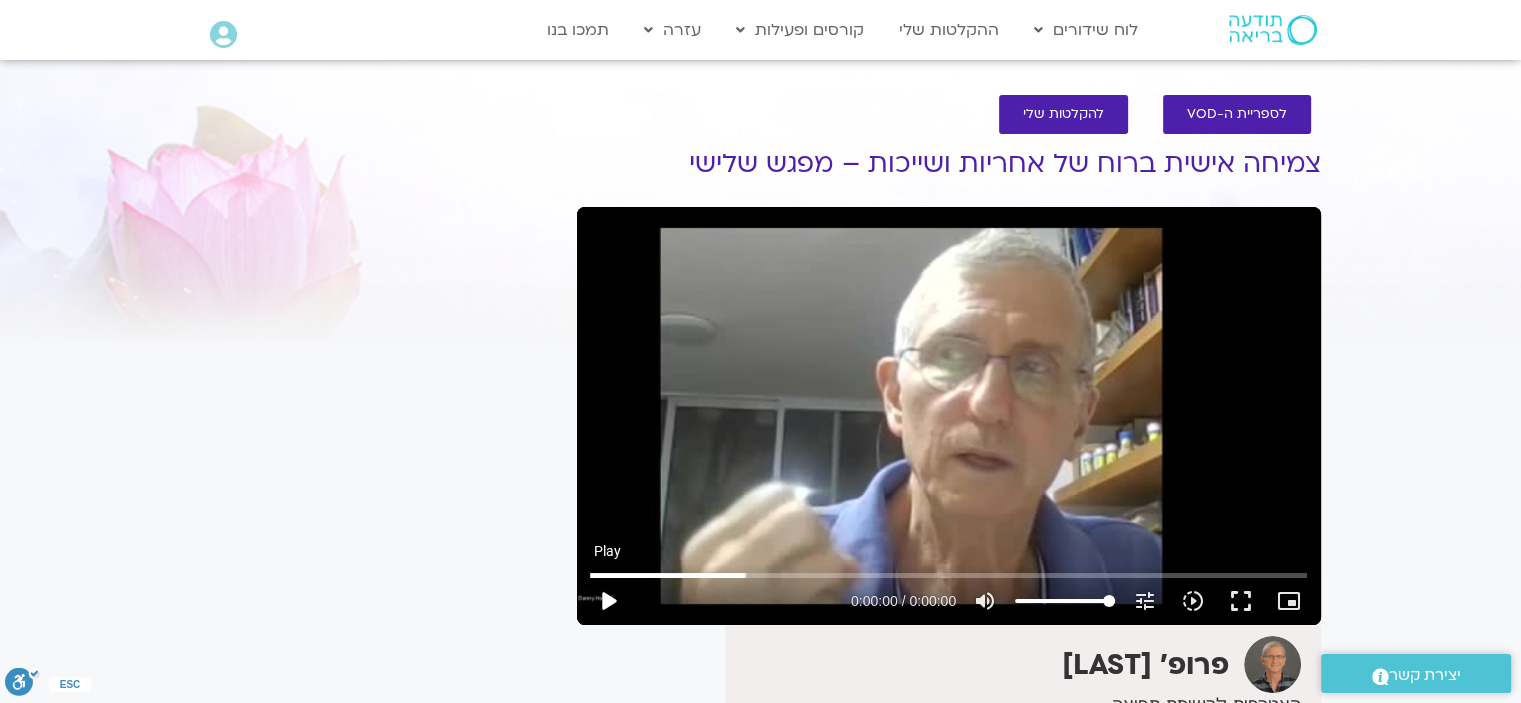 click on "play_arrow" at bounding box center (608, 601) 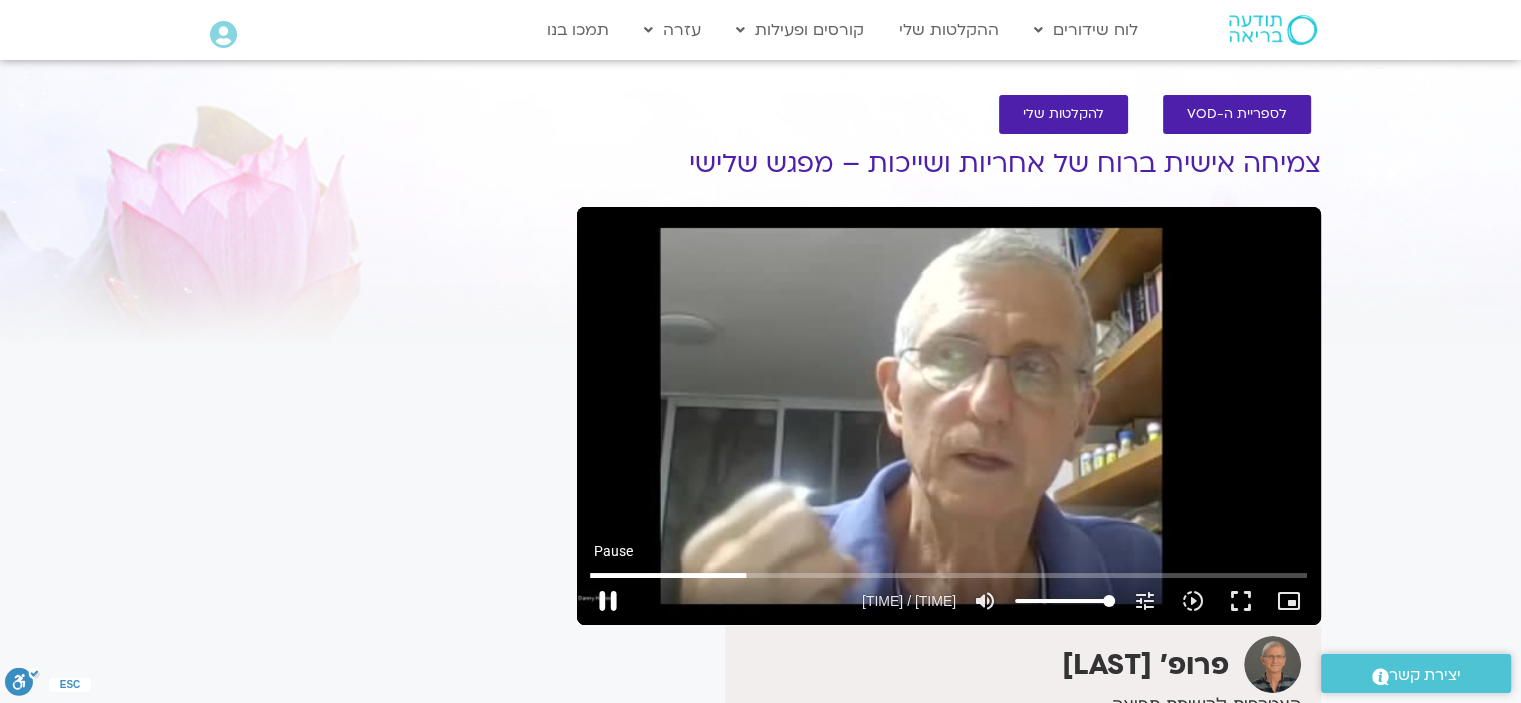 click on "pause" at bounding box center (608, 601) 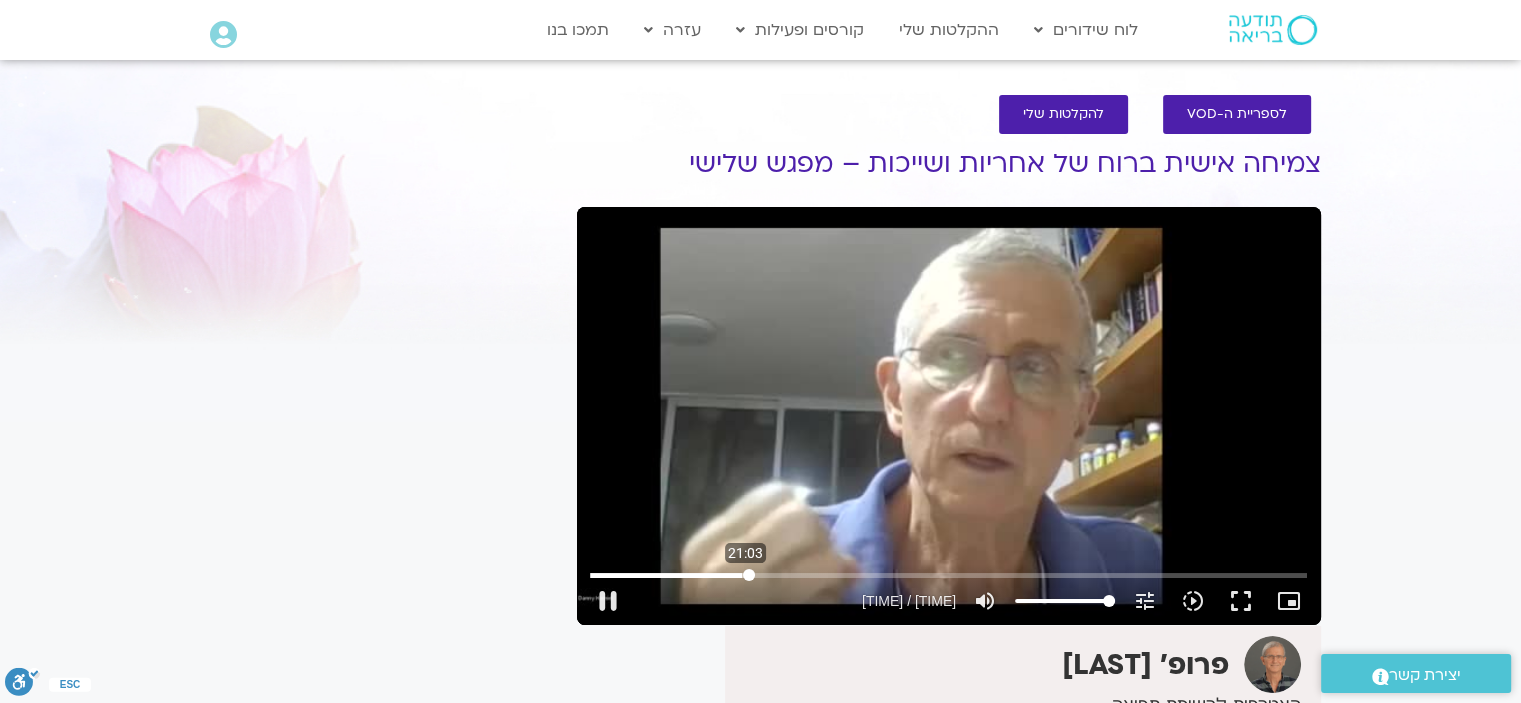click at bounding box center (948, 575) 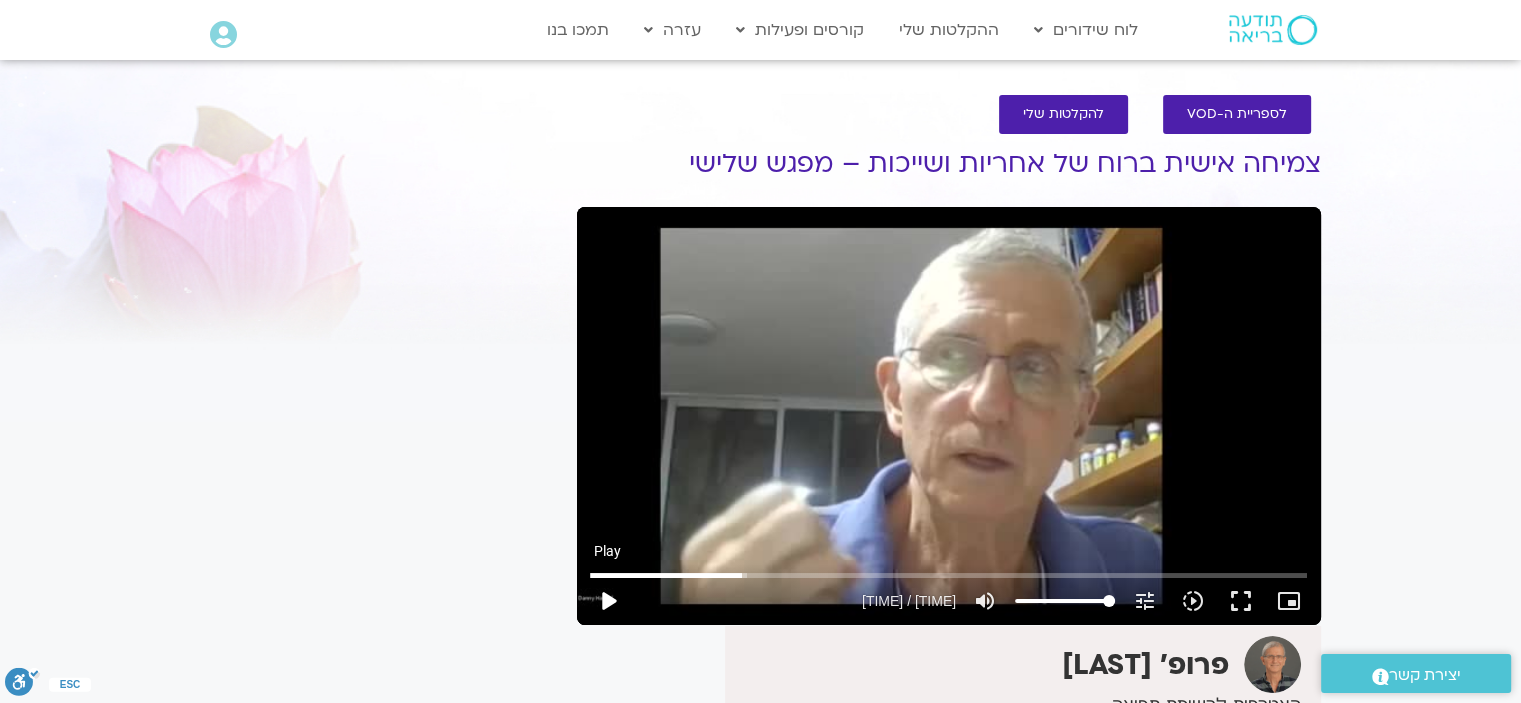 click on "play_arrow" at bounding box center [608, 601] 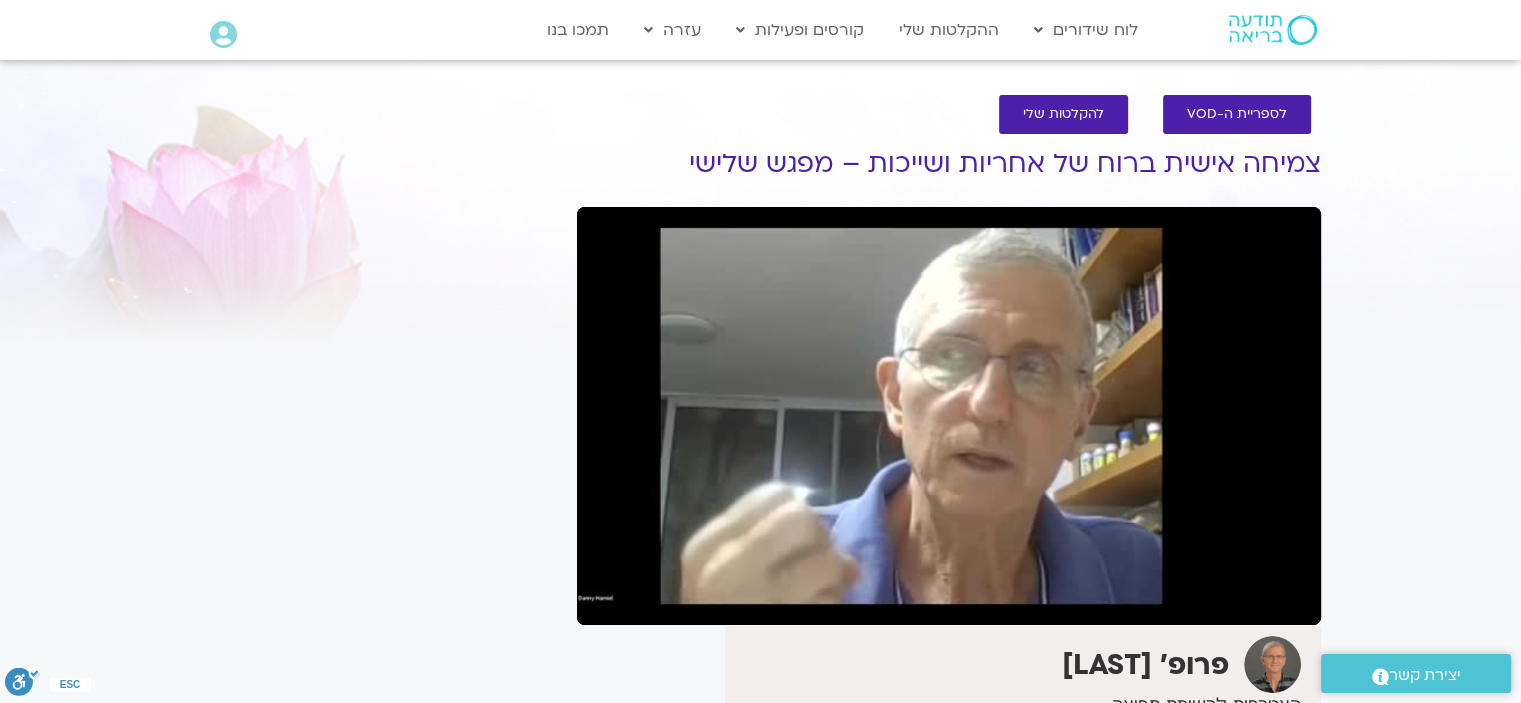 click on "pause" at bounding box center (608, 601) 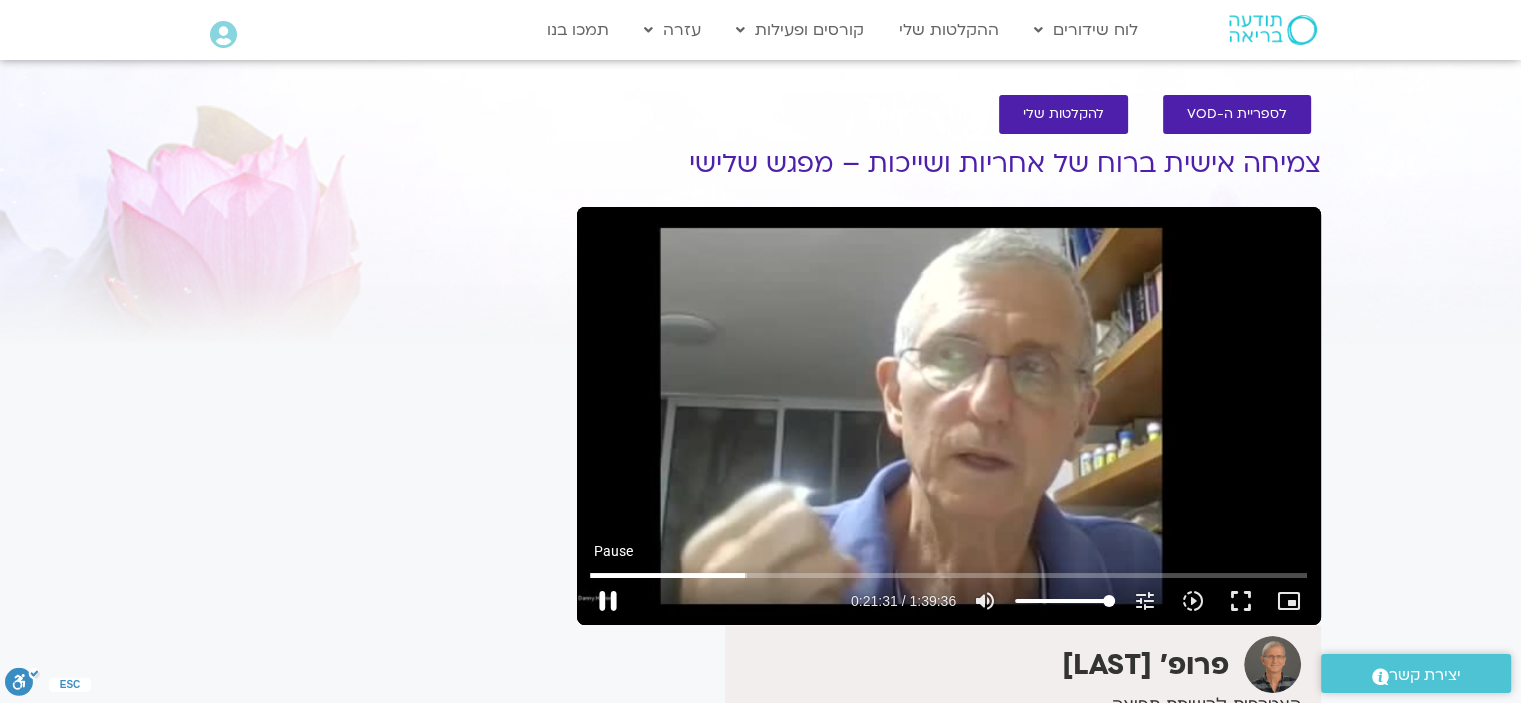 click on "pause" at bounding box center (608, 601) 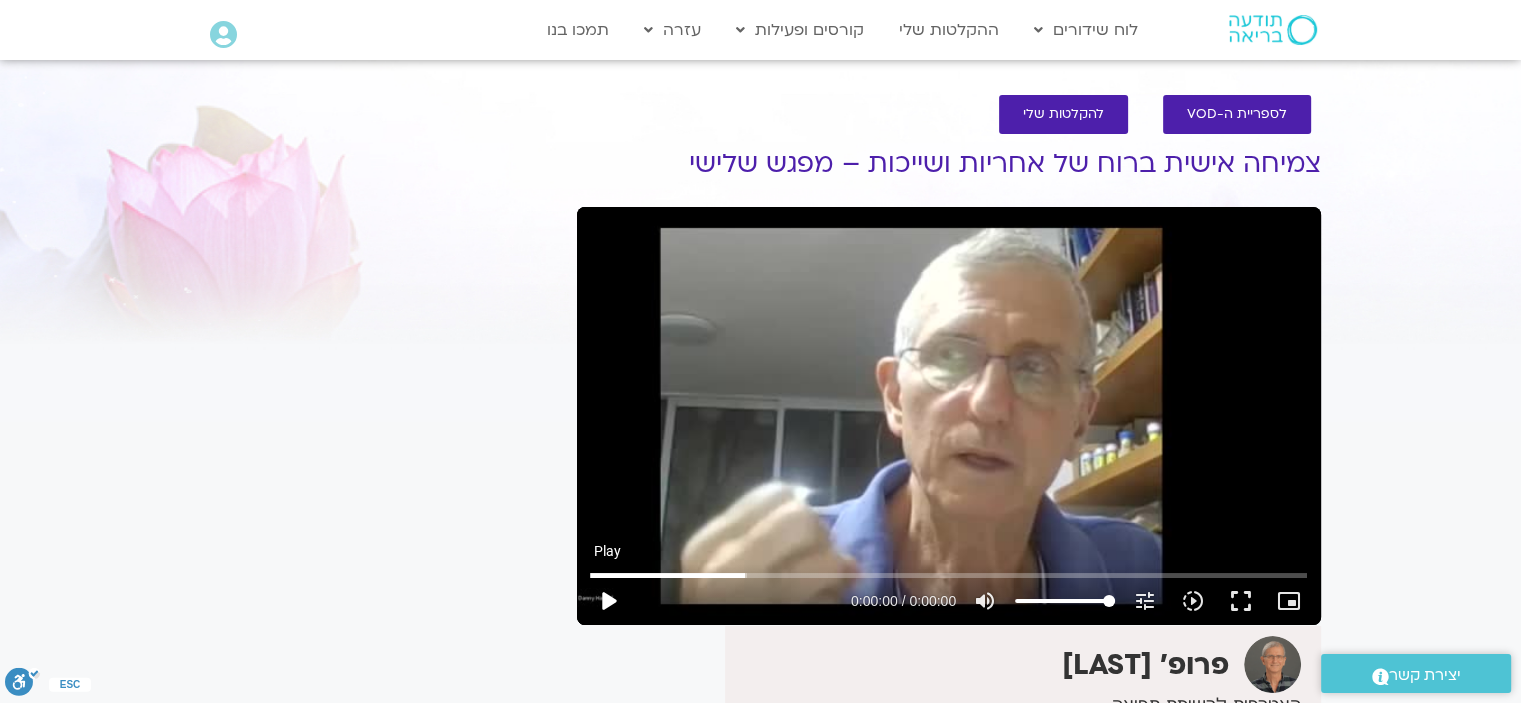 click on "play_arrow" at bounding box center (608, 601) 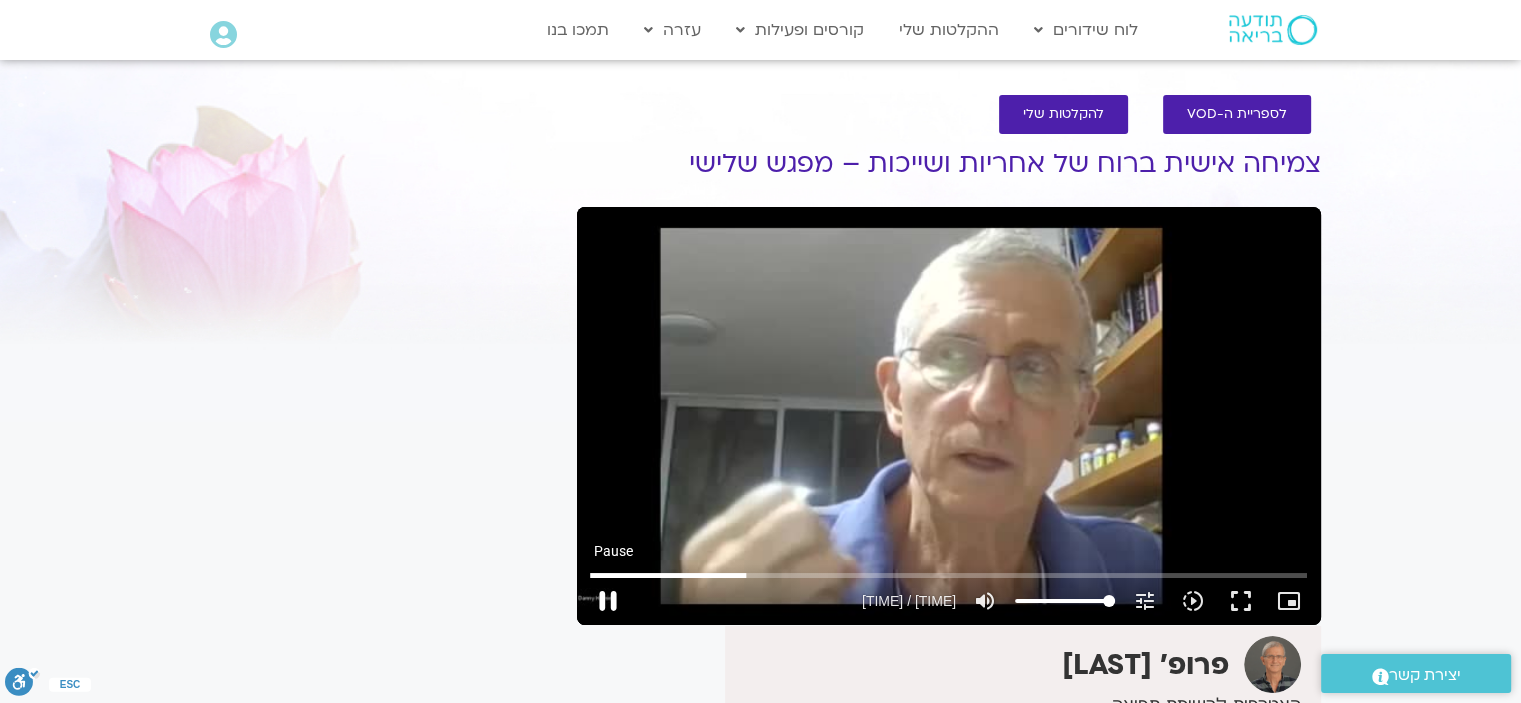 click on "pause" at bounding box center [608, 601] 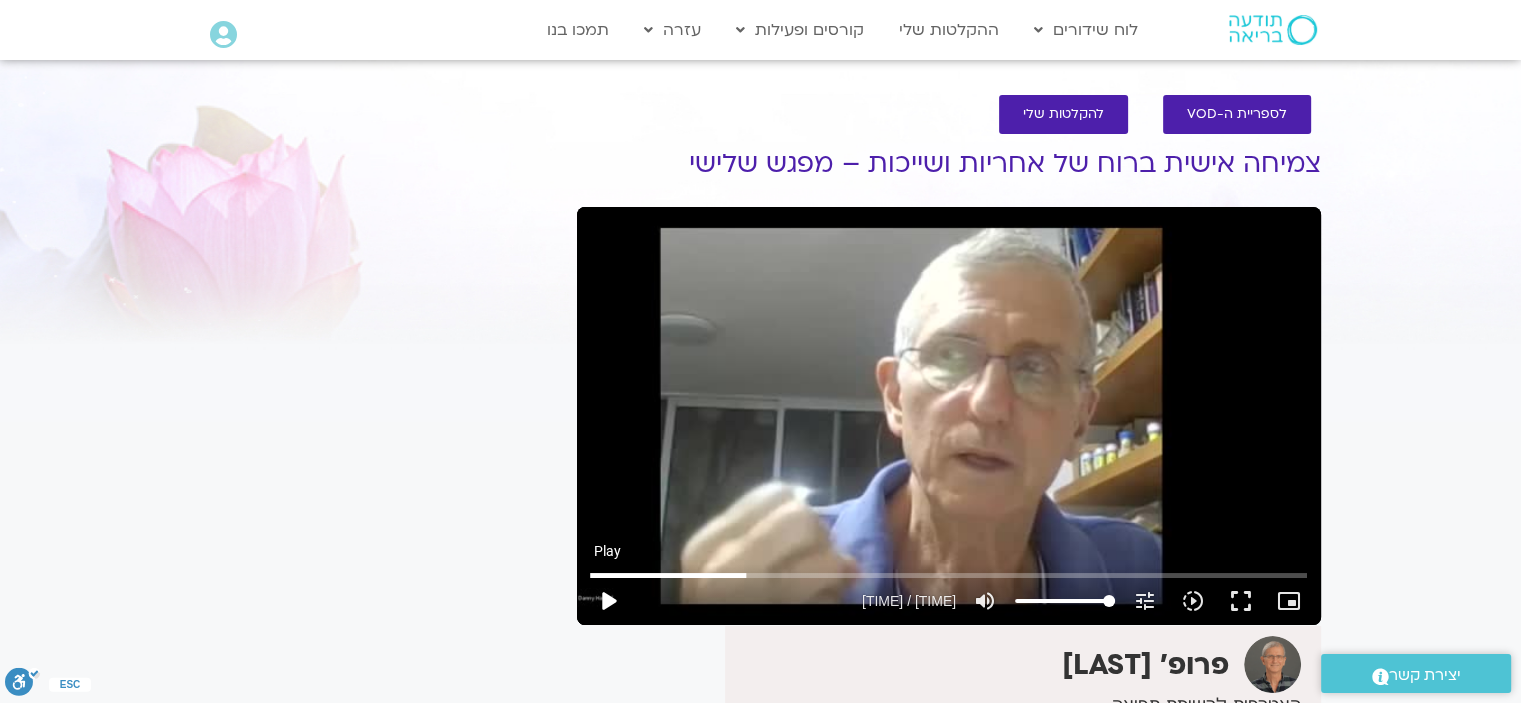 click on "play_arrow" at bounding box center [608, 601] 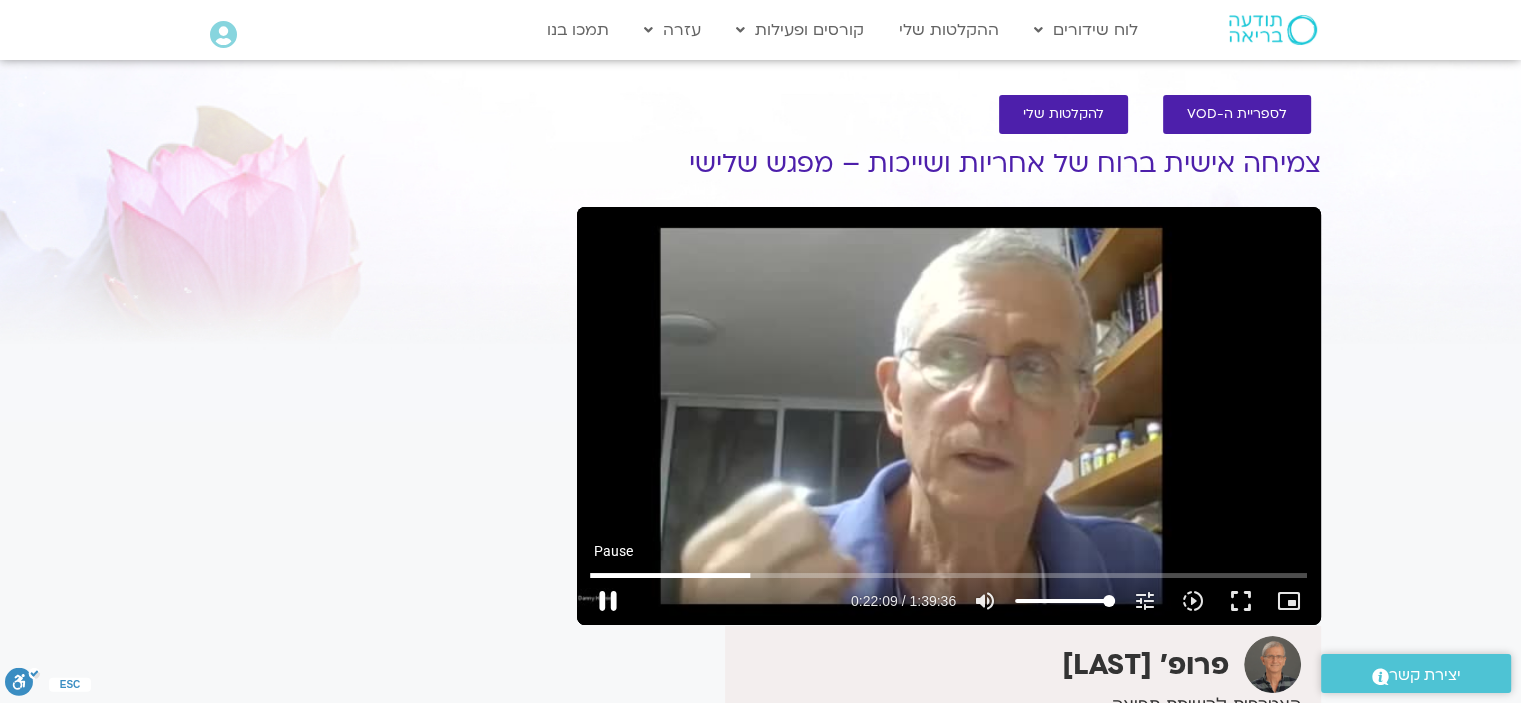 click on "pause" at bounding box center [608, 601] 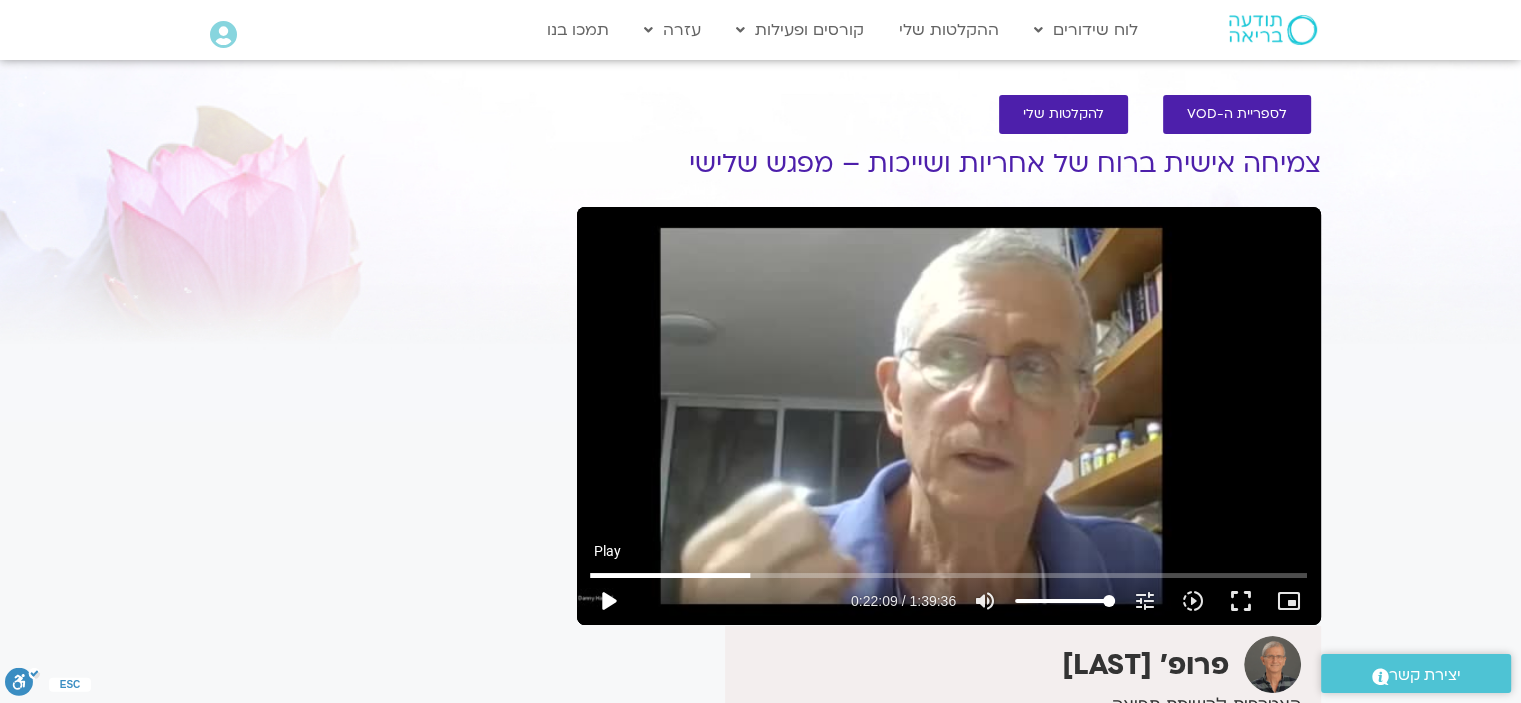 click on "play_arrow" at bounding box center [608, 601] 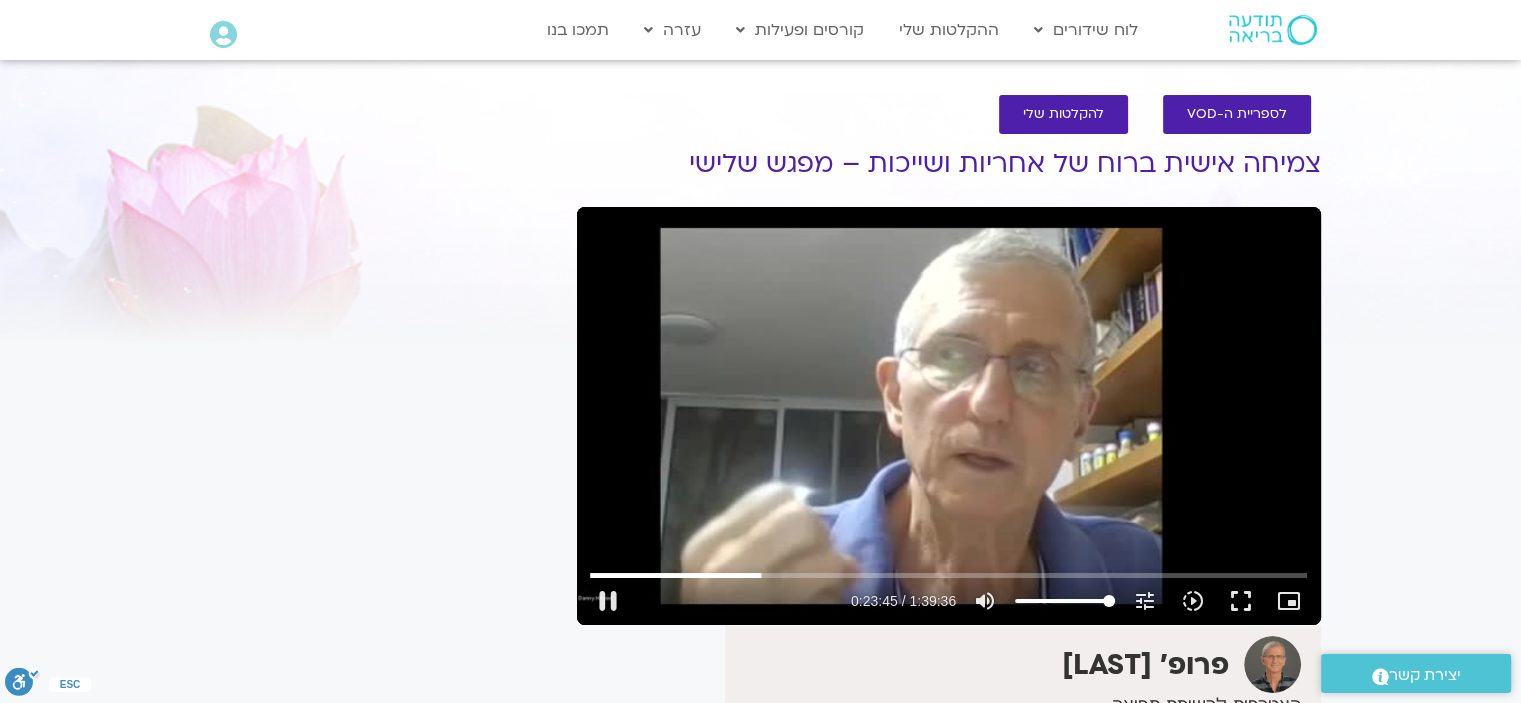 click at bounding box center (739, 601) 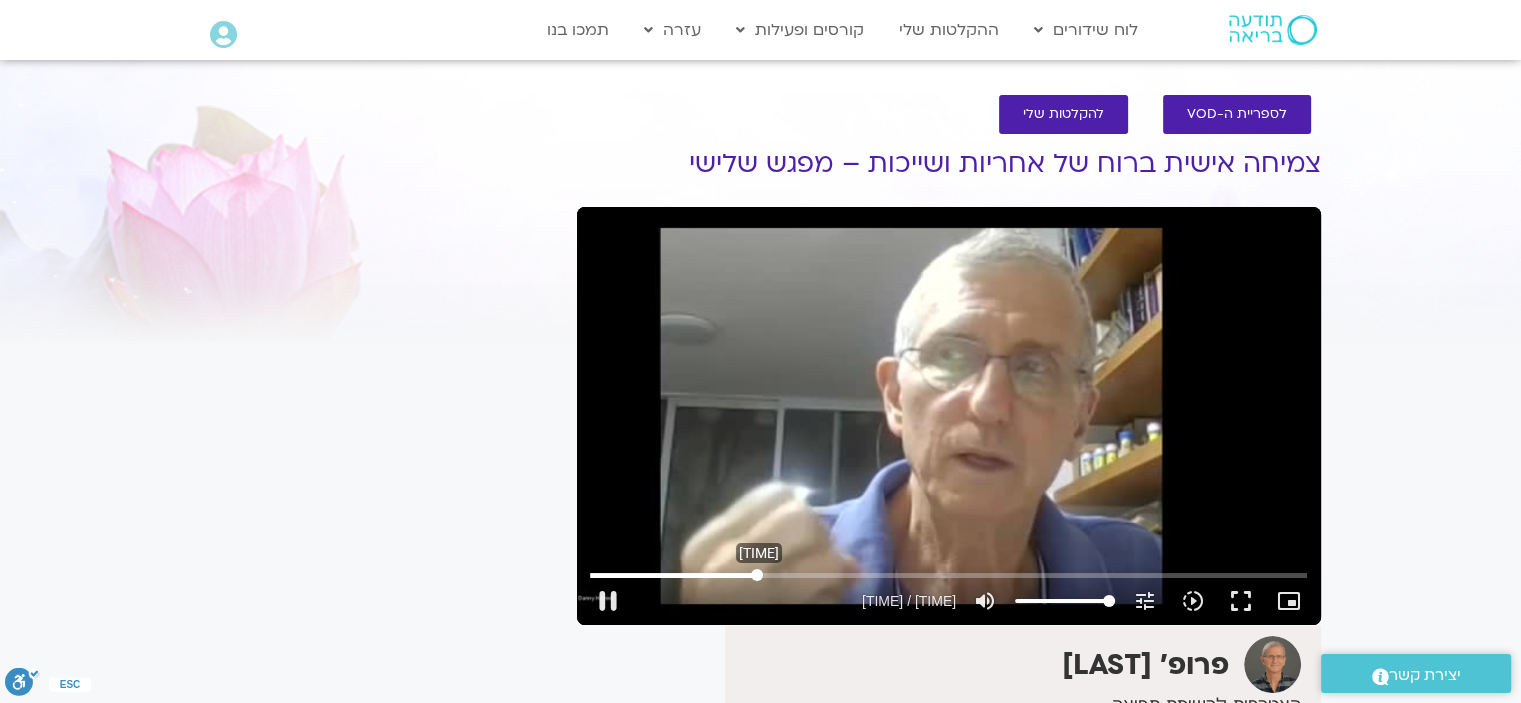 click at bounding box center (948, 575) 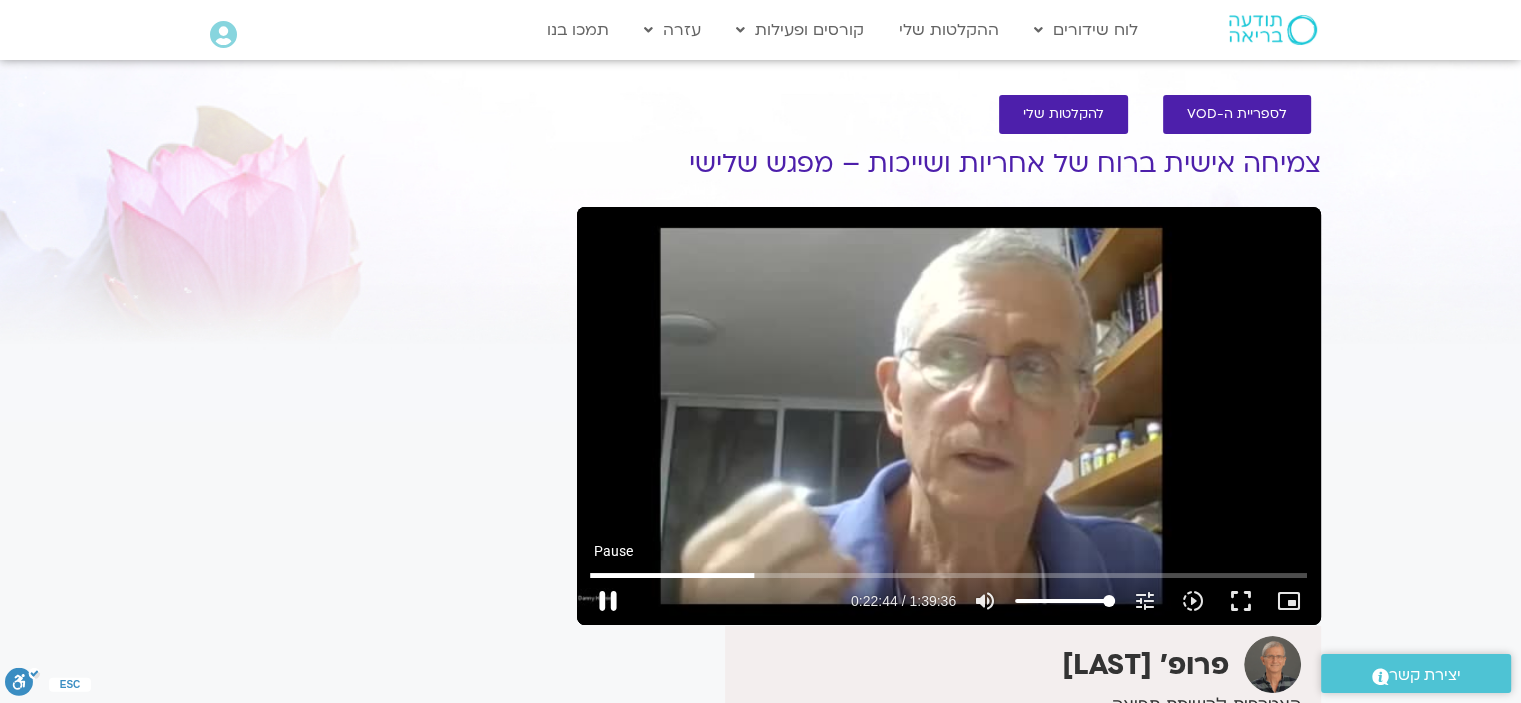 click on "pause" at bounding box center (608, 601) 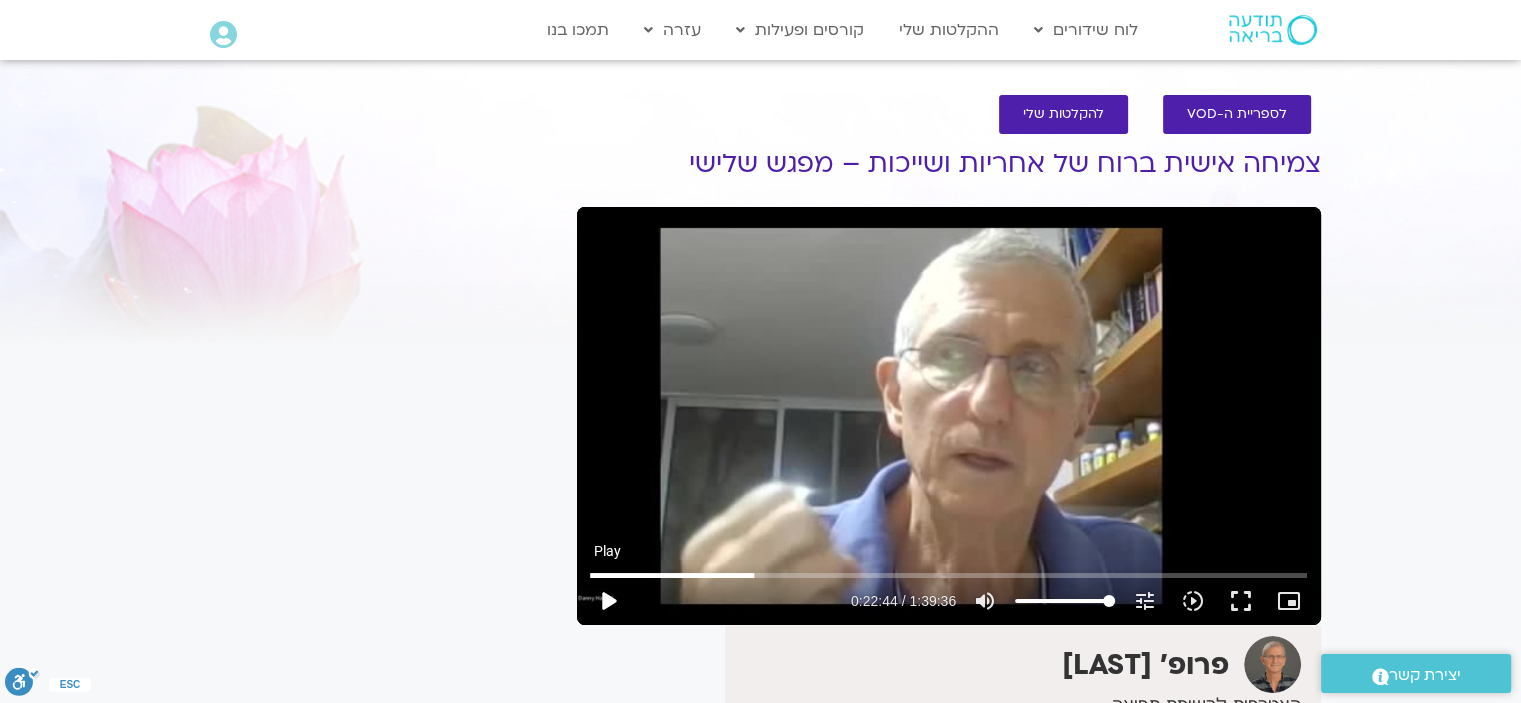 click on "play_arrow" at bounding box center (608, 601) 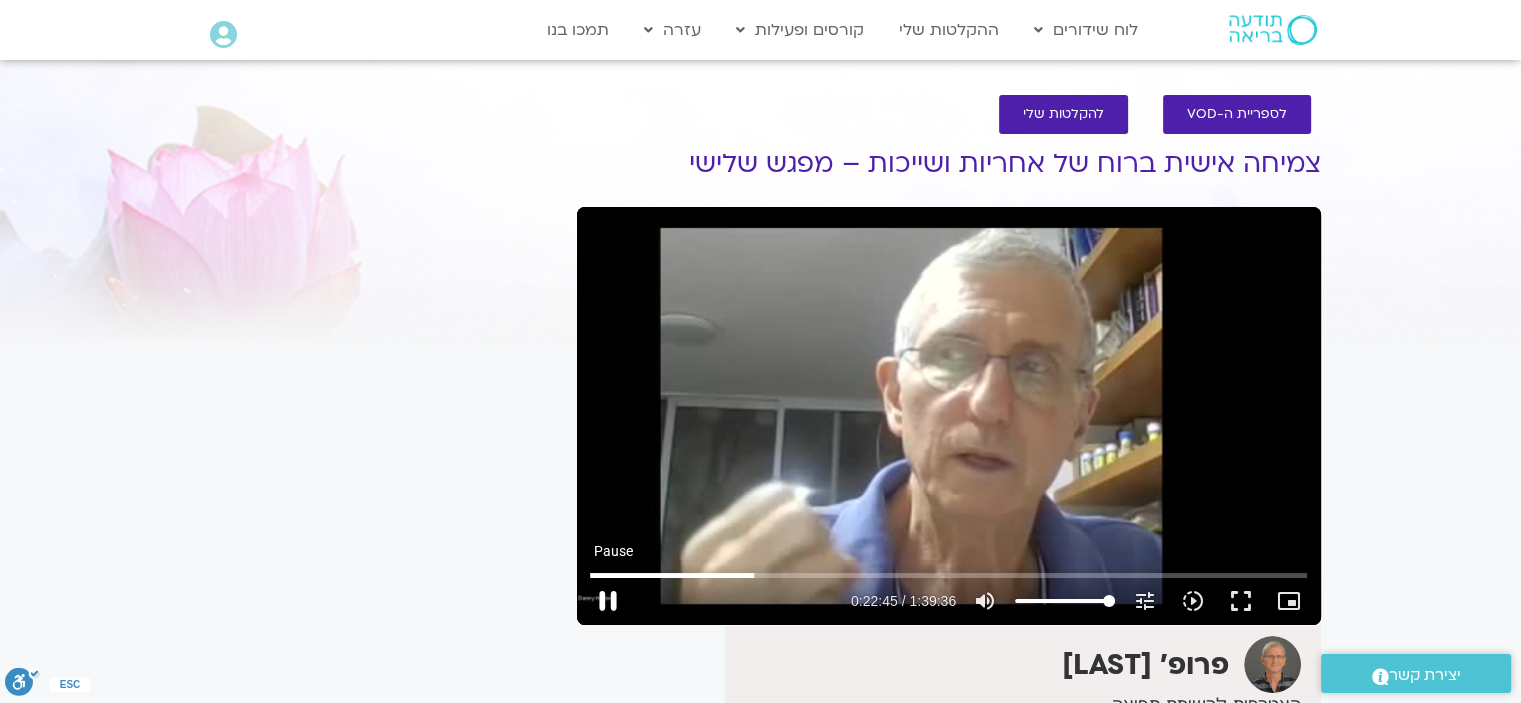 click on "pause" at bounding box center [608, 601] 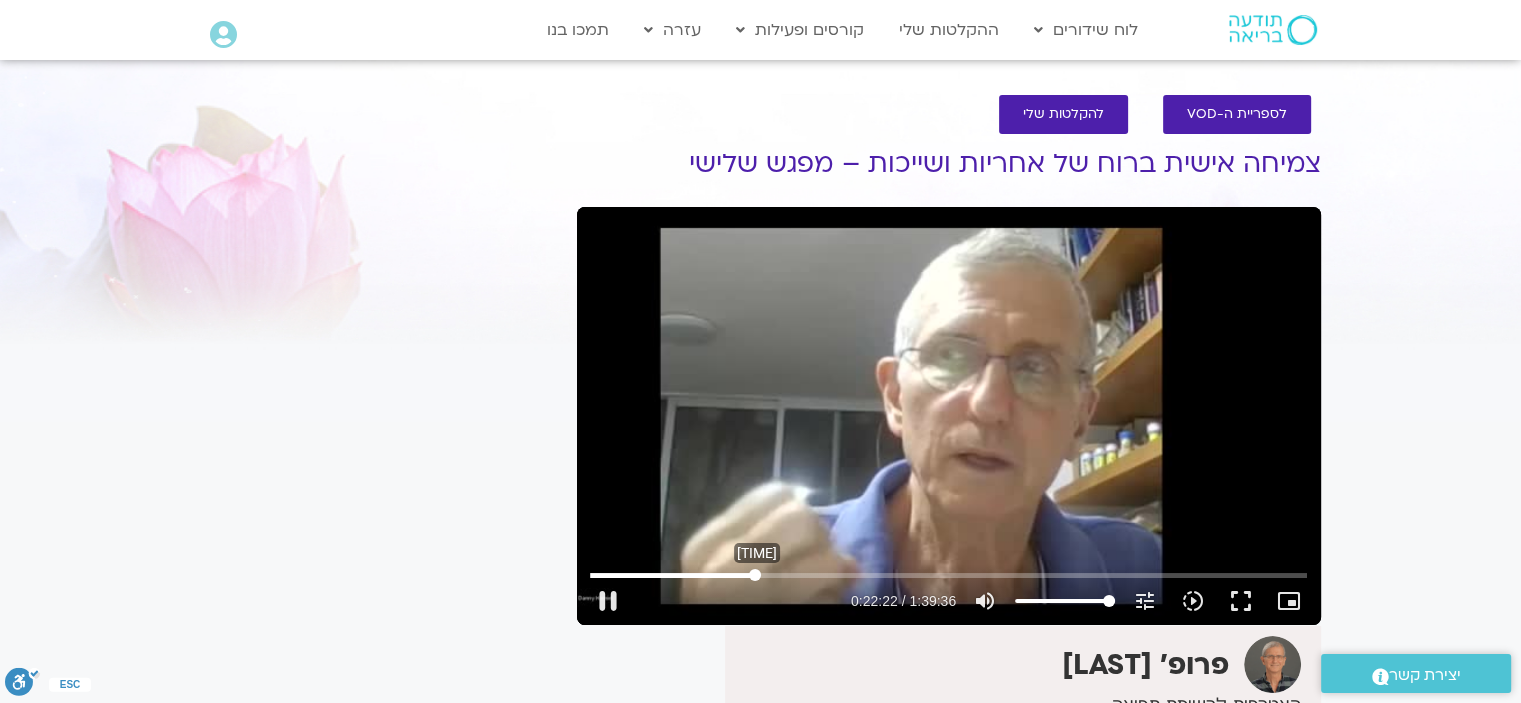 click at bounding box center [948, 575] 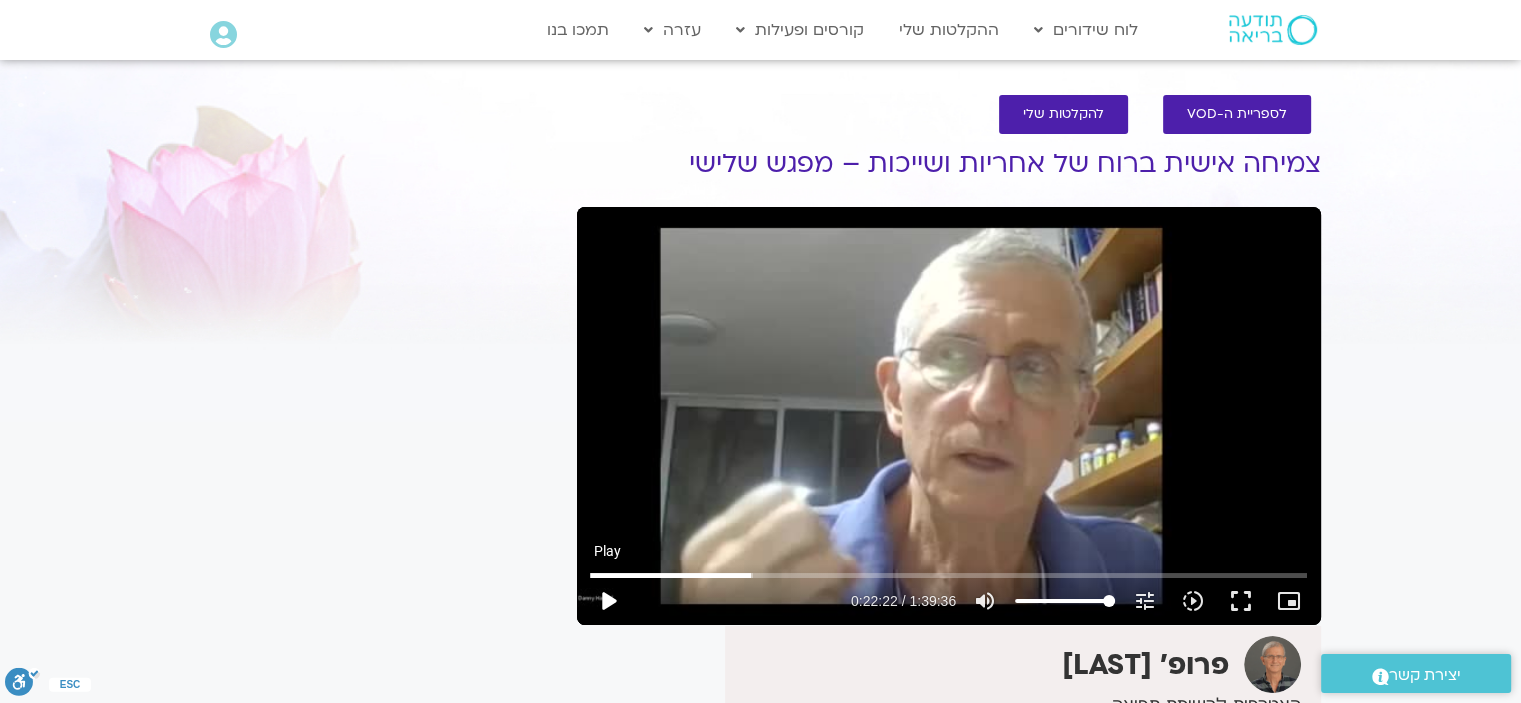 click on "play_arrow" at bounding box center [608, 601] 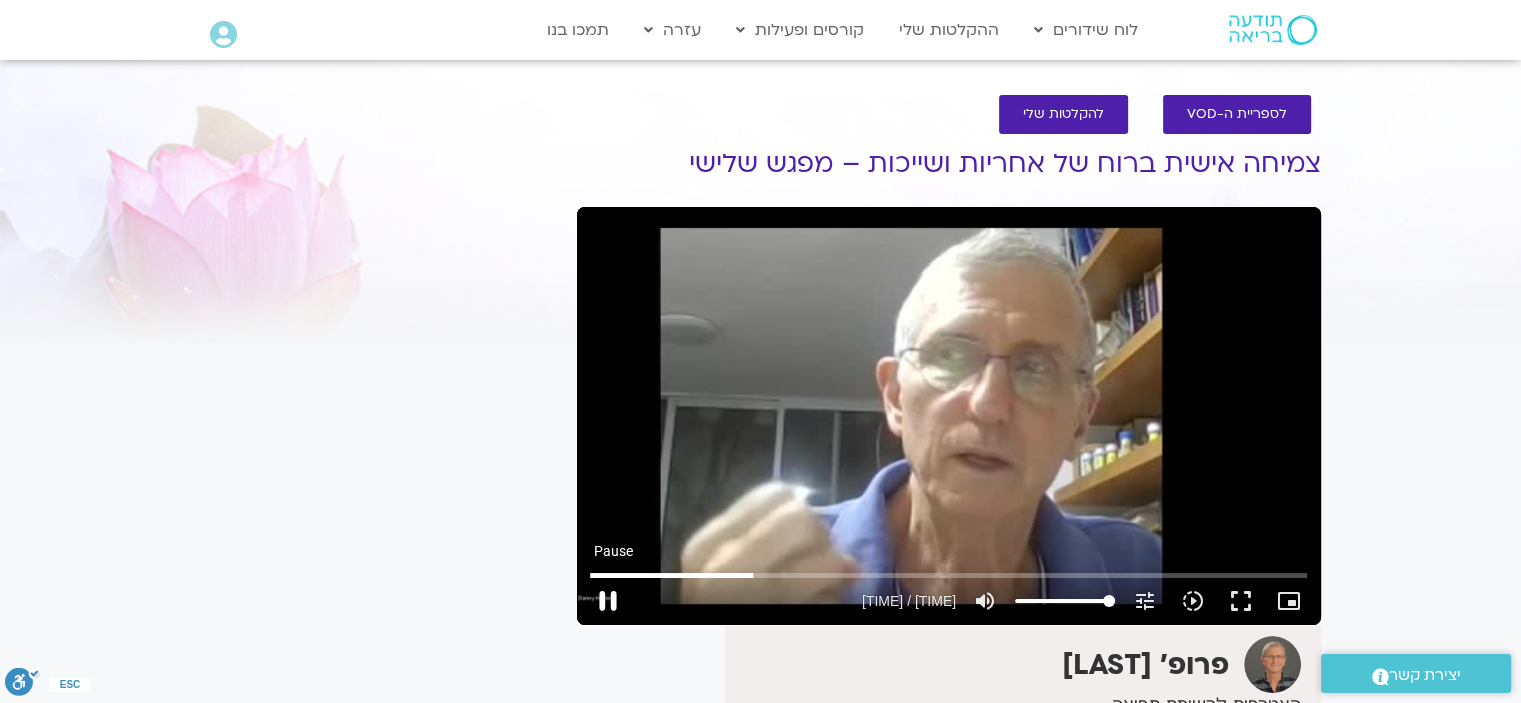 click on "pause" at bounding box center [608, 601] 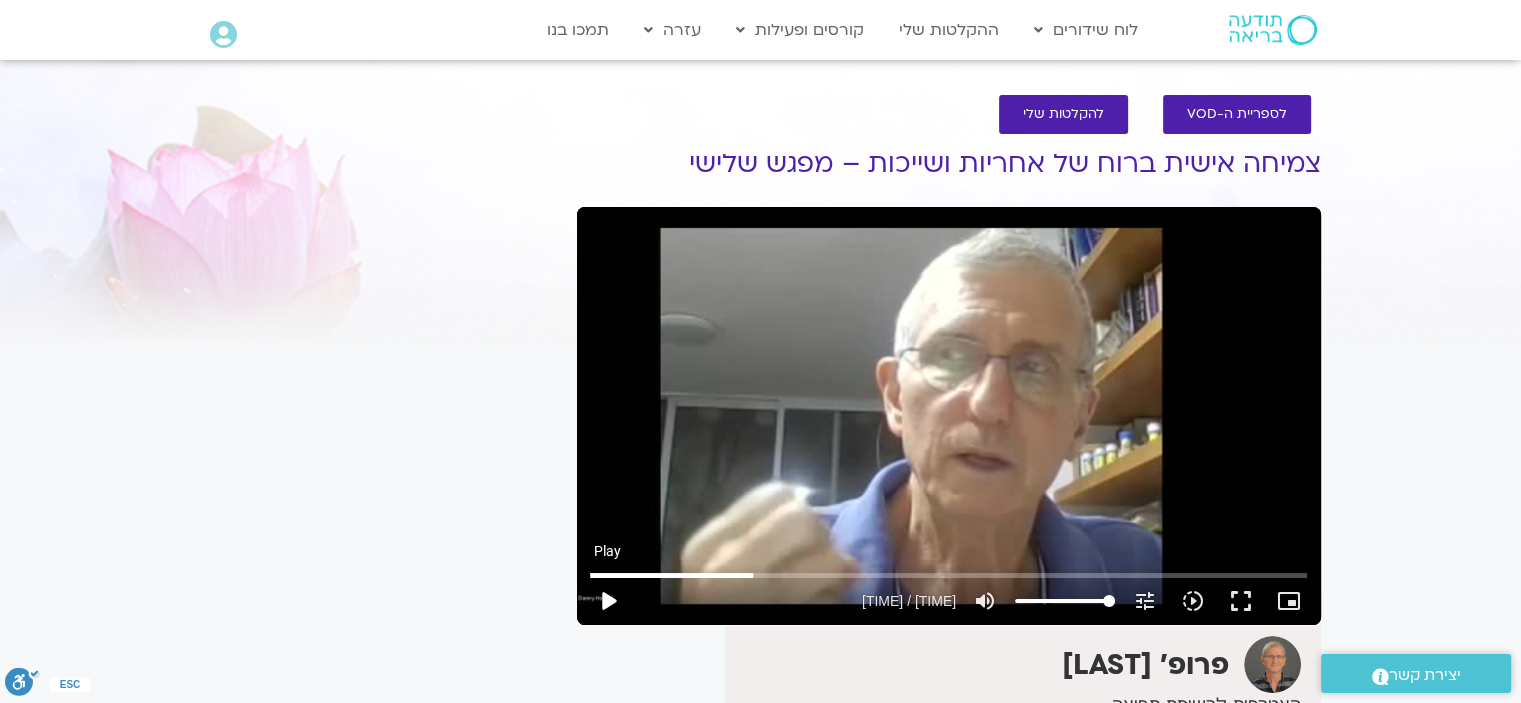 click on "play_arrow" at bounding box center (608, 601) 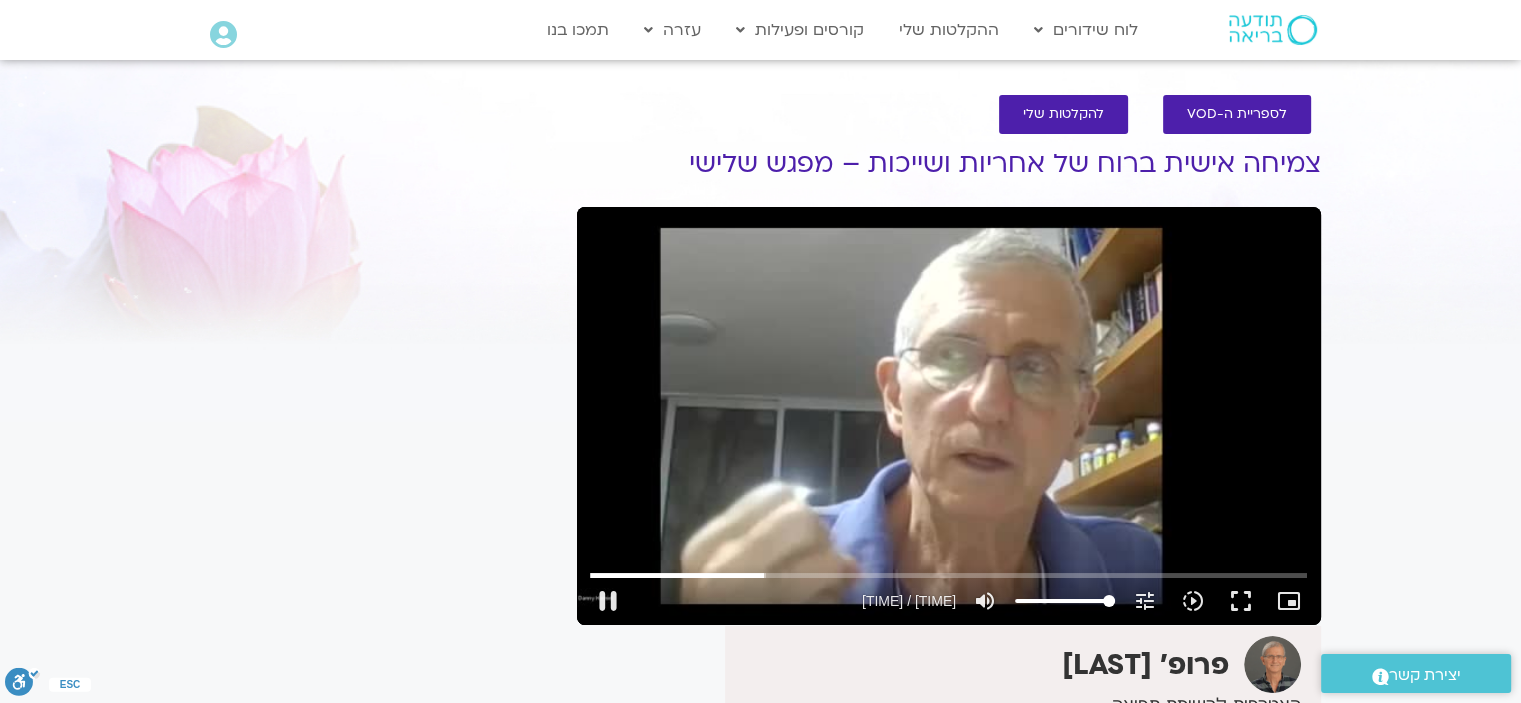 click at bounding box center [744, 601] 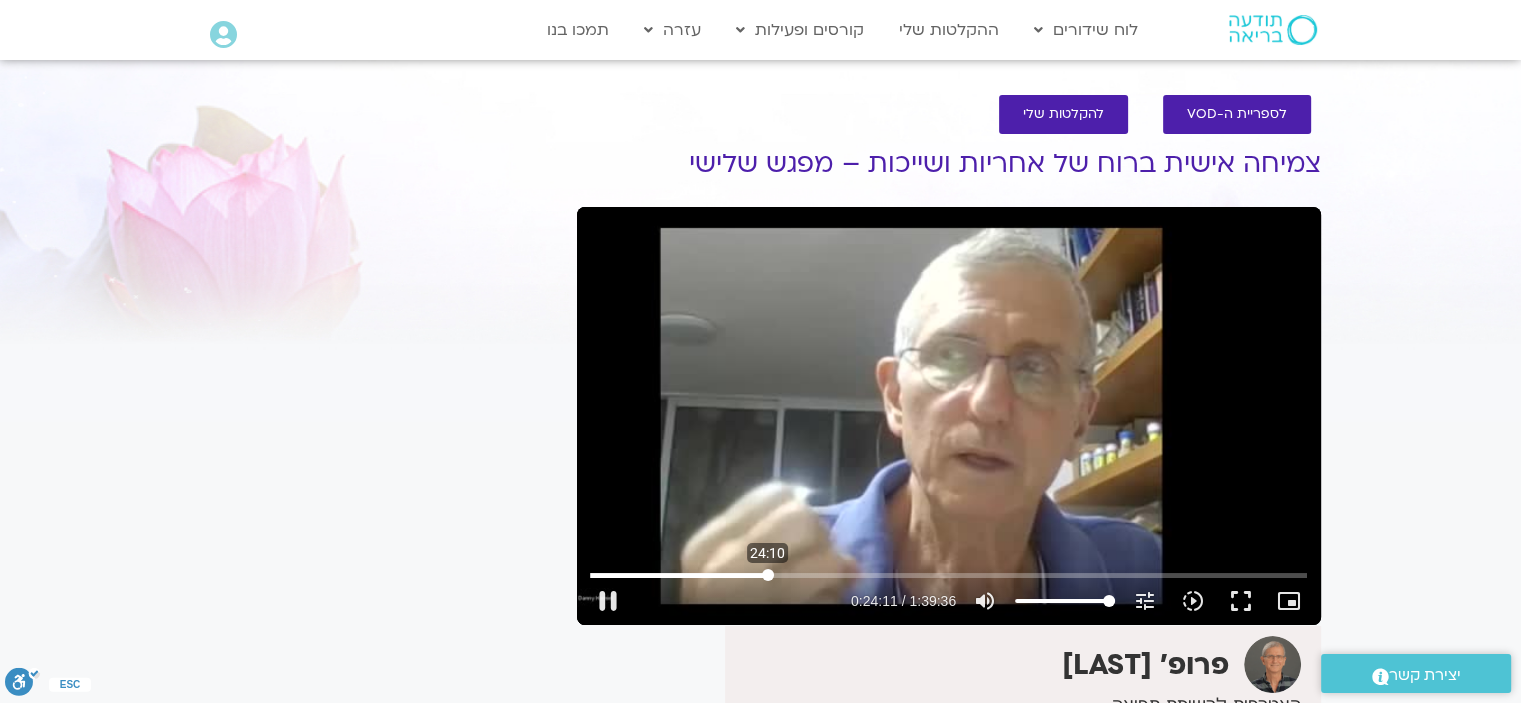 click at bounding box center [948, 575] 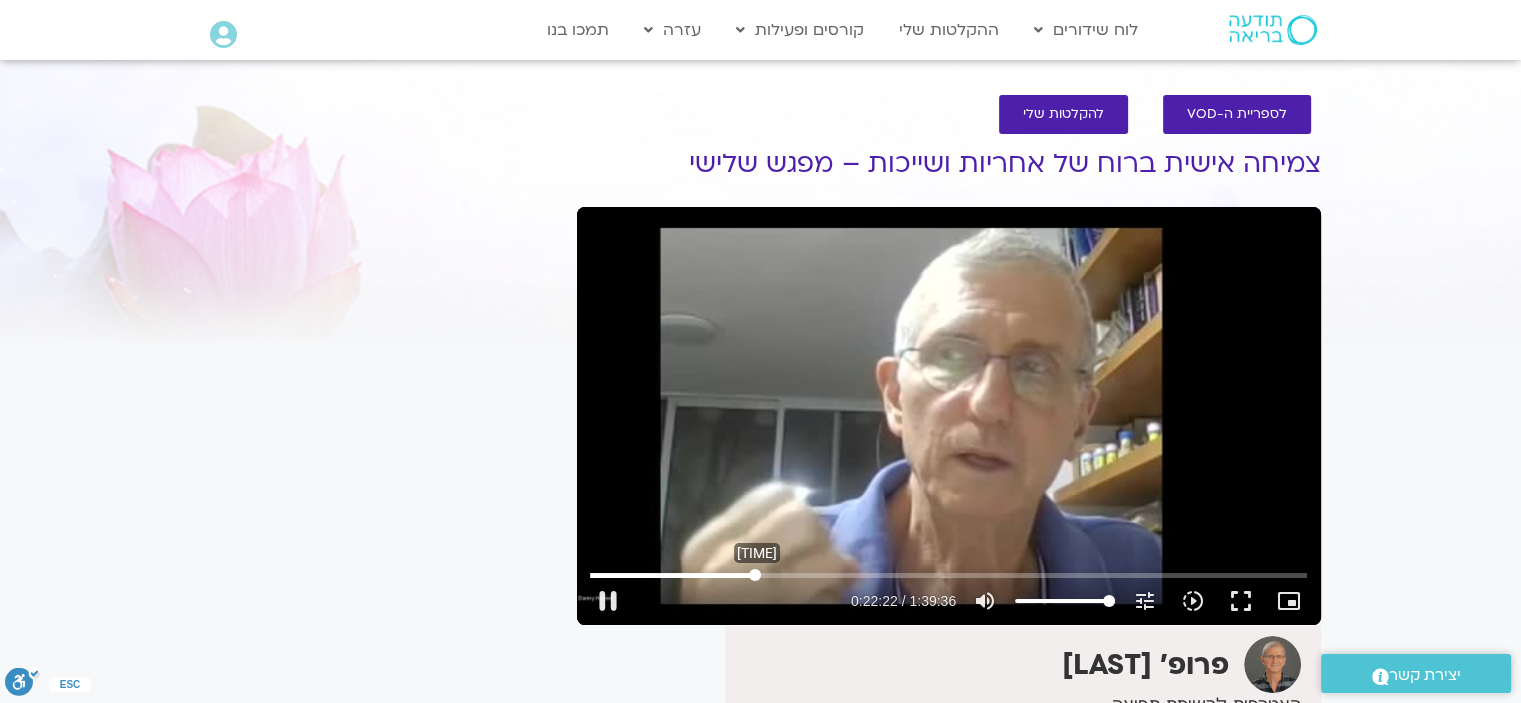 click at bounding box center [948, 575] 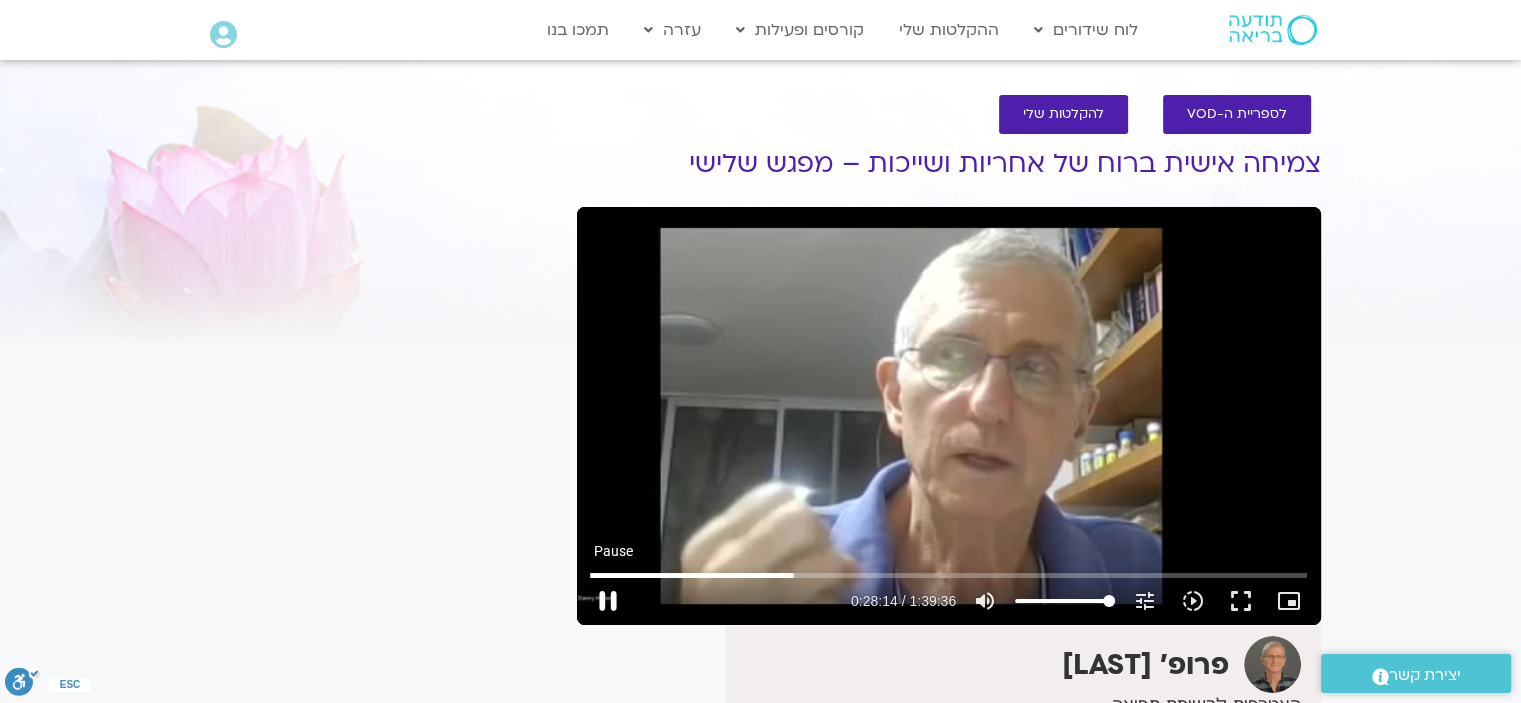 click on "pause" at bounding box center [608, 601] 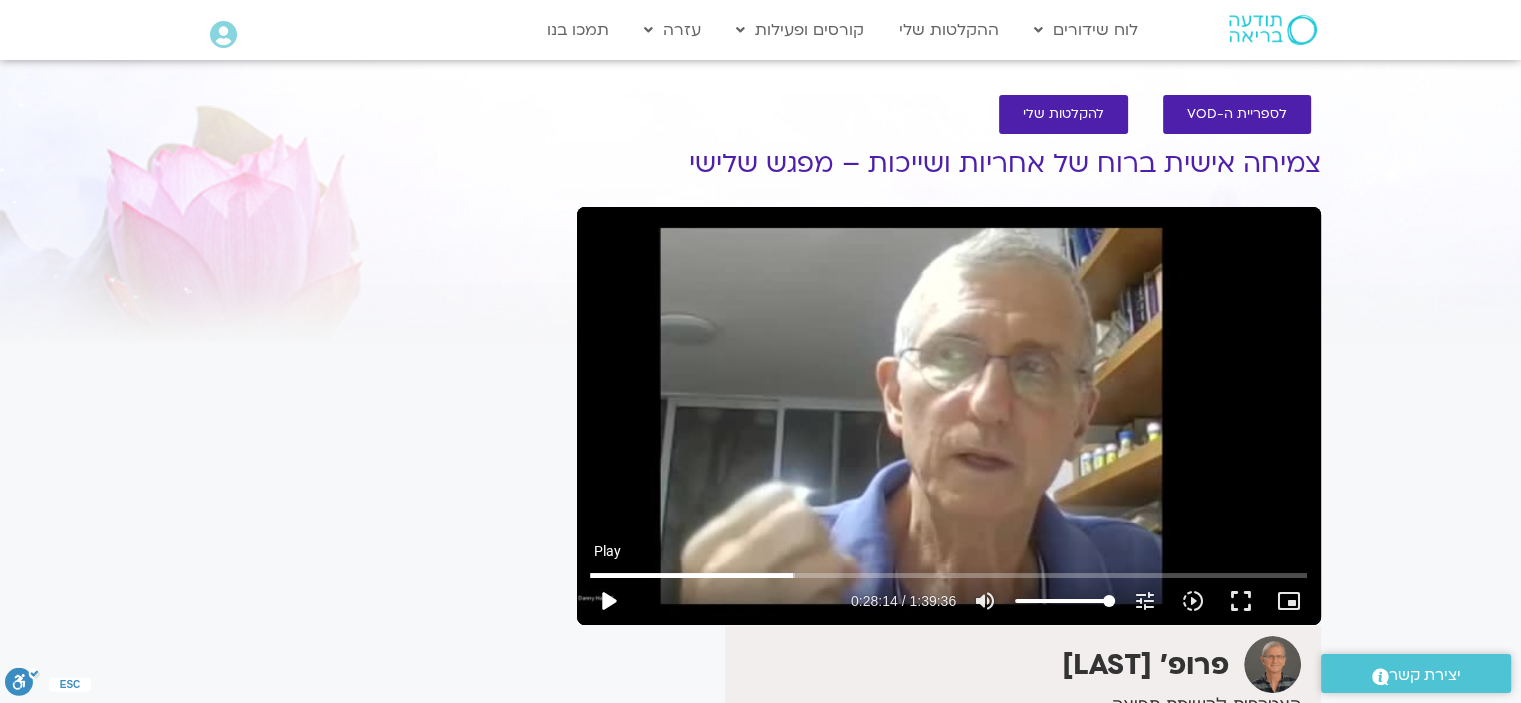 click on "play_arrow" at bounding box center (608, 601) 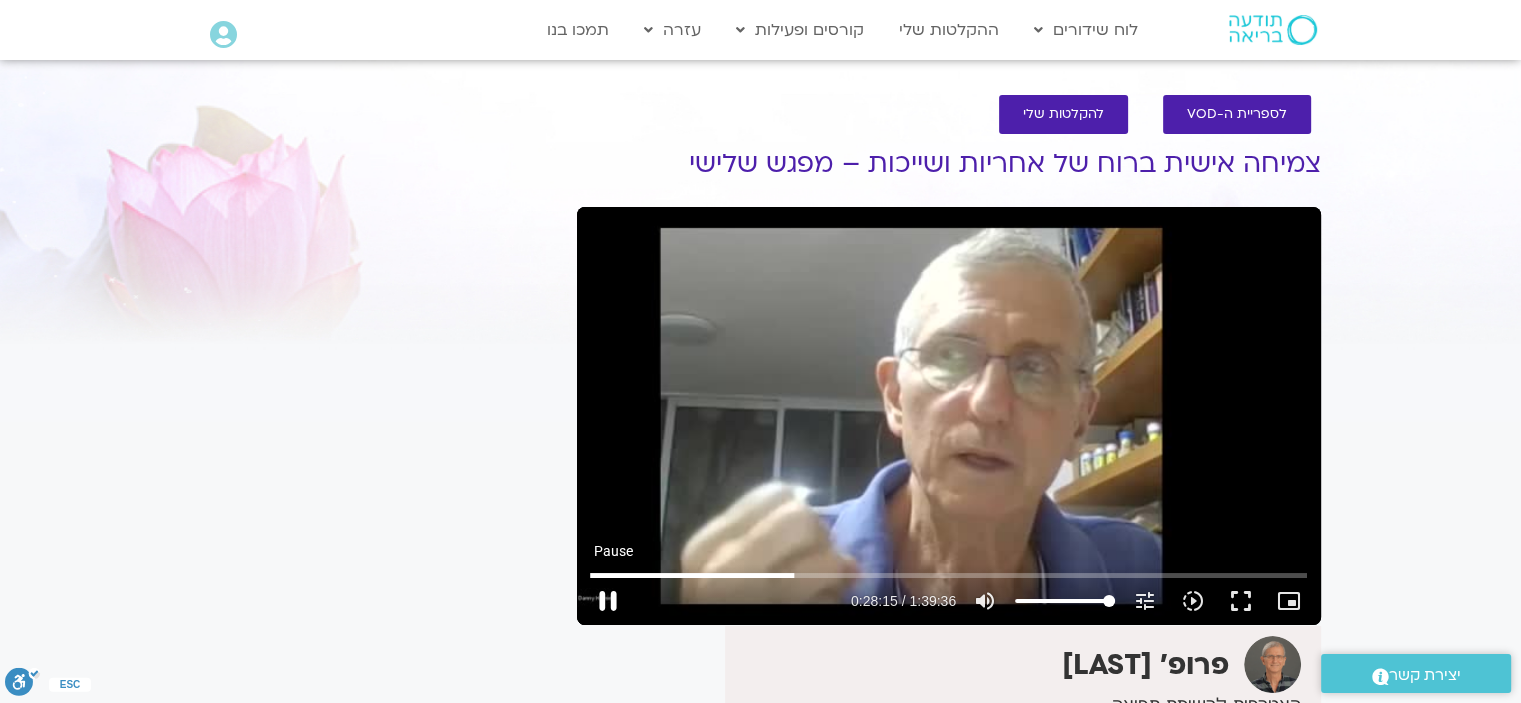 click on "pause" at bounding box center [608, 601] 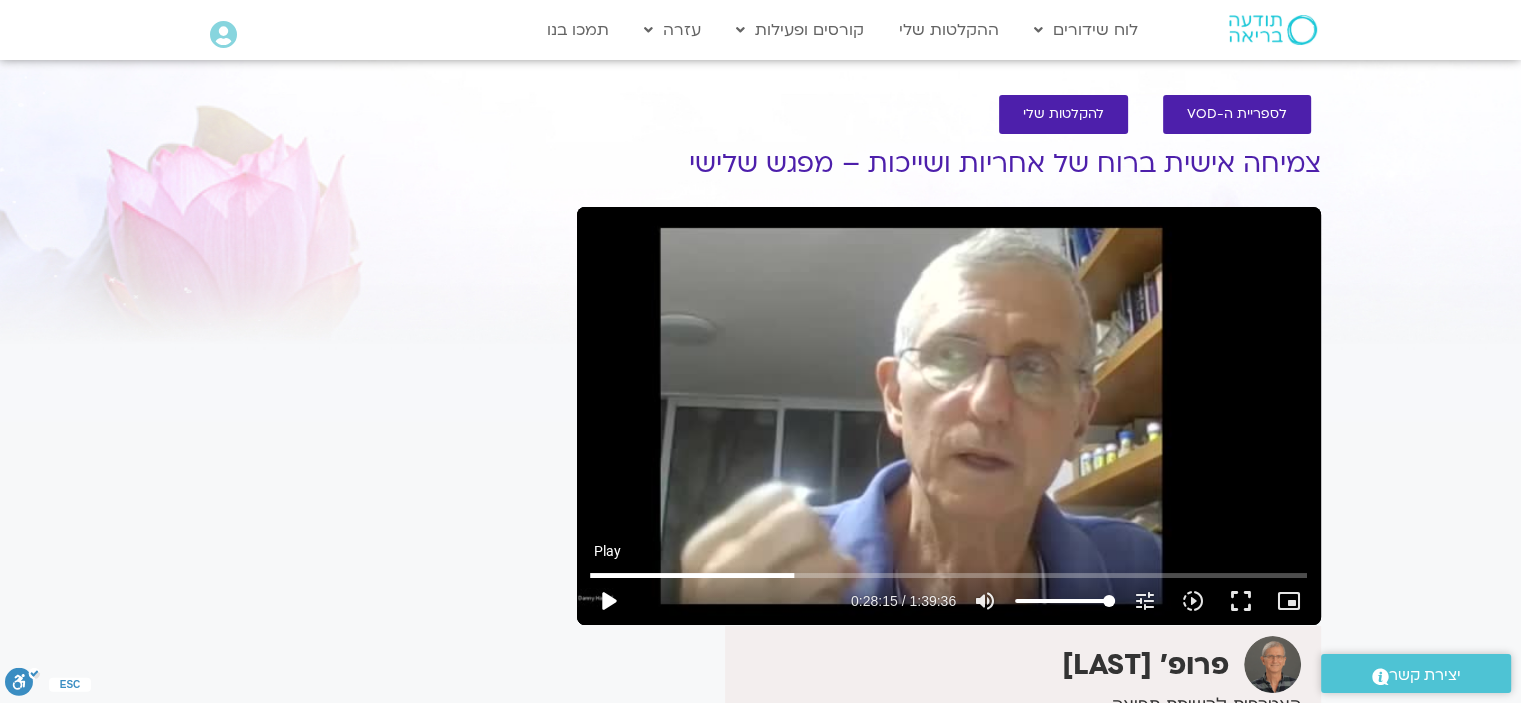 click on "play_arrow" at bounding box center (608, 601) 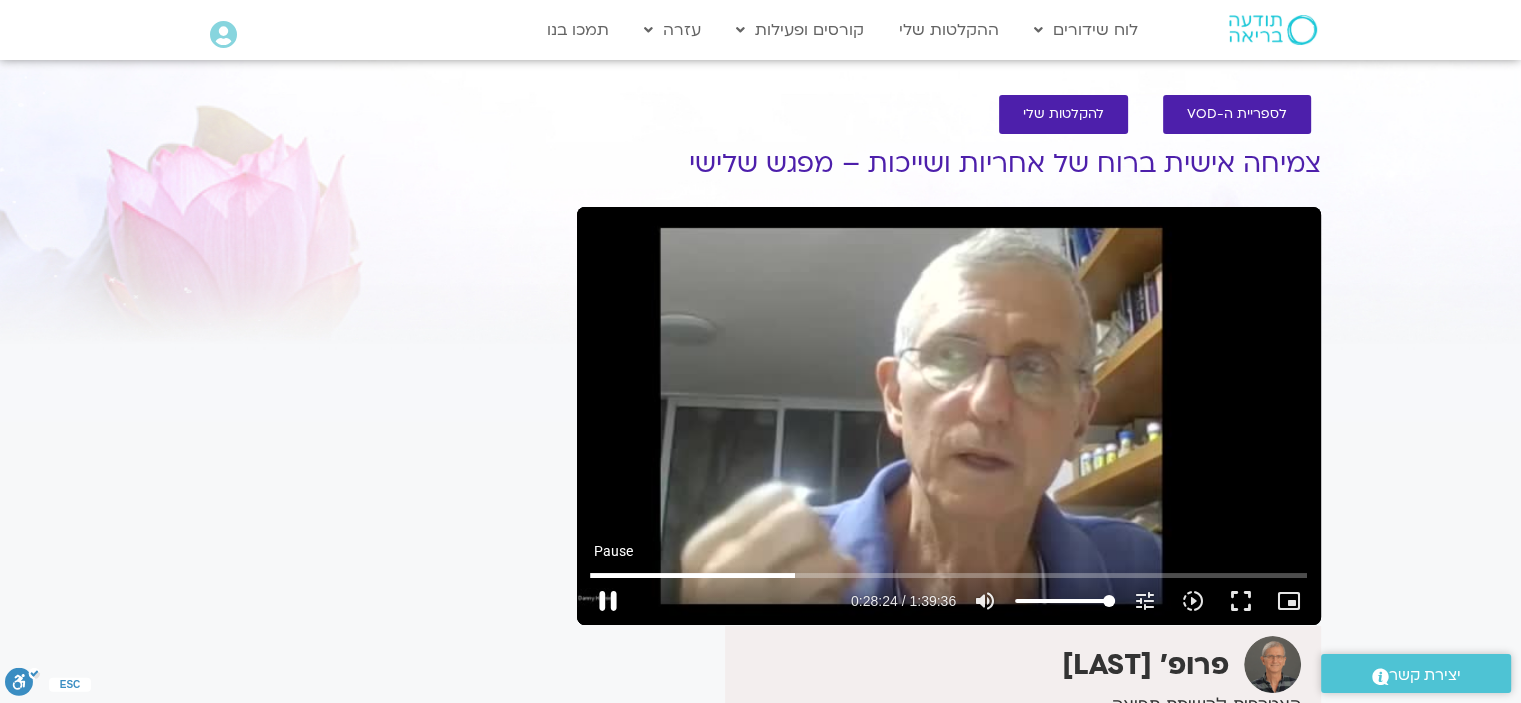 click on "pause" at bounding box center [608, 601] 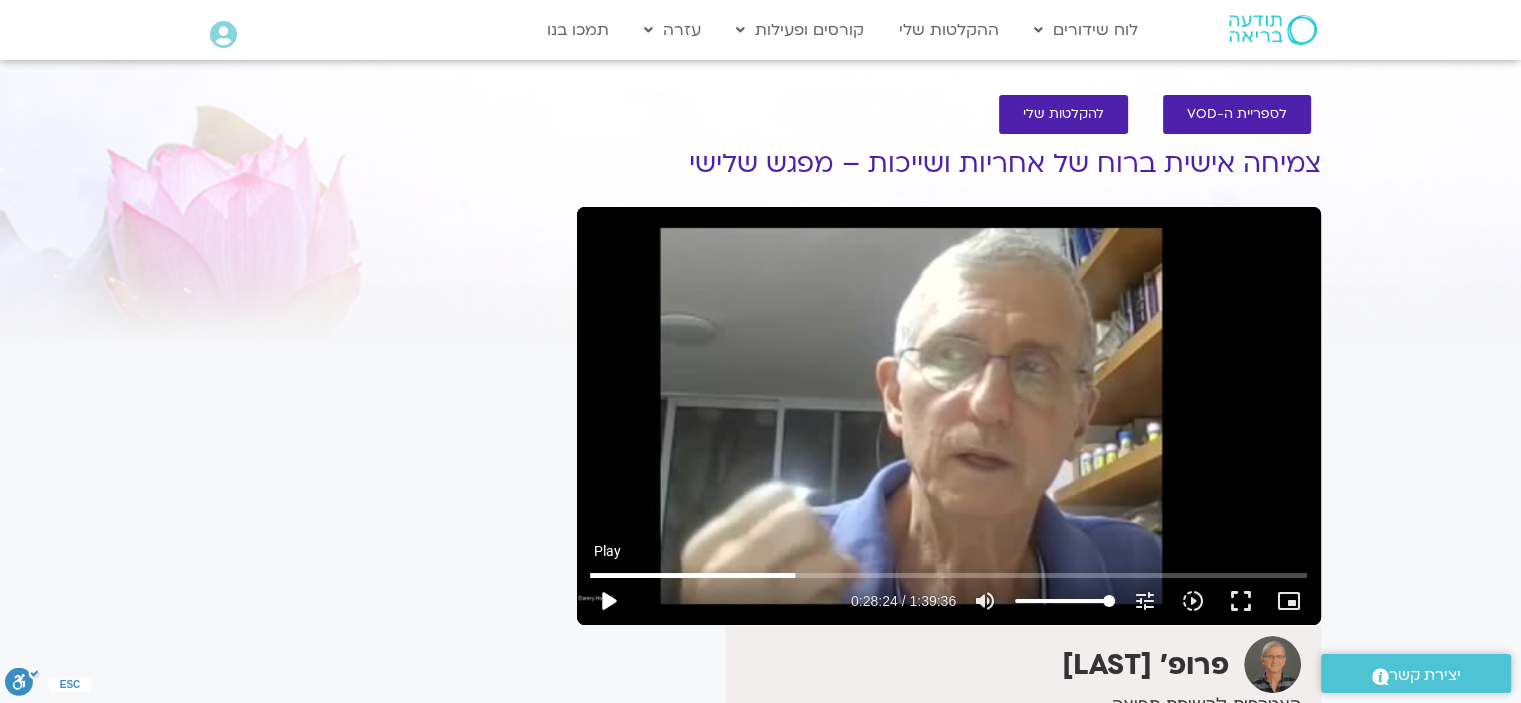 click on "play_arrow" at bounding box center (608, 601) 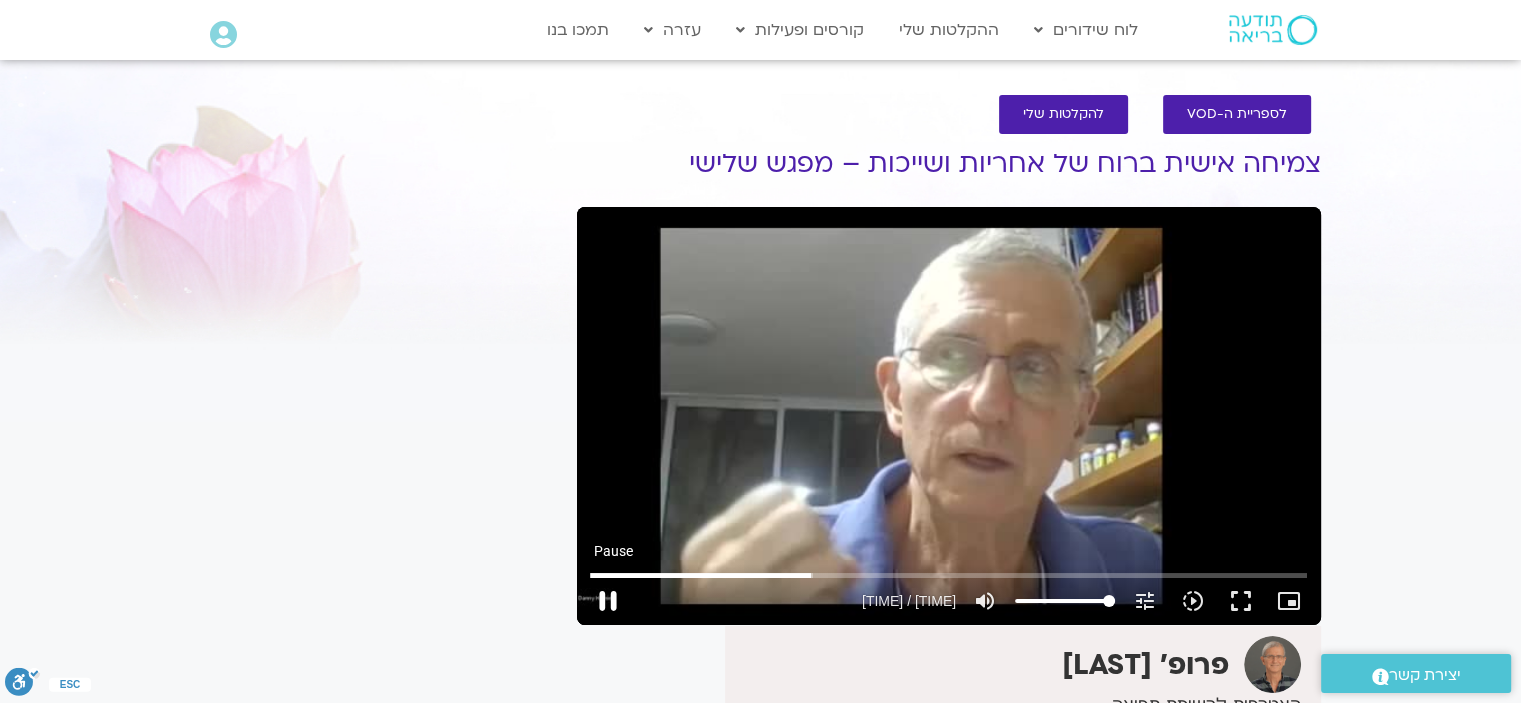 click on "pause" at bounding box center [608, 601] 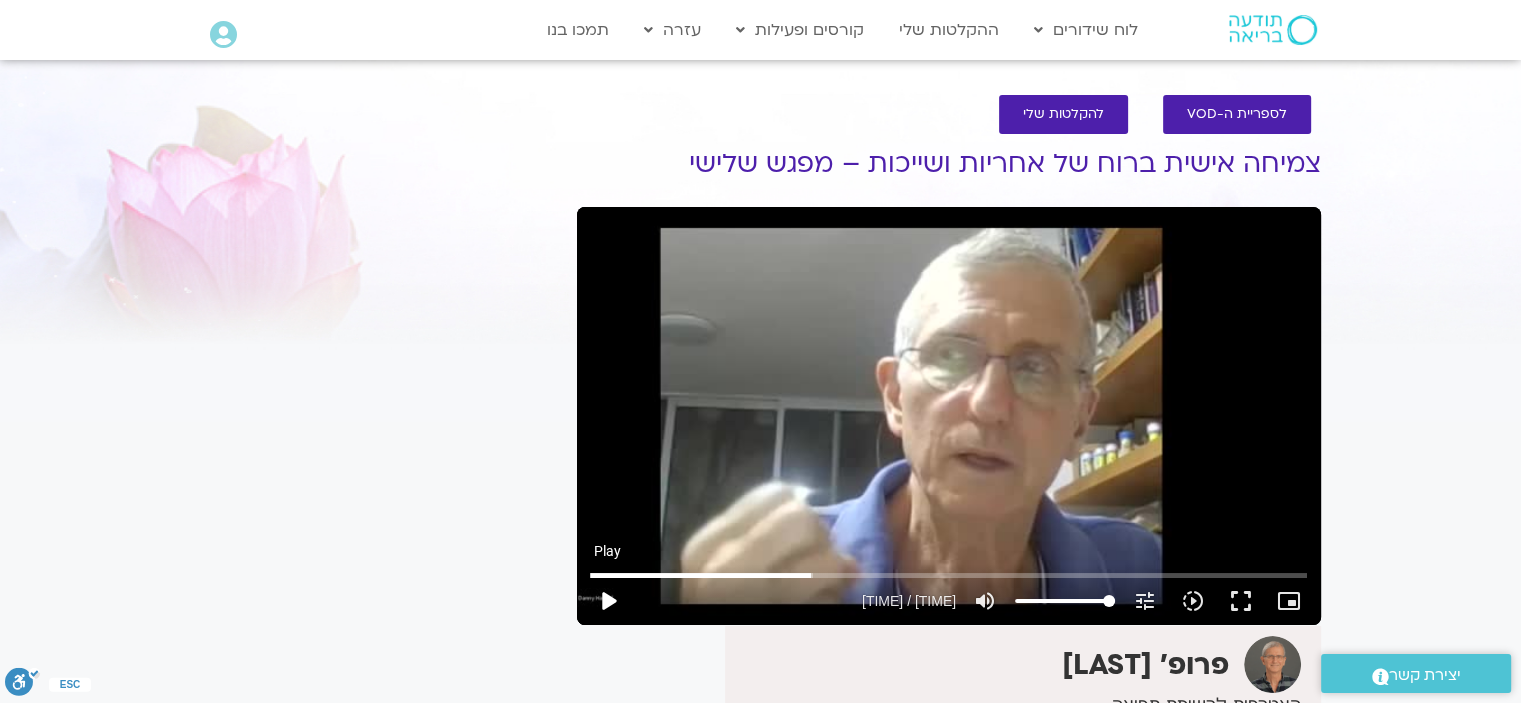 click on "play_arrow" at bounding box center (608, 601) 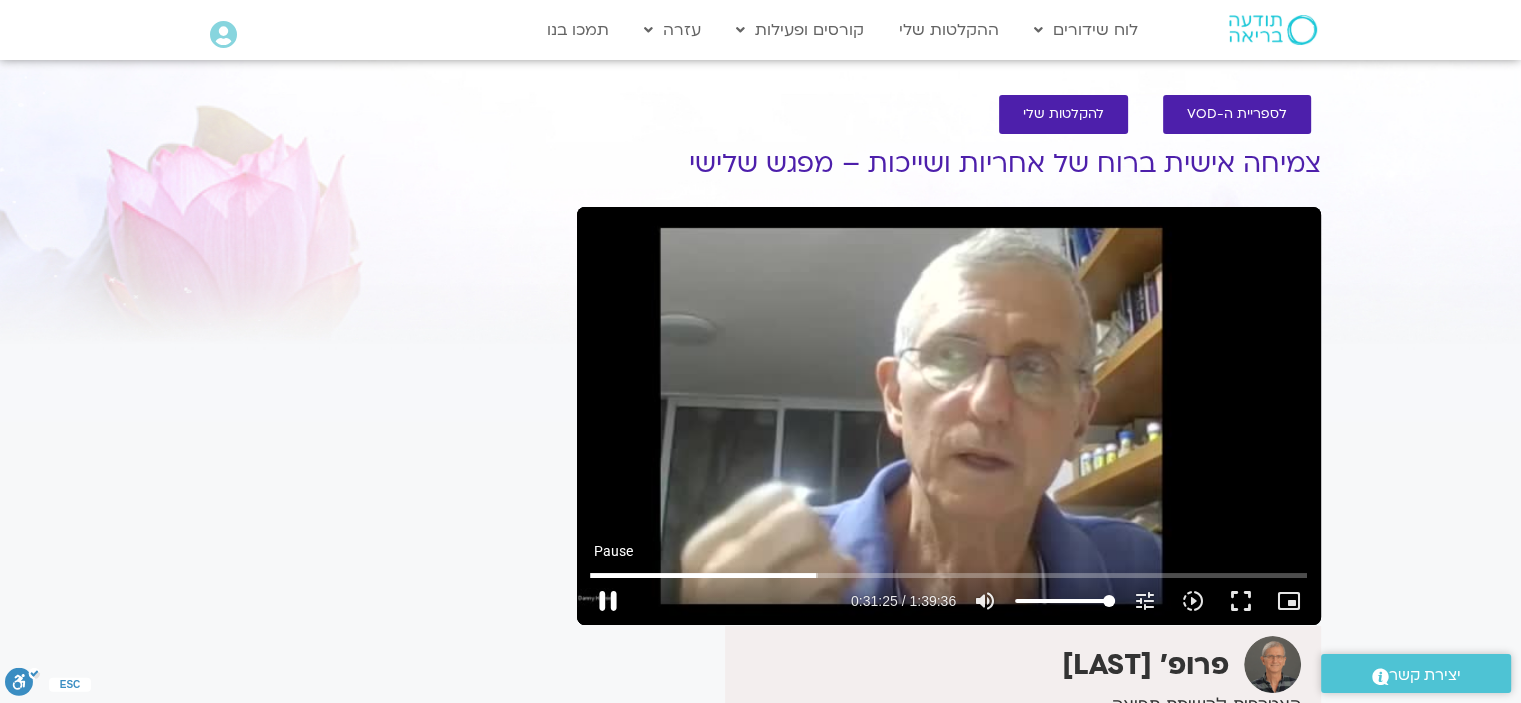 click on "pause" at bounding box center [608, 601] 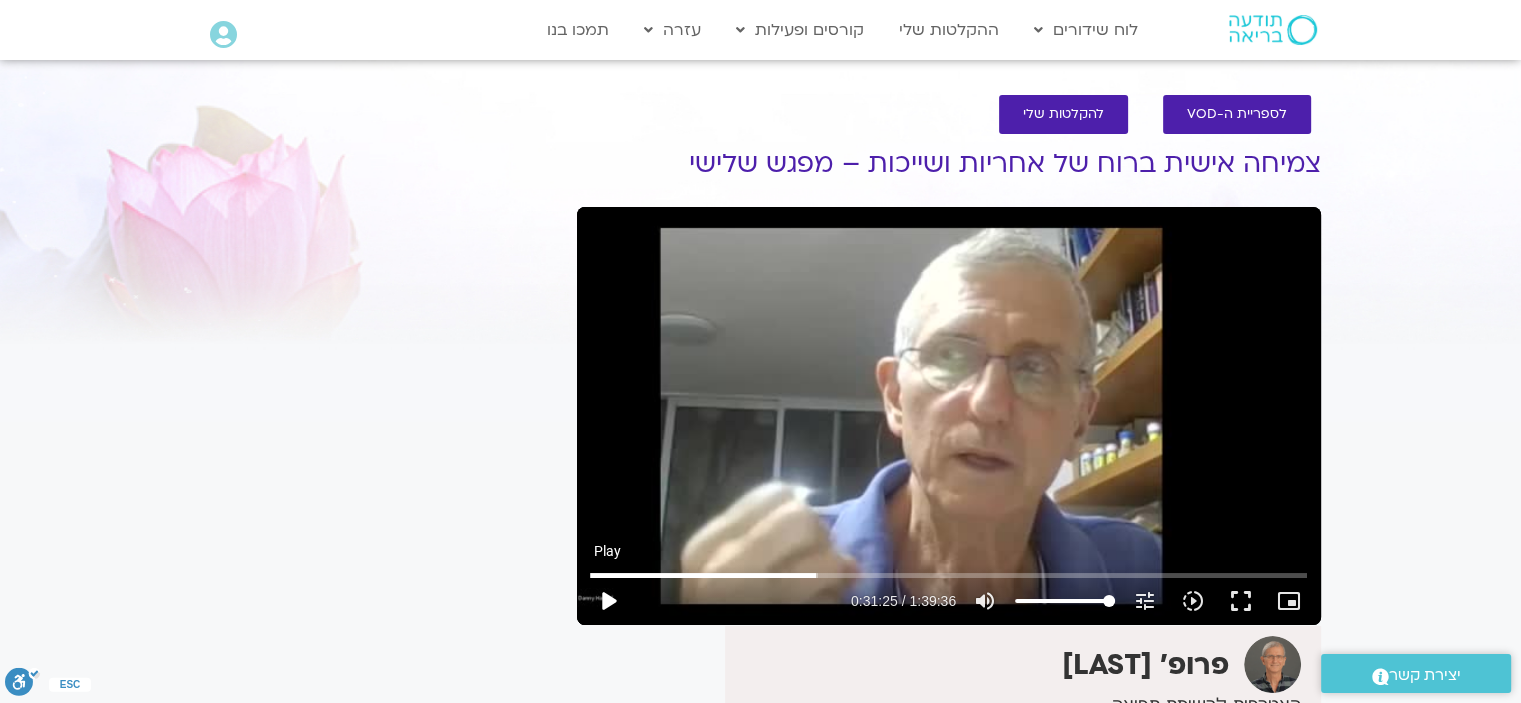 click on "play_arrow" at bounding box center (608, 601) 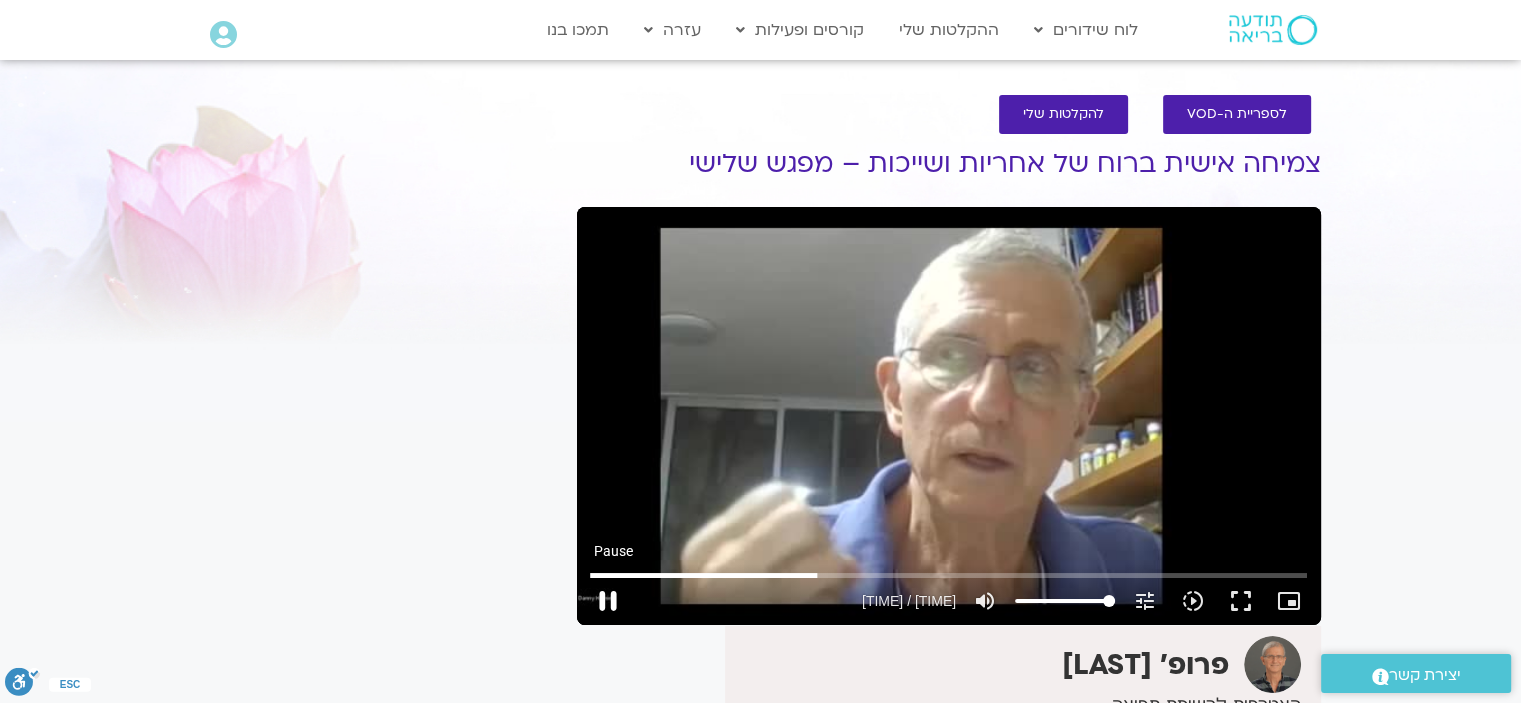 click on "pause" at bounding box center [608, 601] 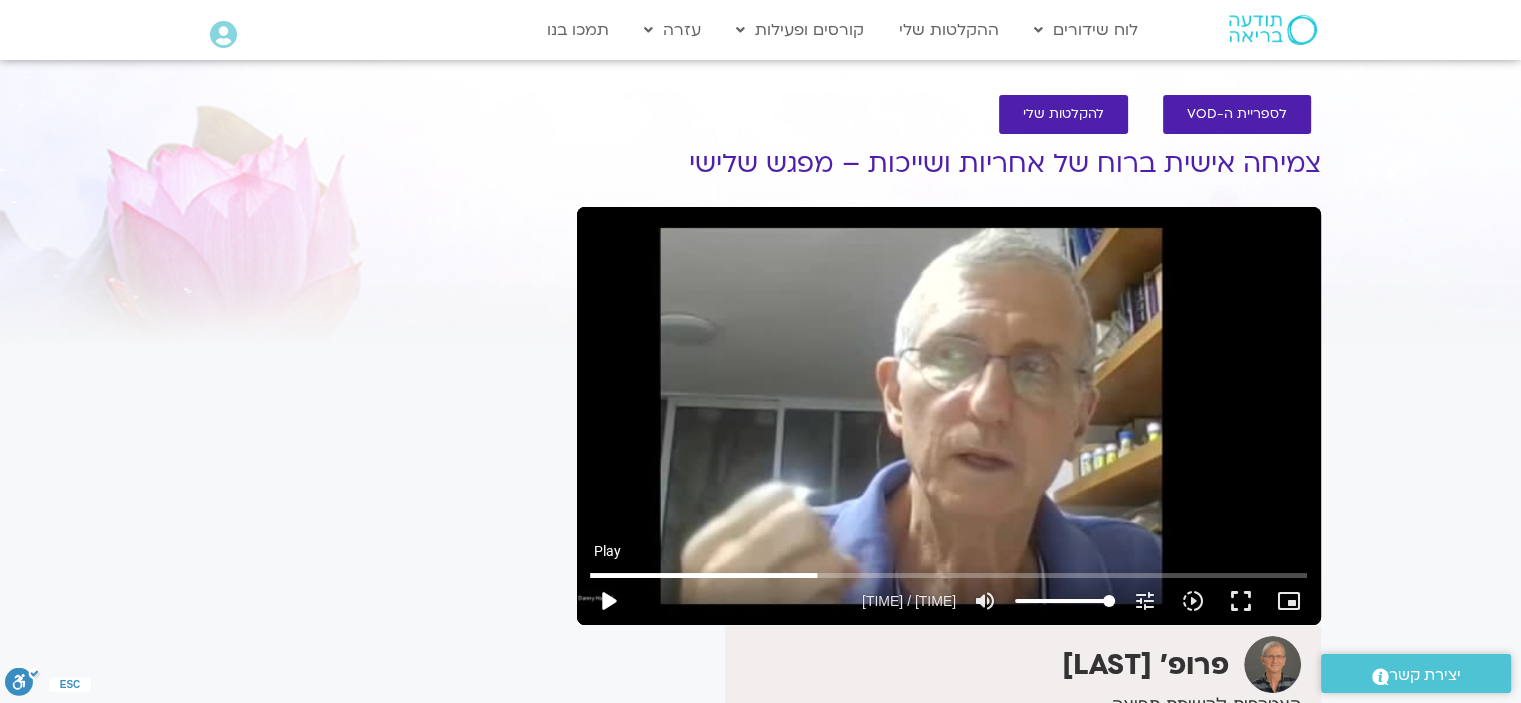 click on "play_arrow" at bounding box center [608, 601] 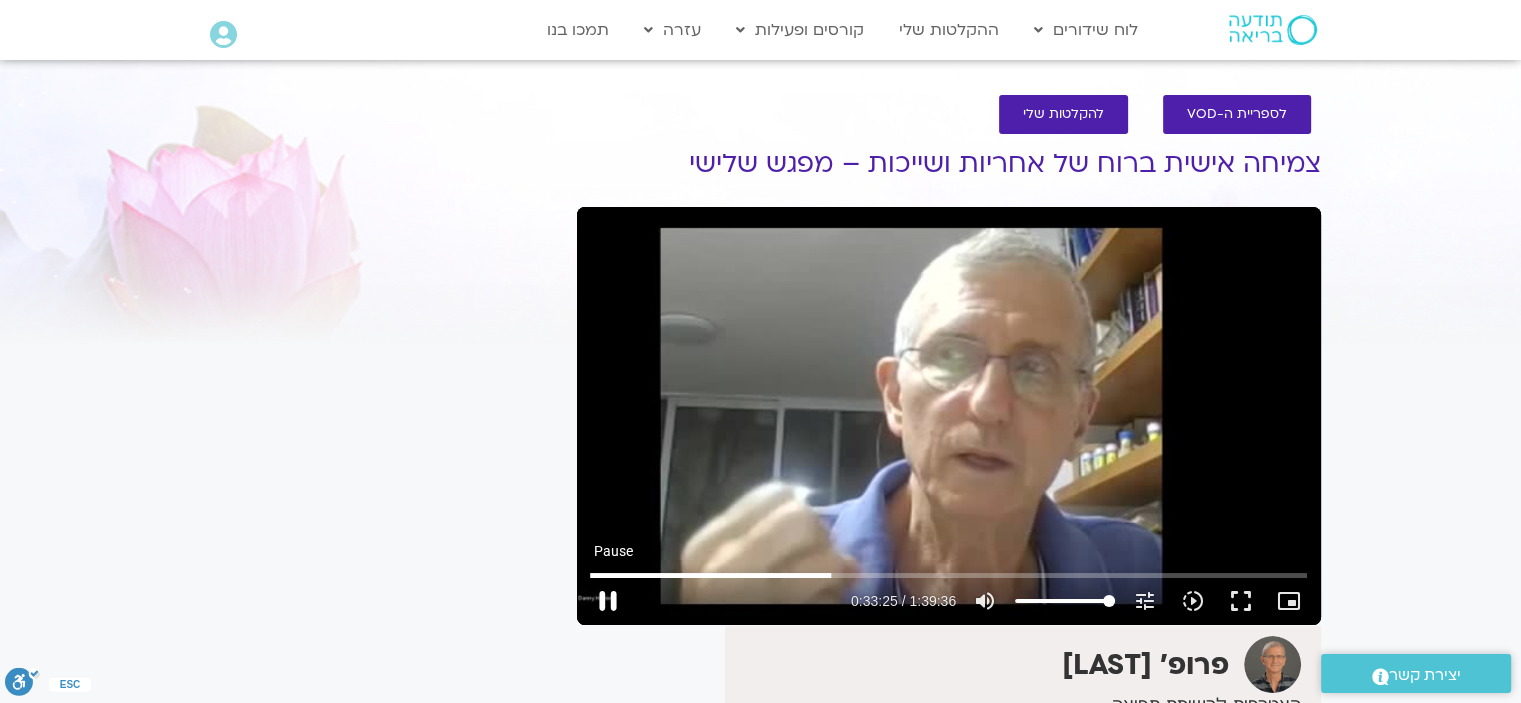click on "pause" at bounding box center [608, 601] 